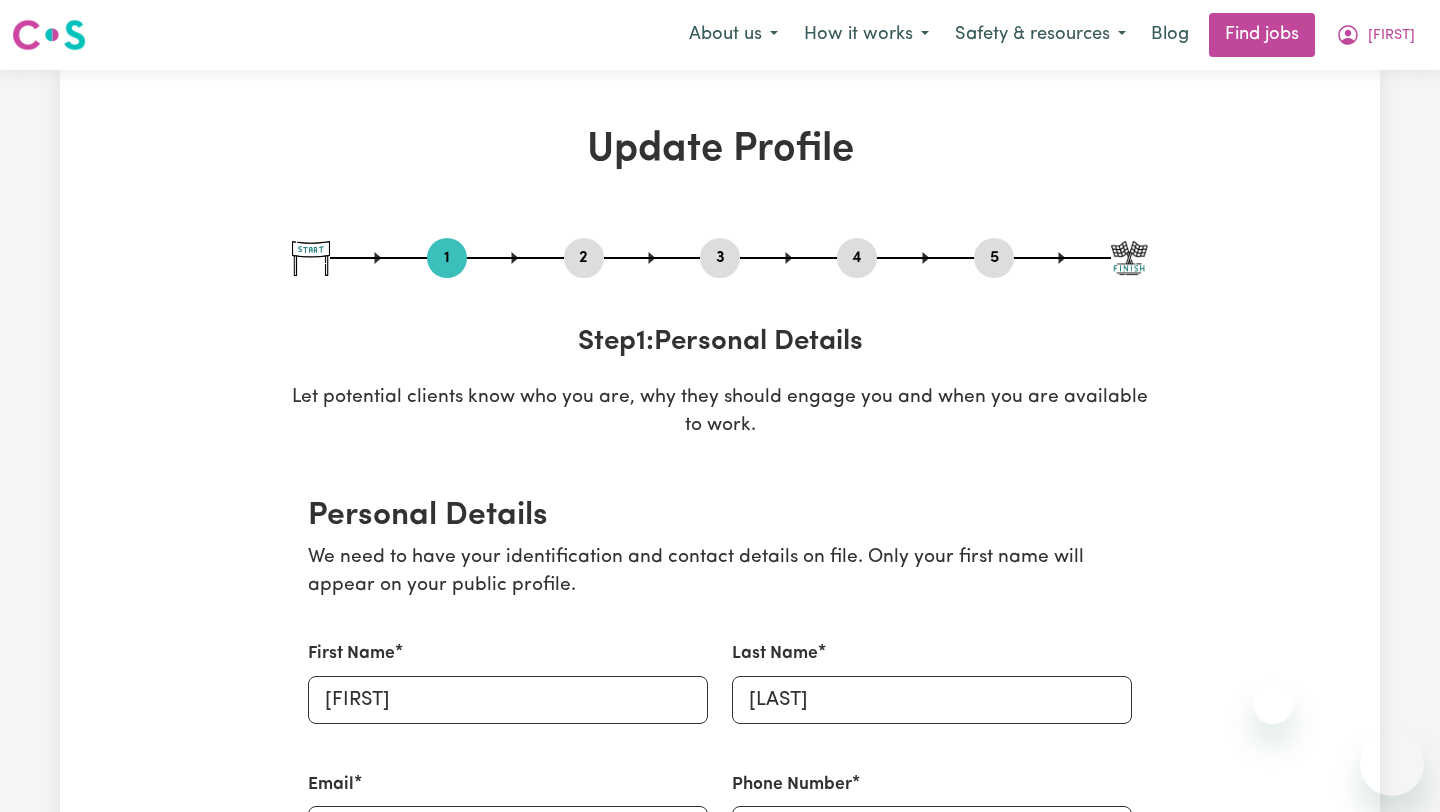 select on "Australian Citizen" 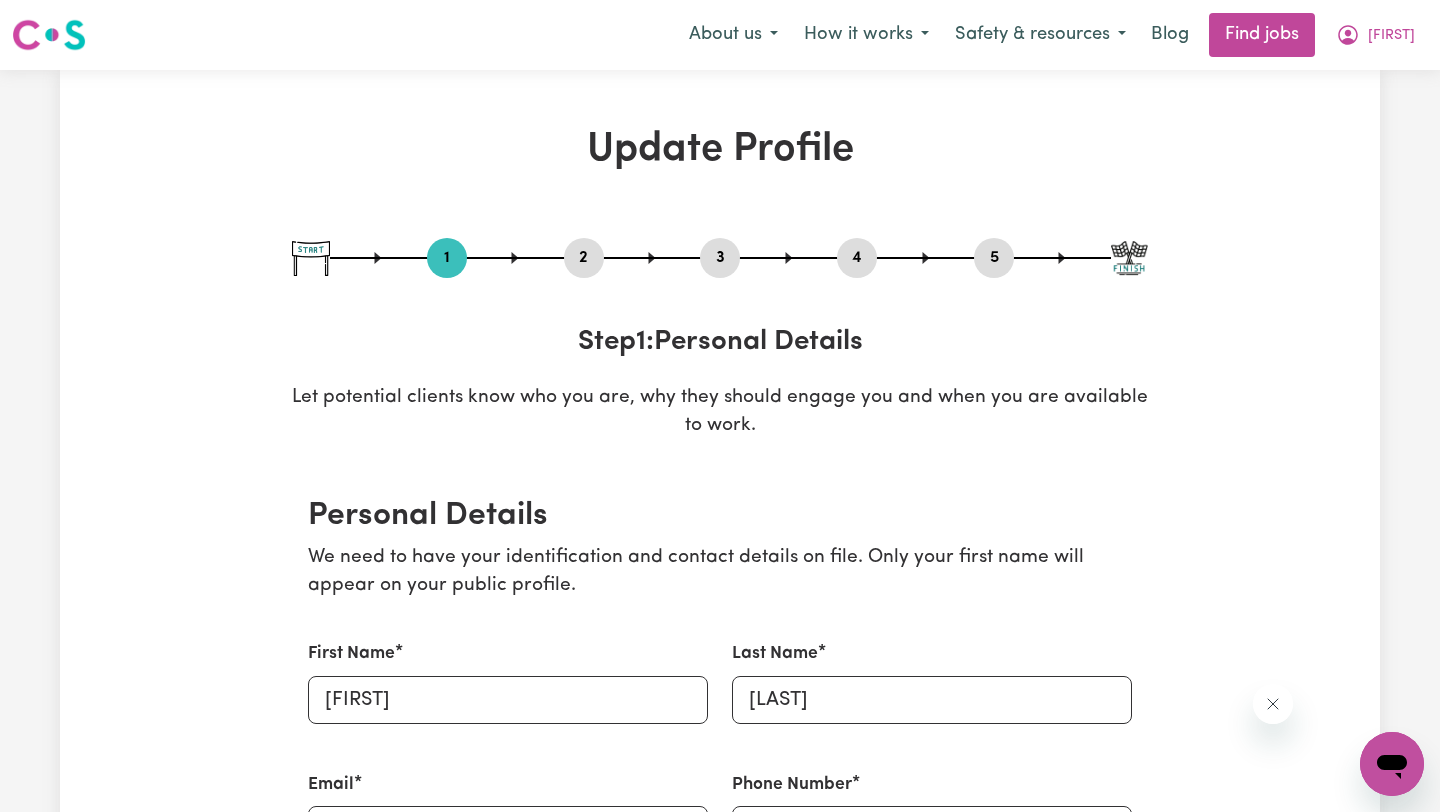 scroll, scrollTop: 0, scrollLeft: 0, axis: both 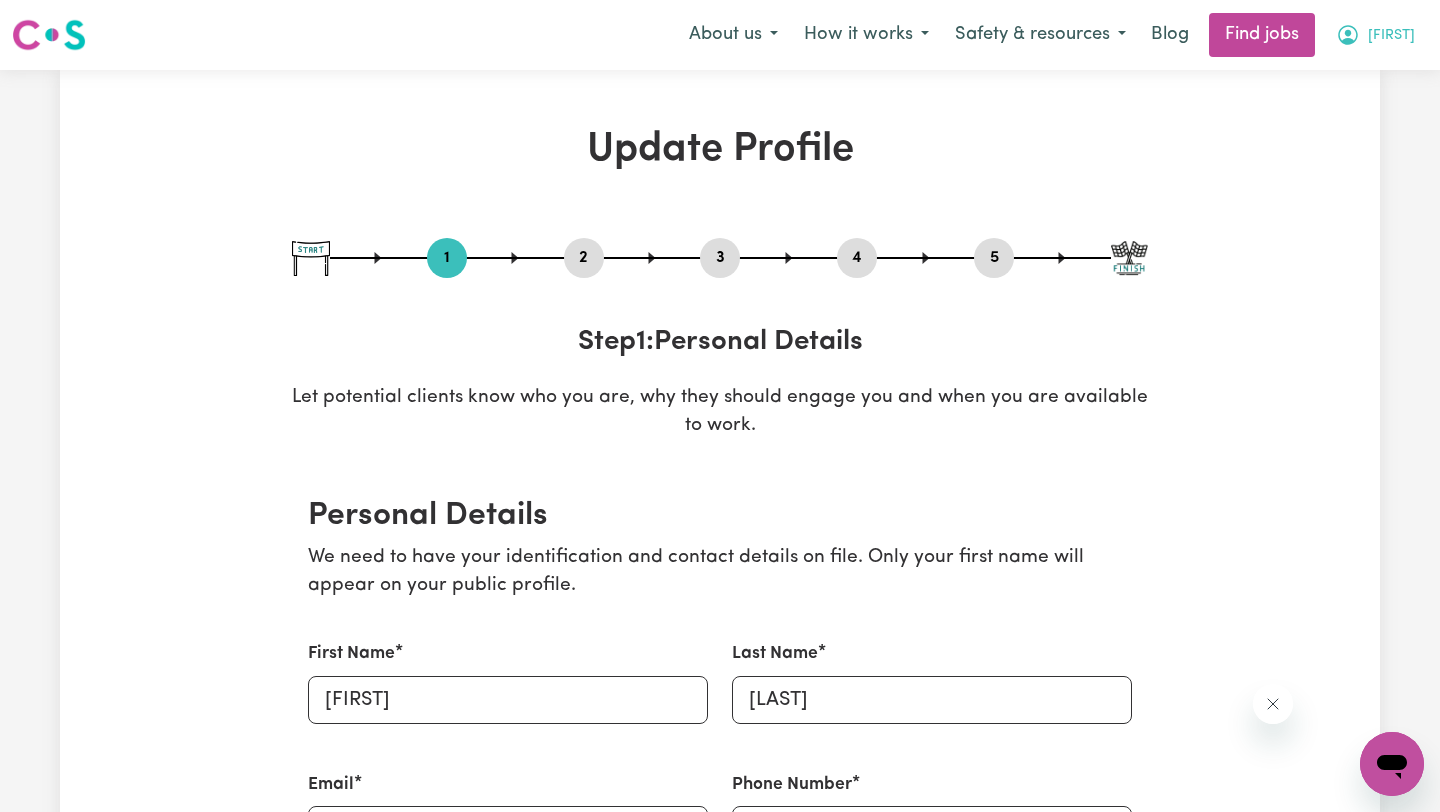 click on "[FIRST]" at bounding box center [1391, 36] 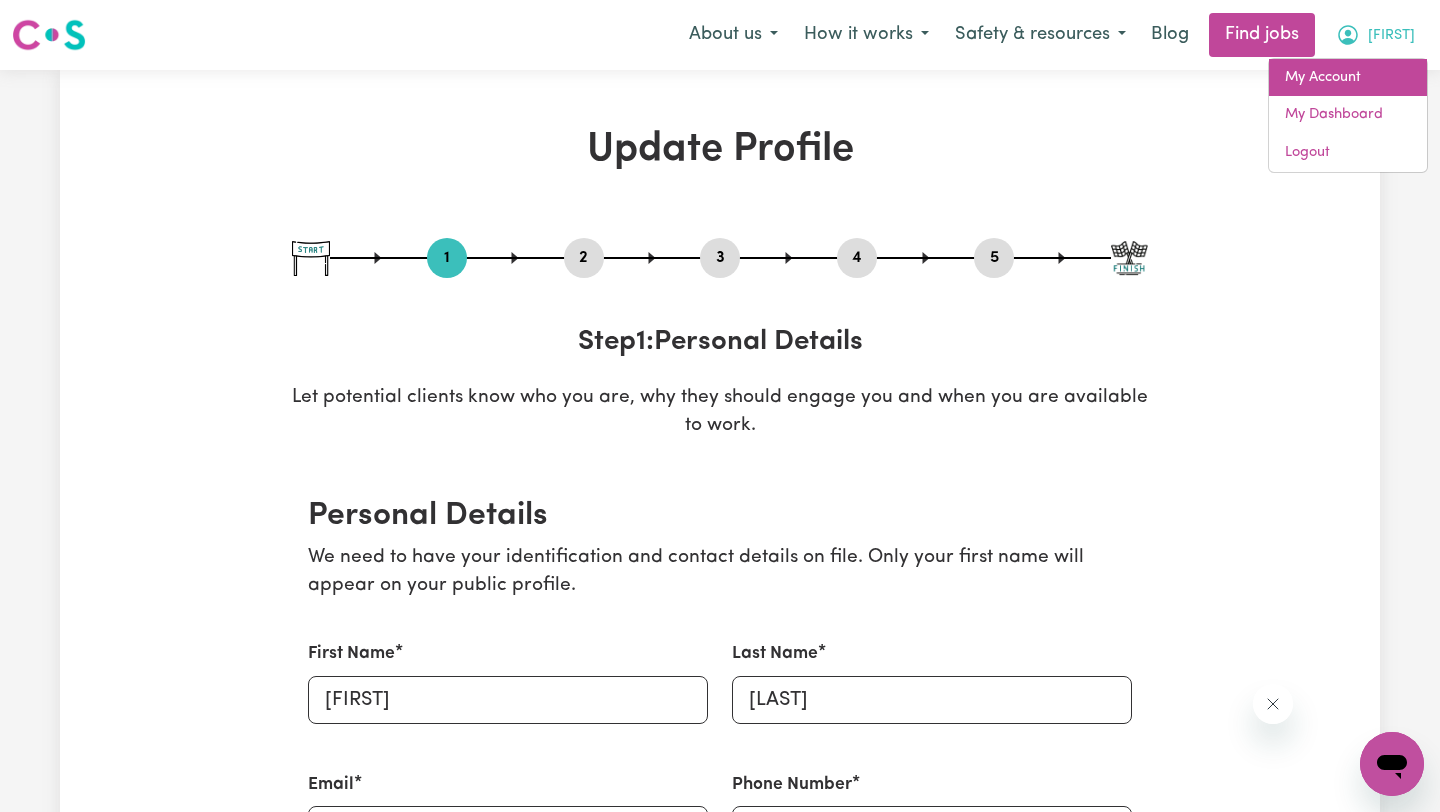 click on "My Account" at bounding box center (1348, 78) 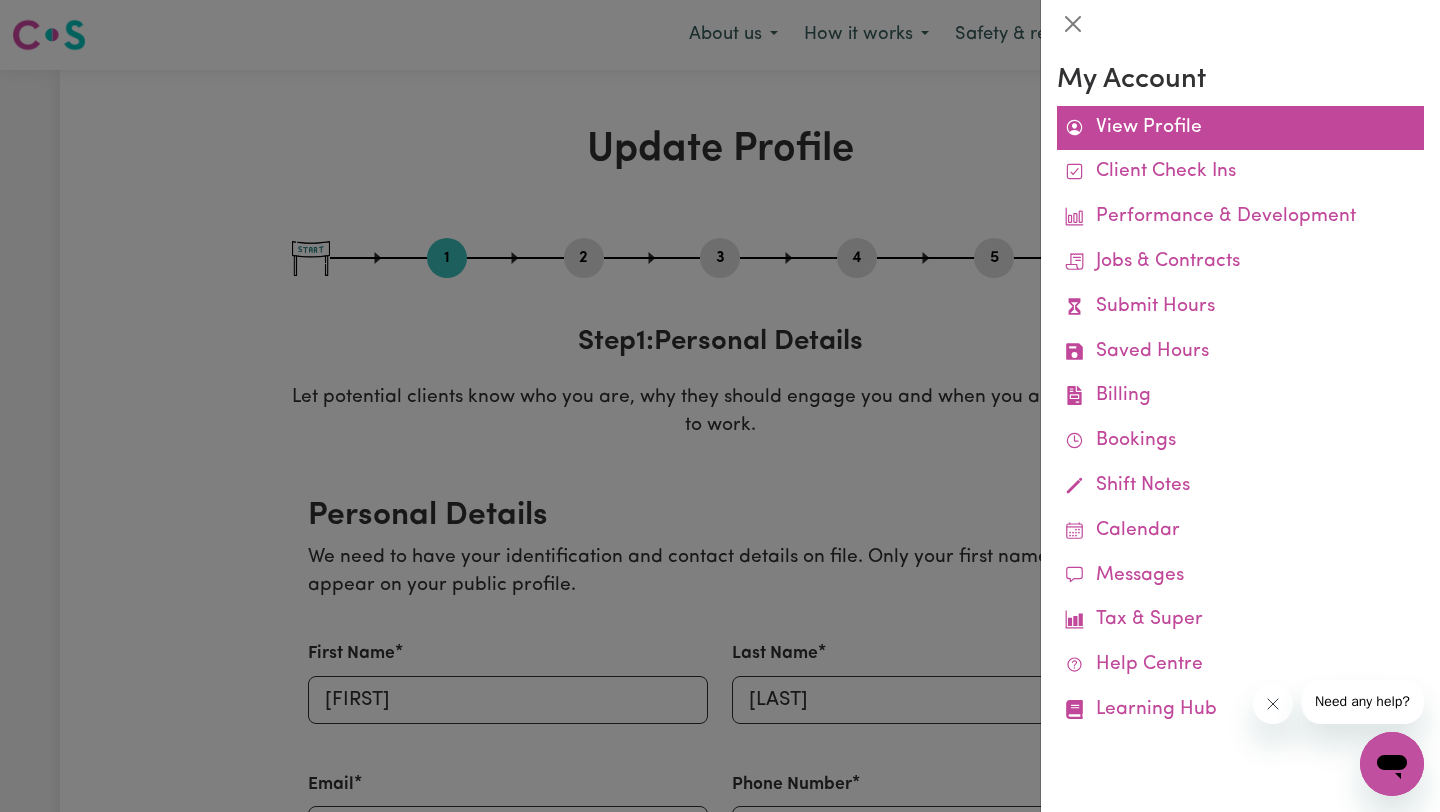 click on "View Profile" at bounding box center (1240, 128) 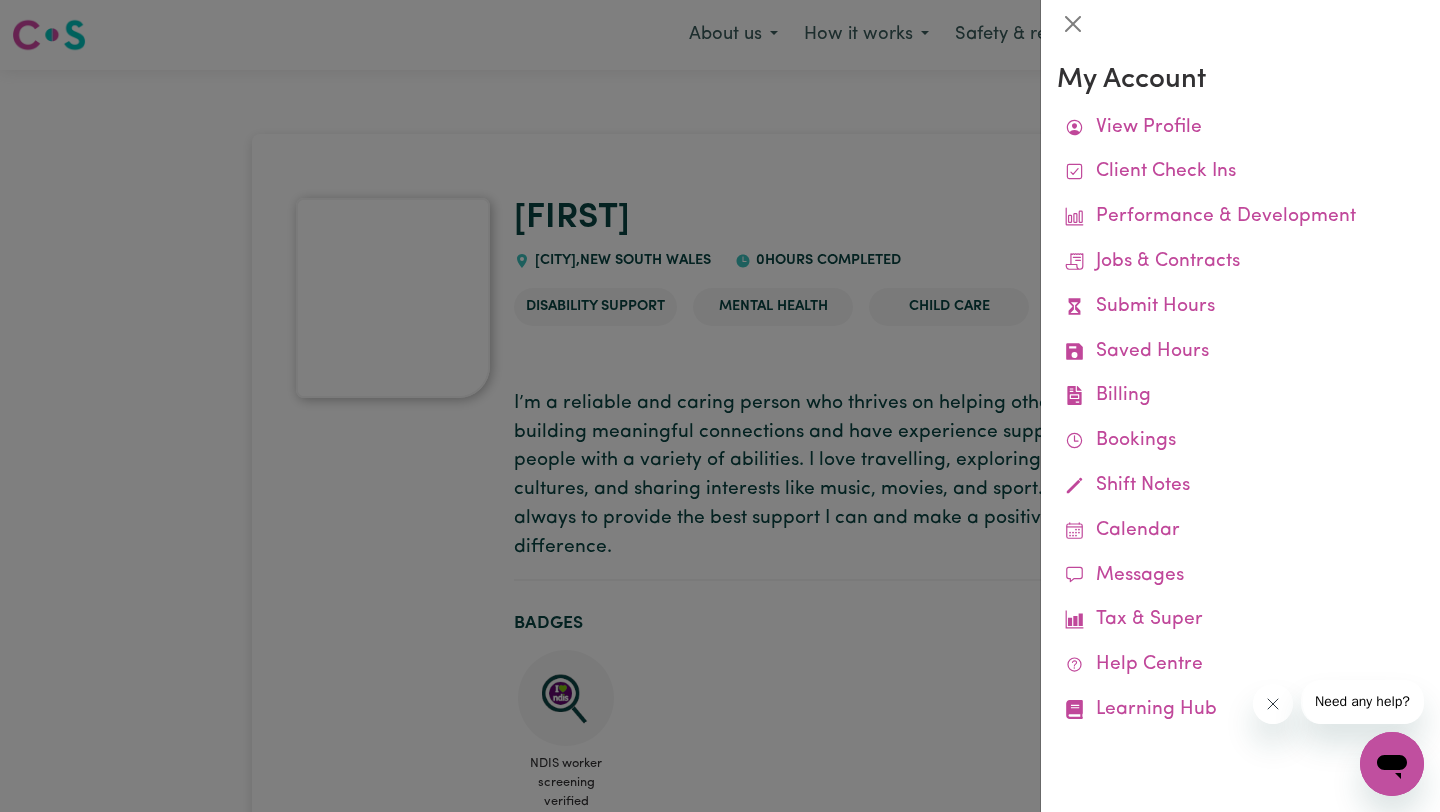 click at bounding box center [720, 406] 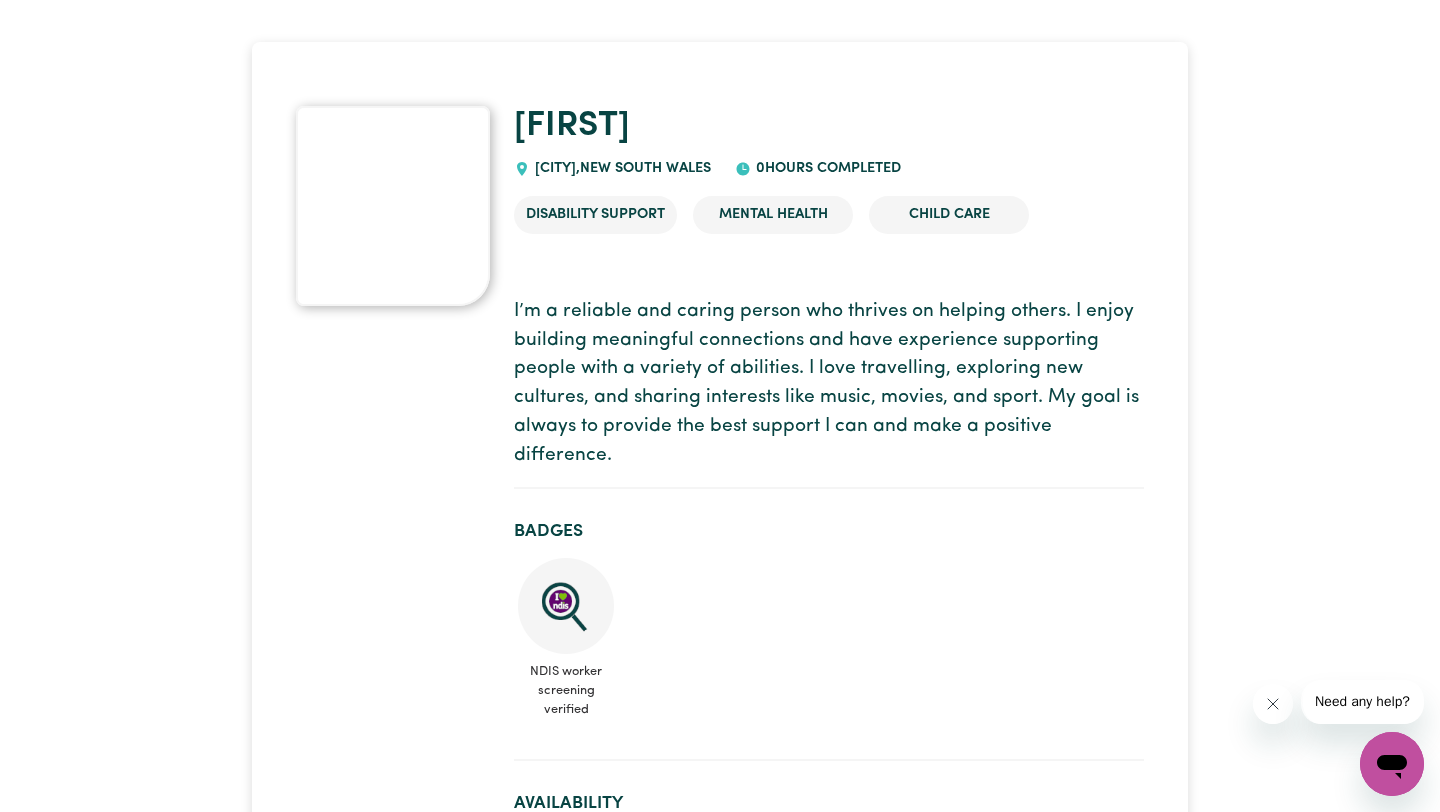 scroll, scrollTop: 0, scrollLeft: 0, axis: both 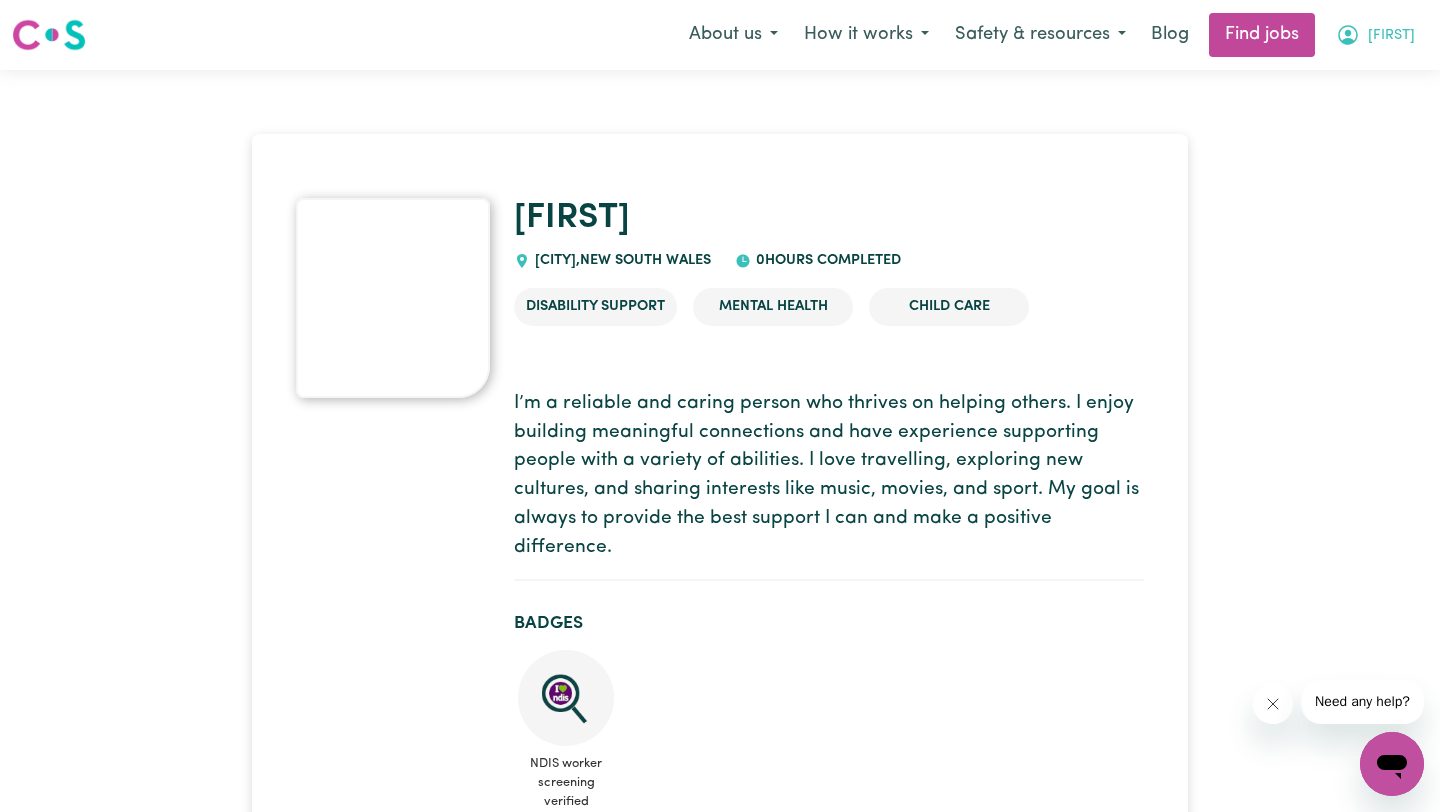 click on "[FIRST]" at bounding box center [1391, 36] 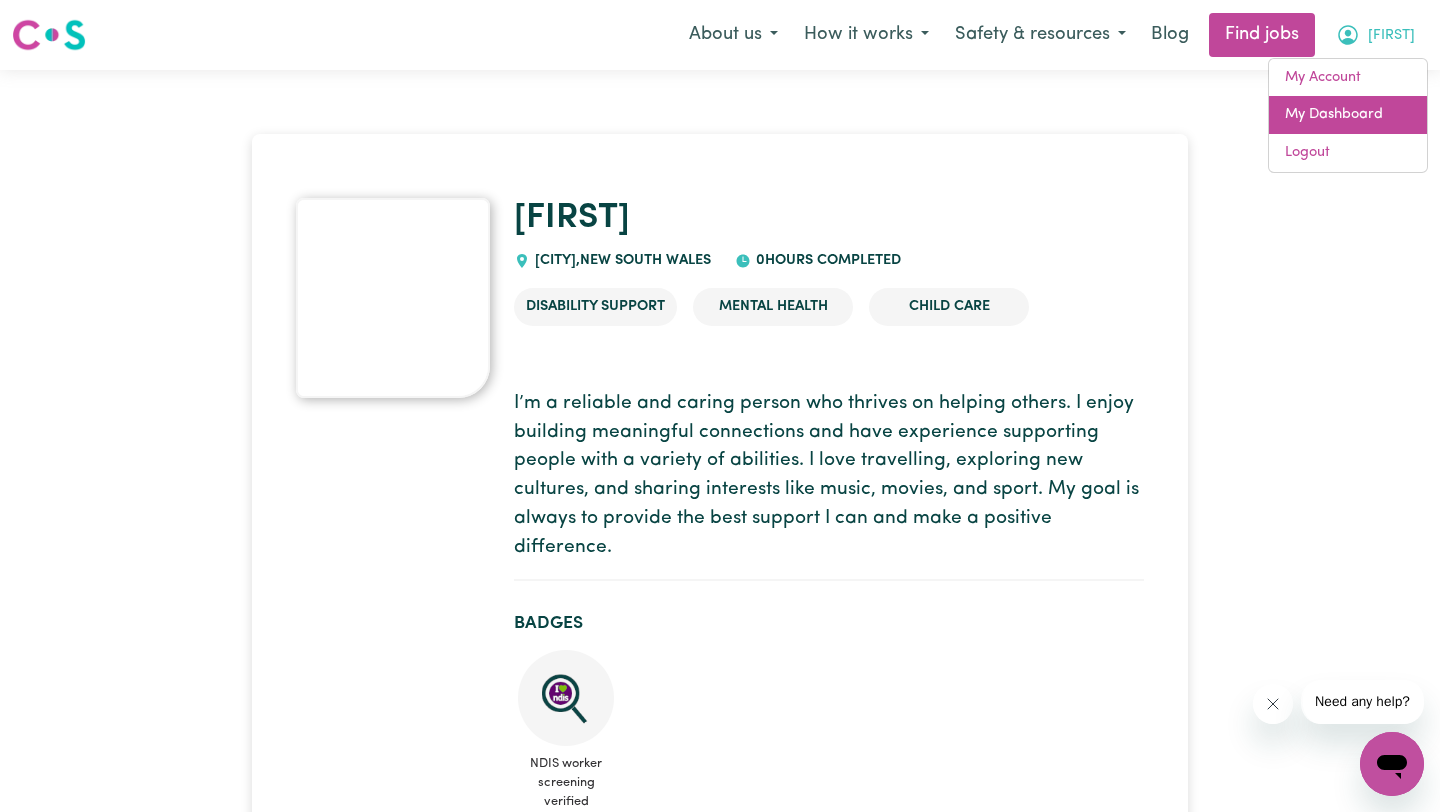 click on "My Dashboard" at bounding box center [1348, 115] 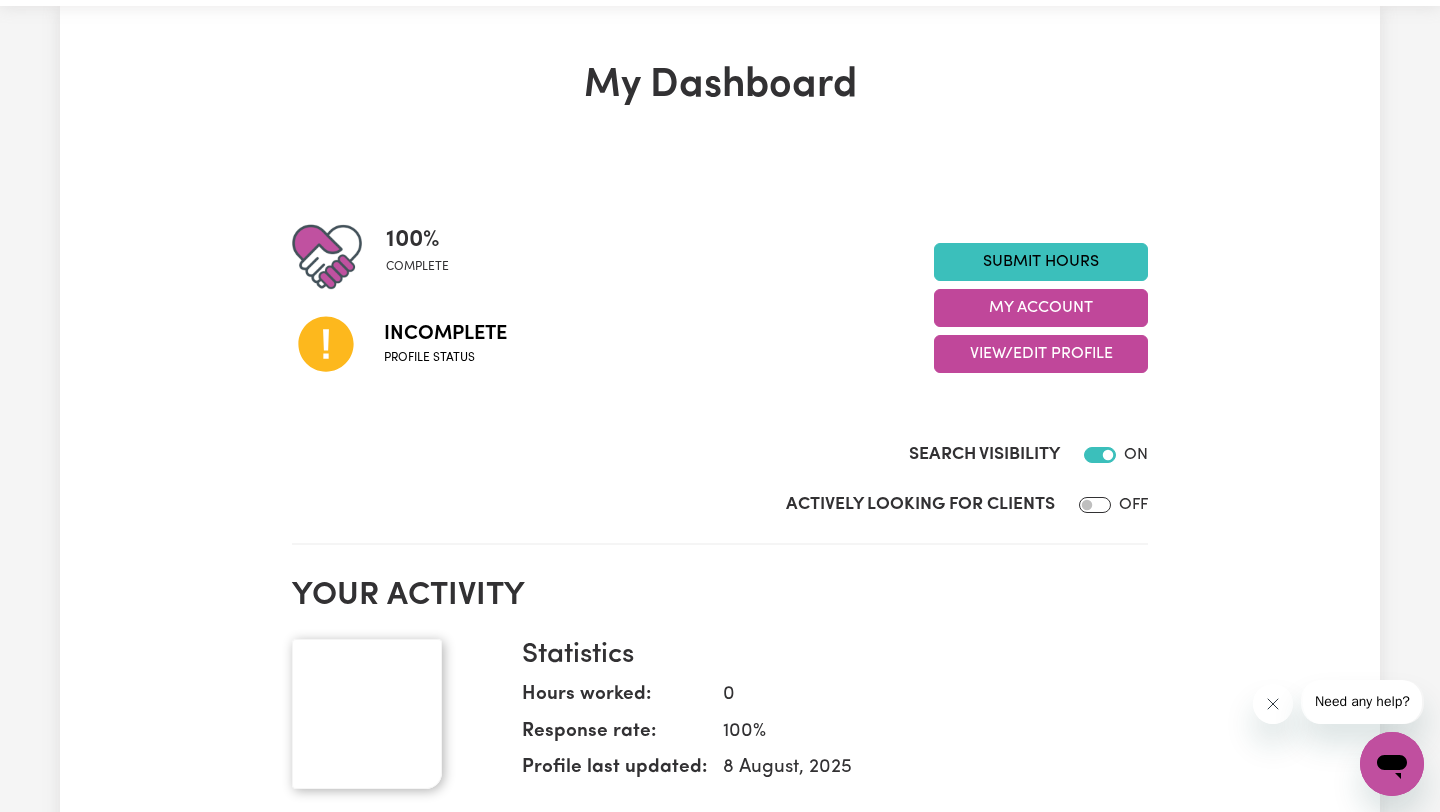 scroll, scrollTop: 70, scrollLeft: 0, axis: vertical 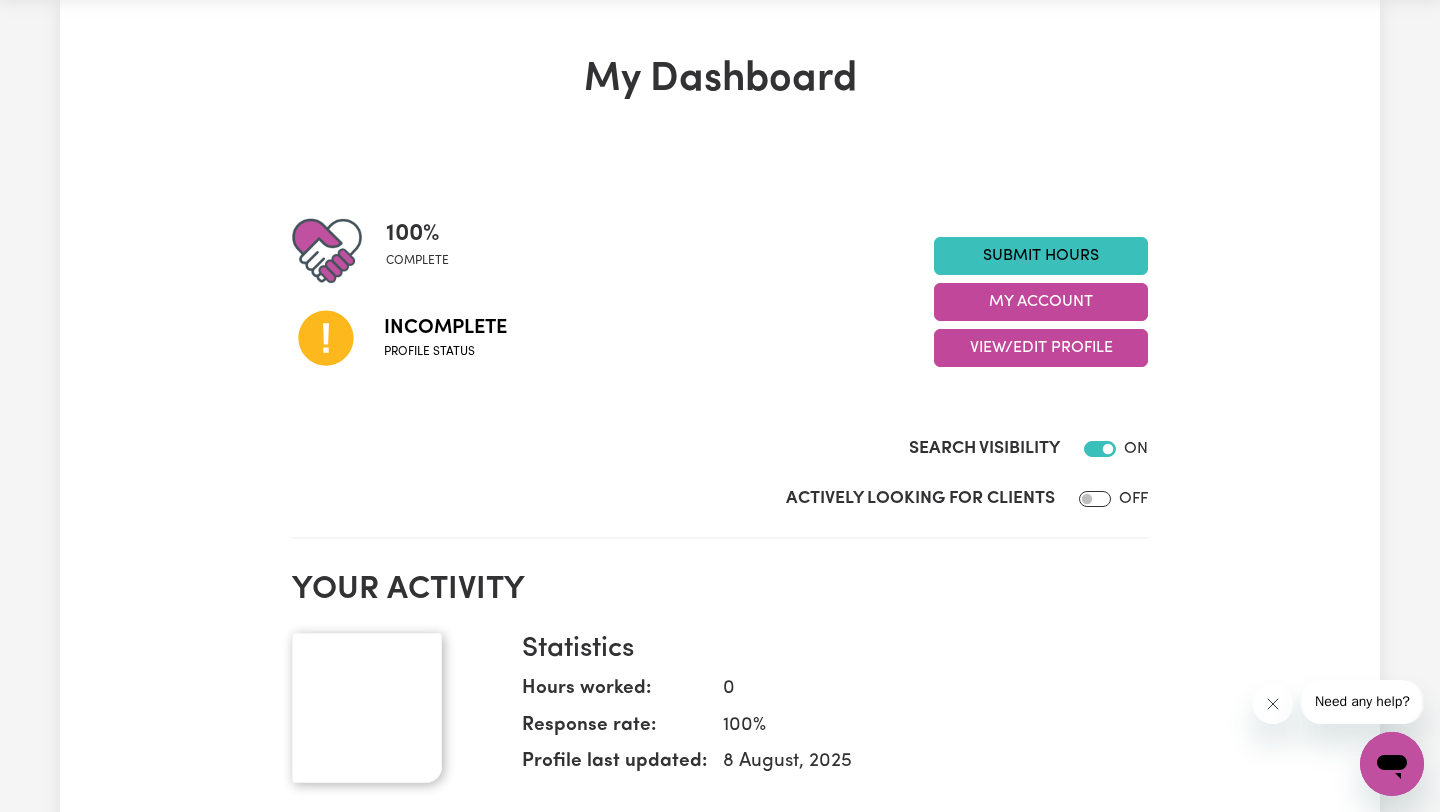 click 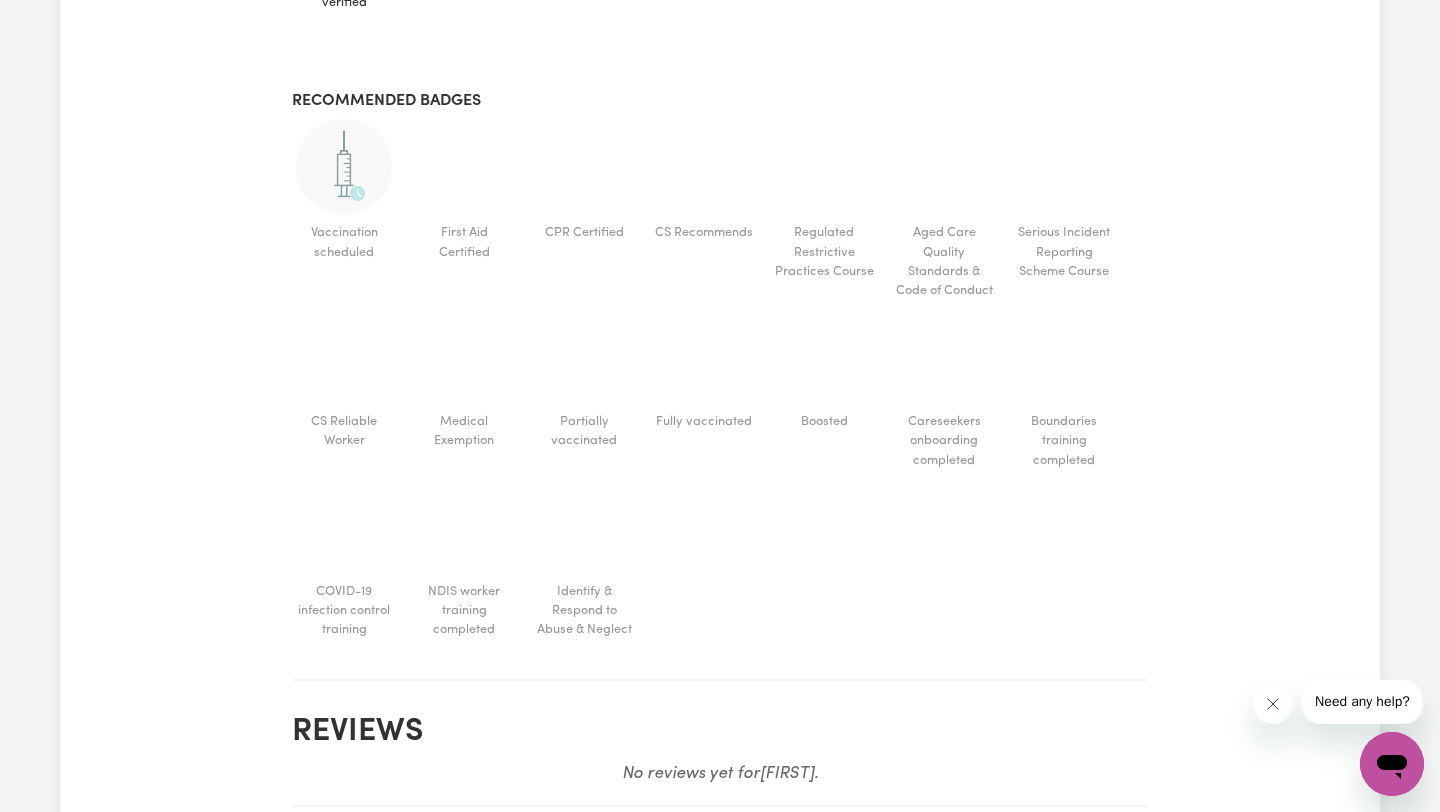 scroll, scrollTop: 1186, scrollLeft: 0, axis: vertical 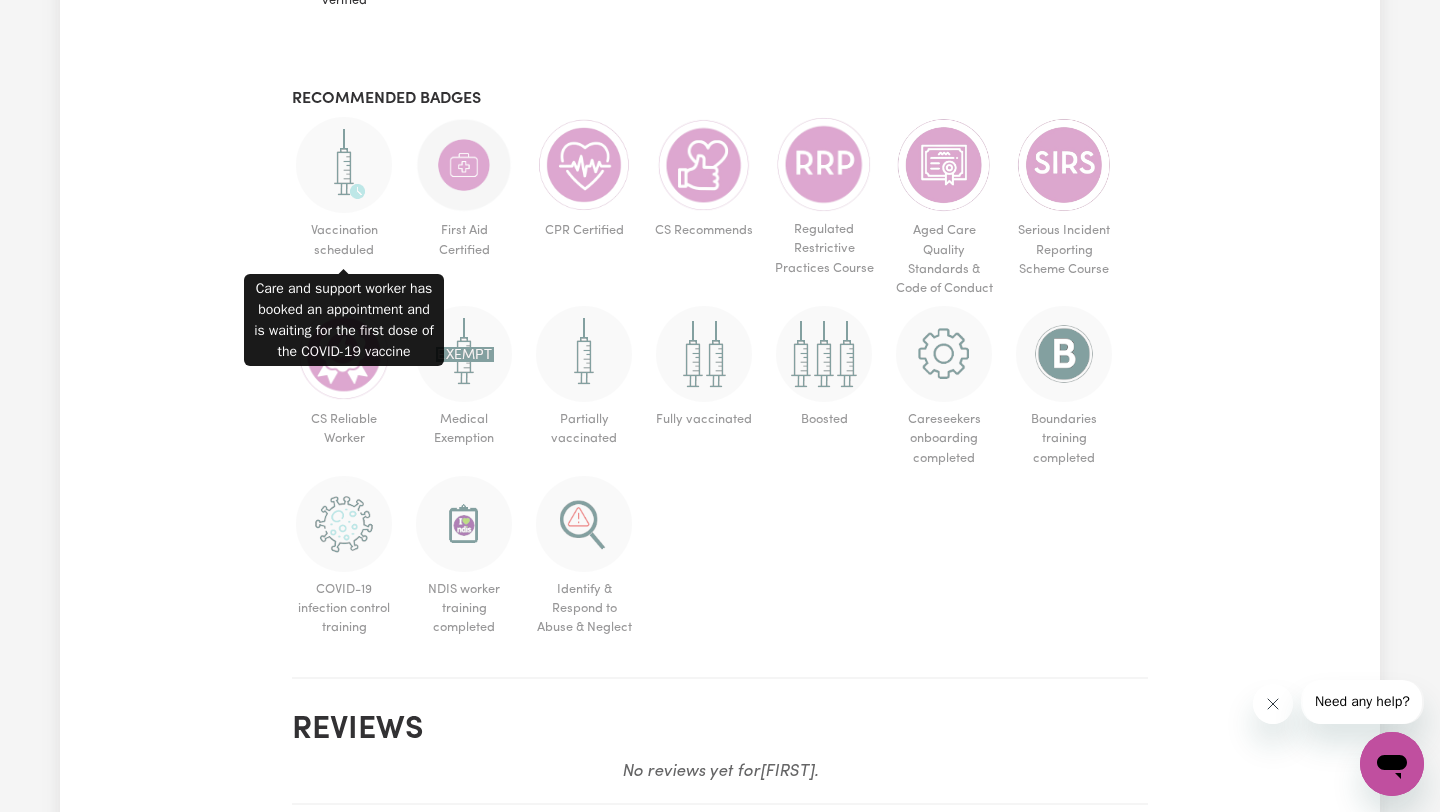 click at bounding box center [344, 165] 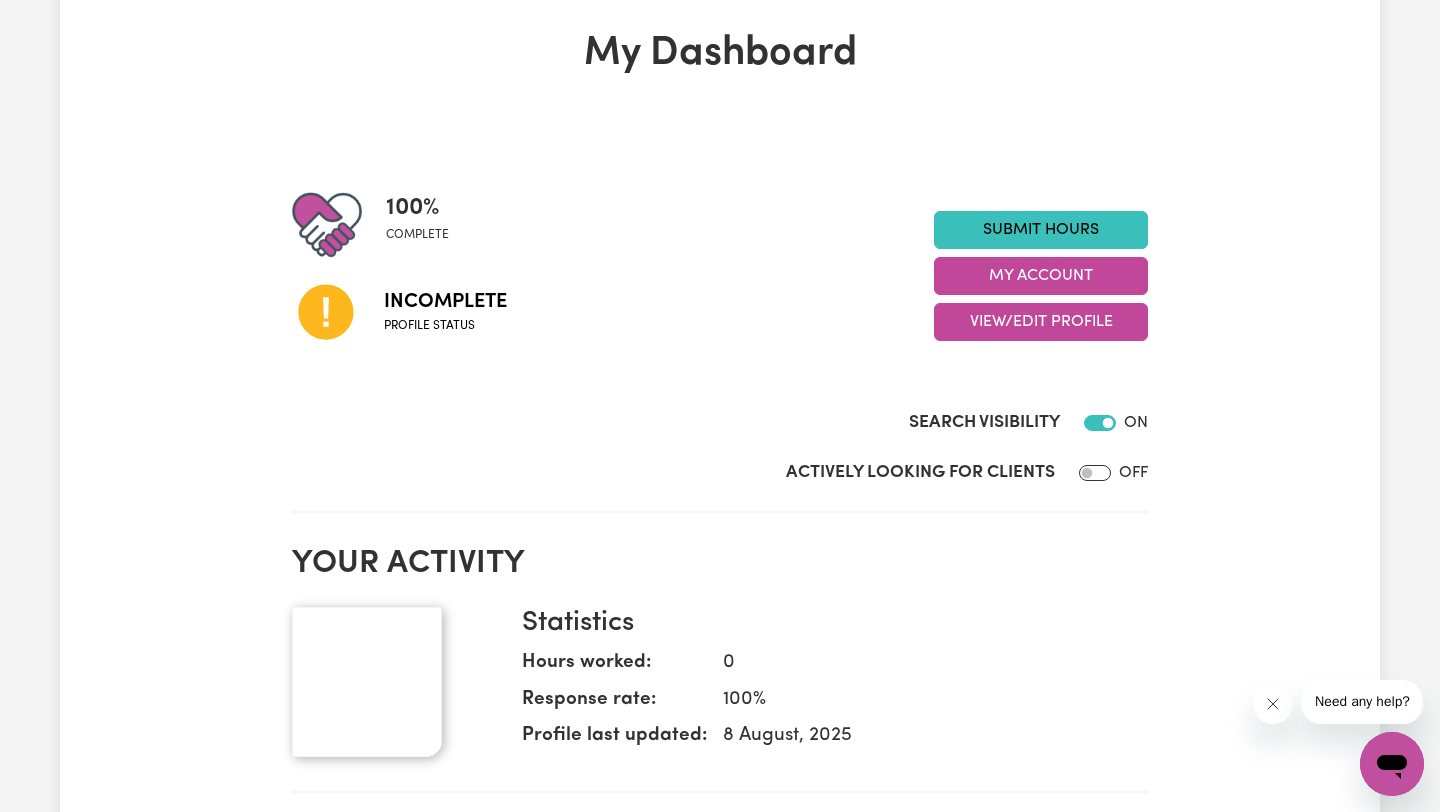 scroll, scrollTop: 0, scrollLeft: 0, axis: both 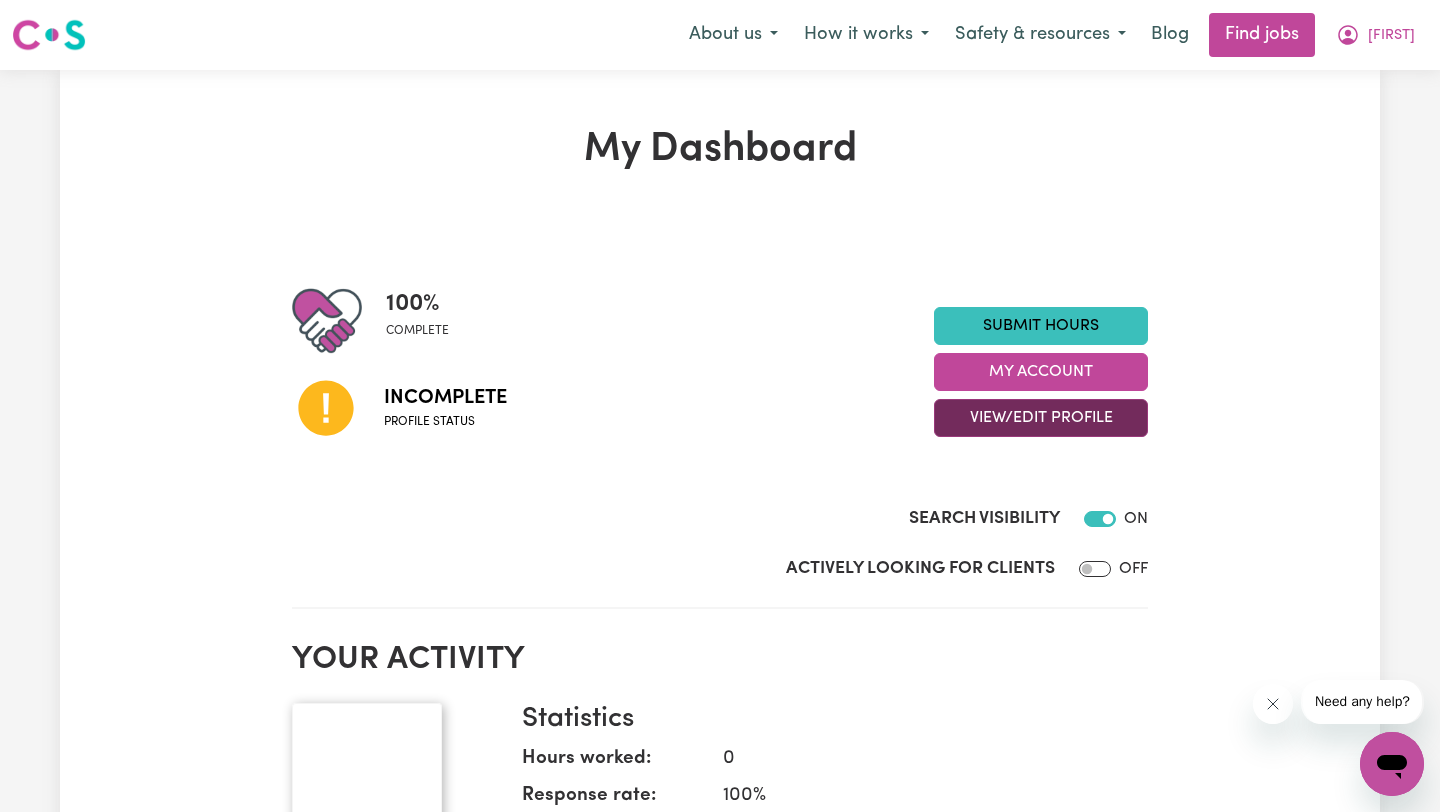 click on "View/Edit Profile" at bounding box center [1041, 418] 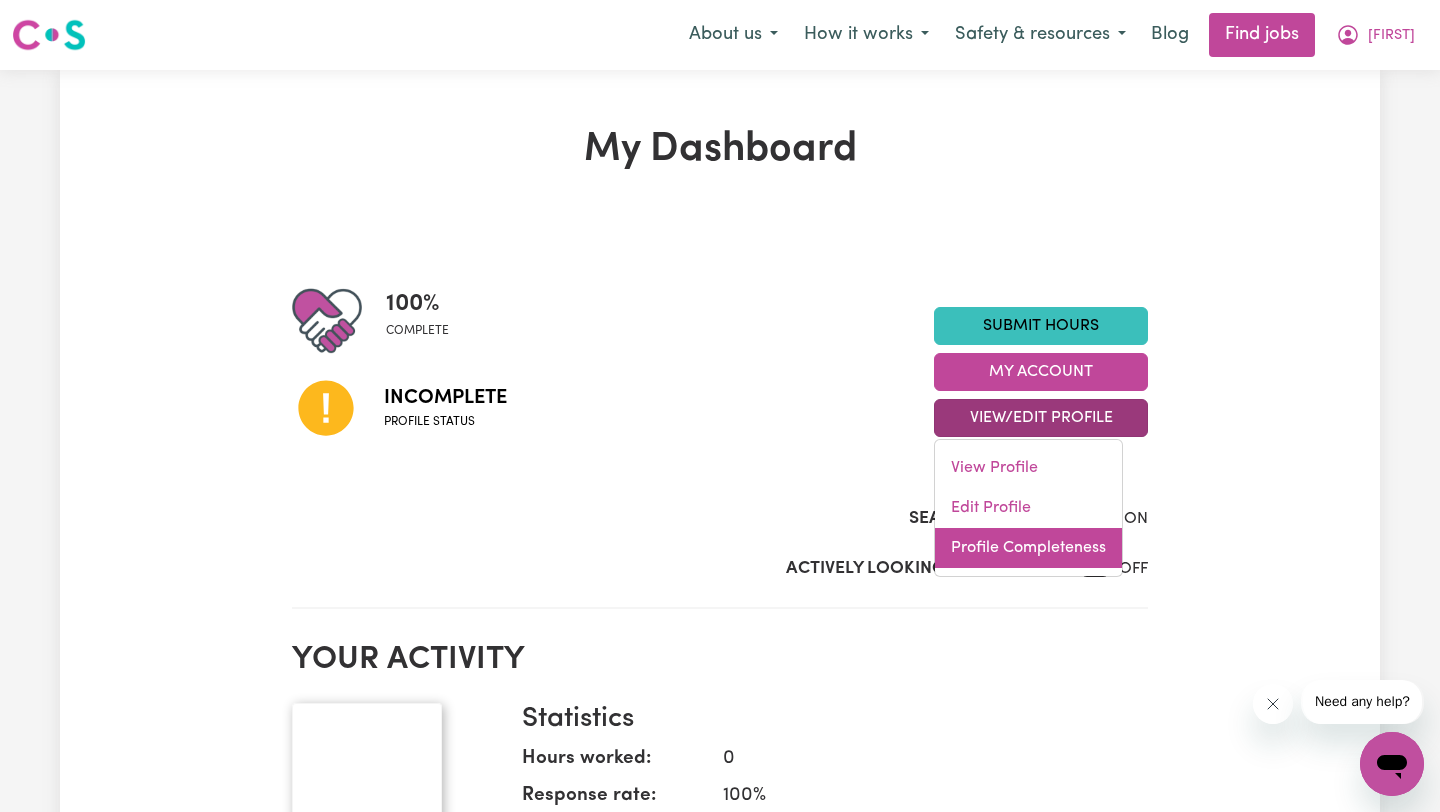 click on "Profile Completeness" at bounding box center (1028, 548) 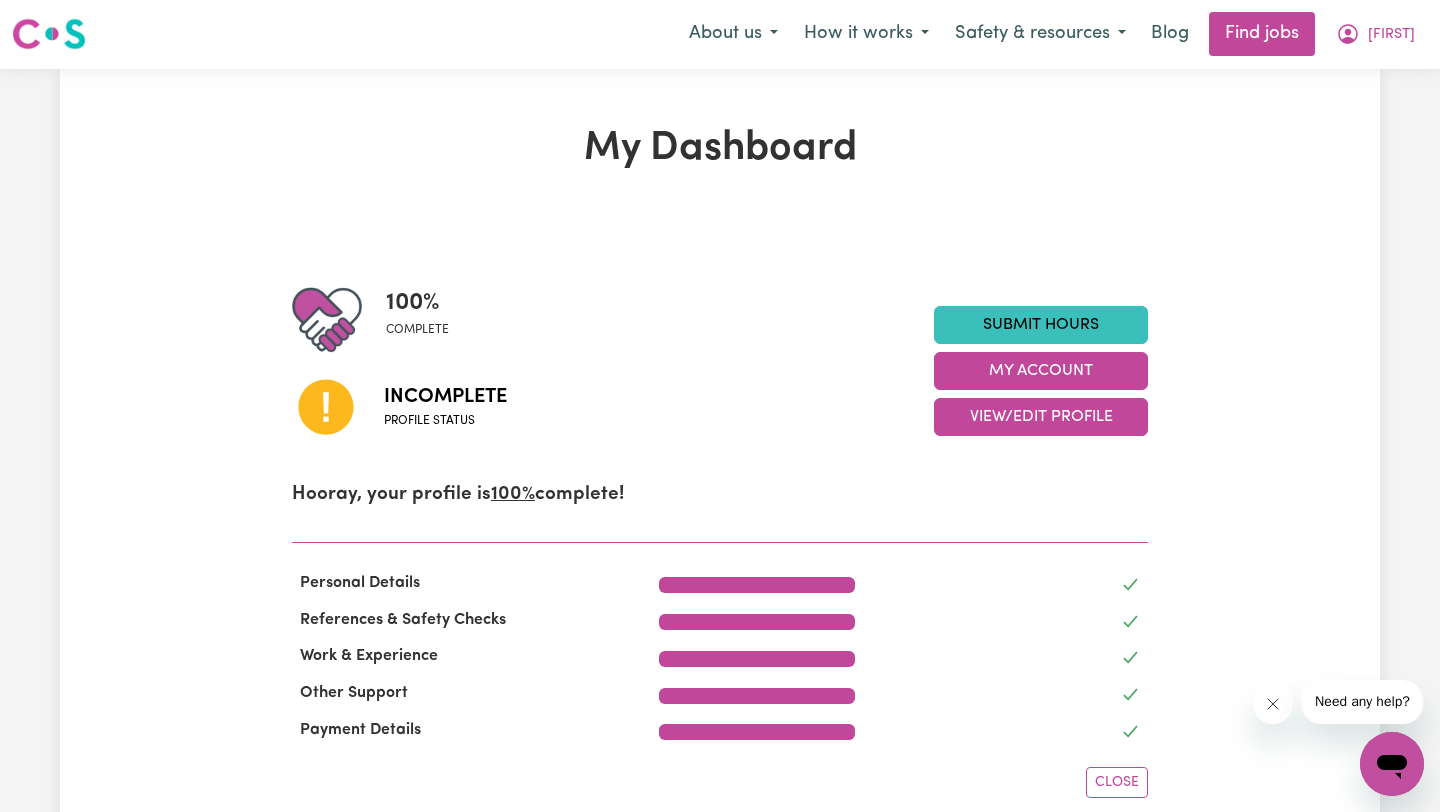 scroll, scrollTop: 3, scrollLeft: 0, axis: vertical 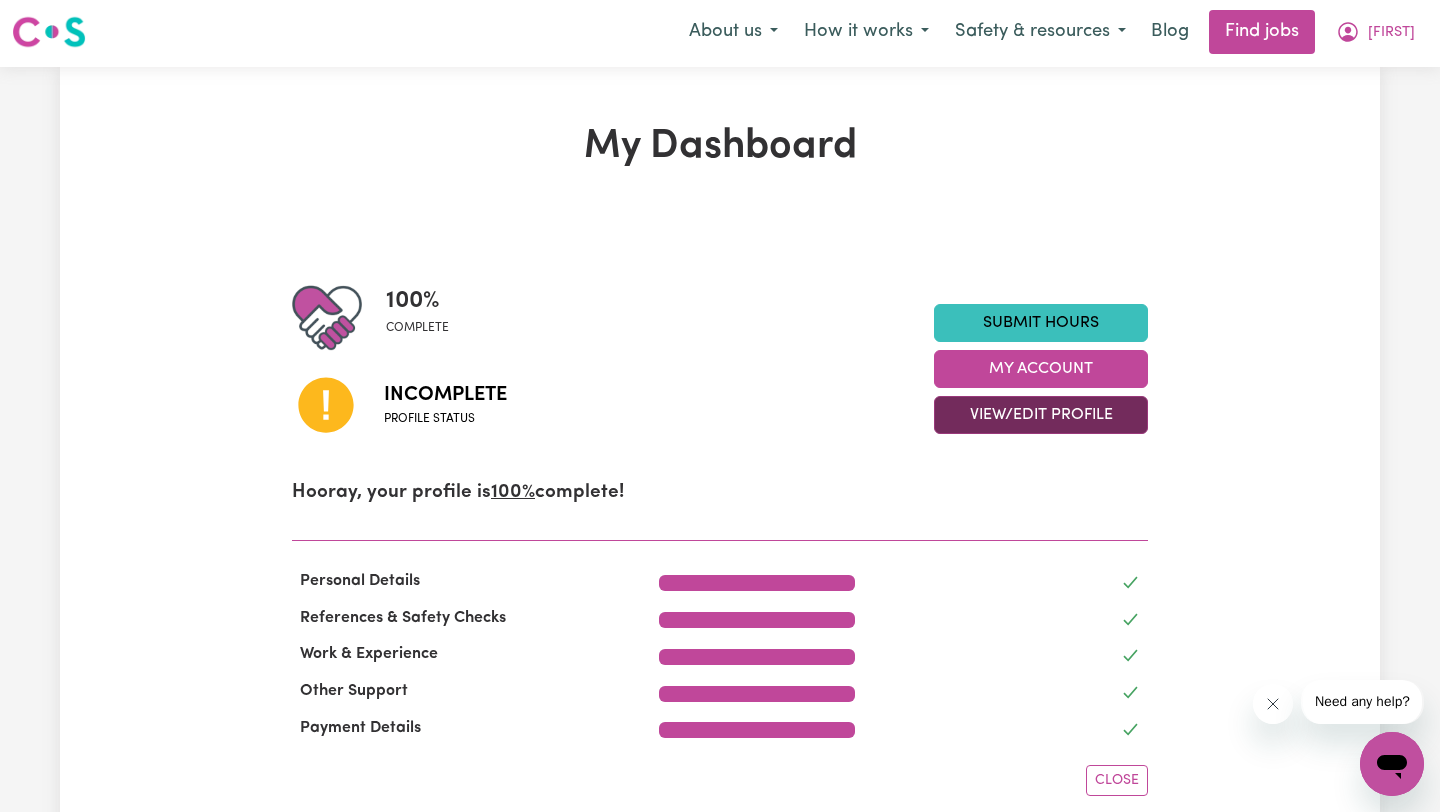 click on "View/Edit Profile" at bounding box center (1041, 415) 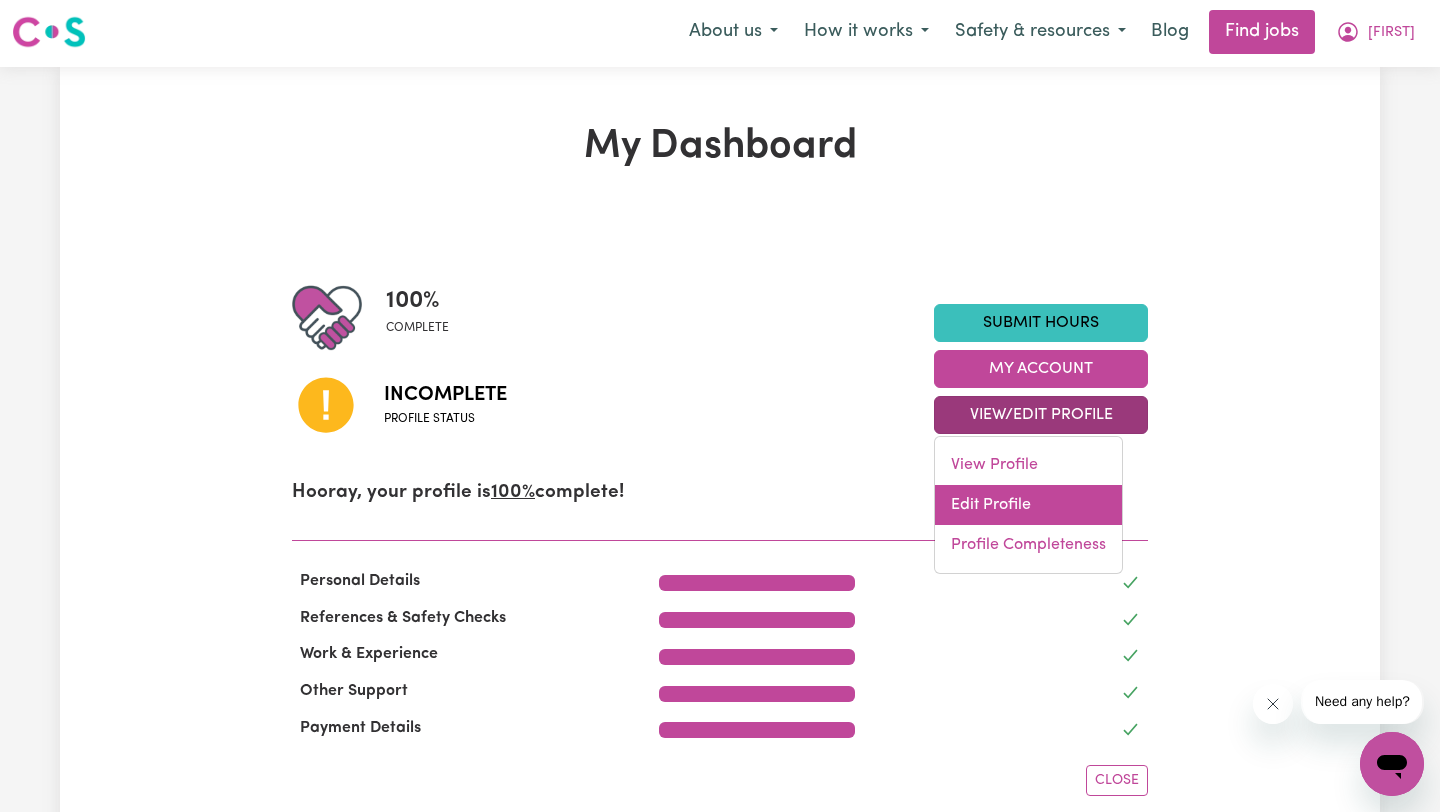 click on "Edit Profile" at bounding box center (1028, 505) 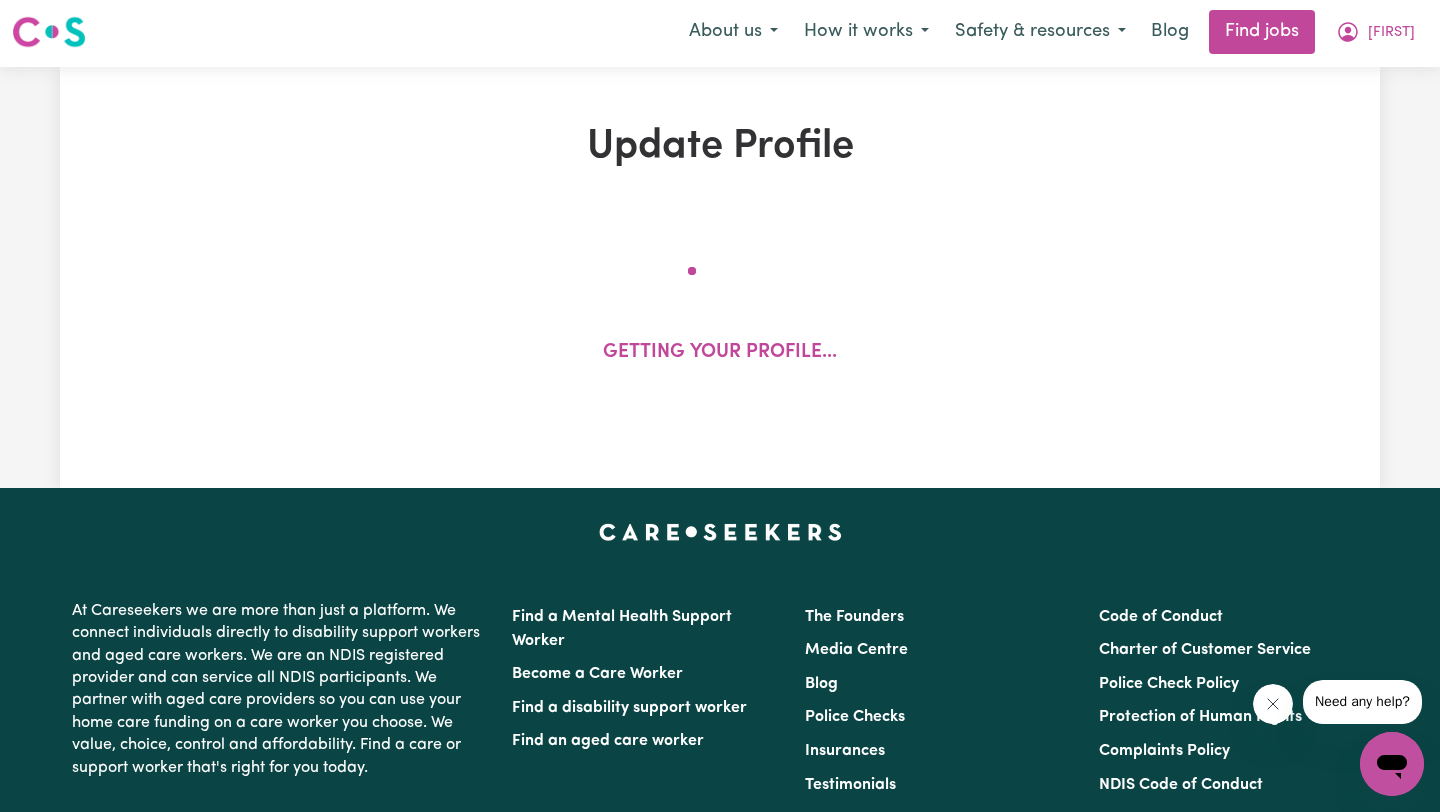 scroll, scrollTop: 0, scrollLeft: 0, axis: both 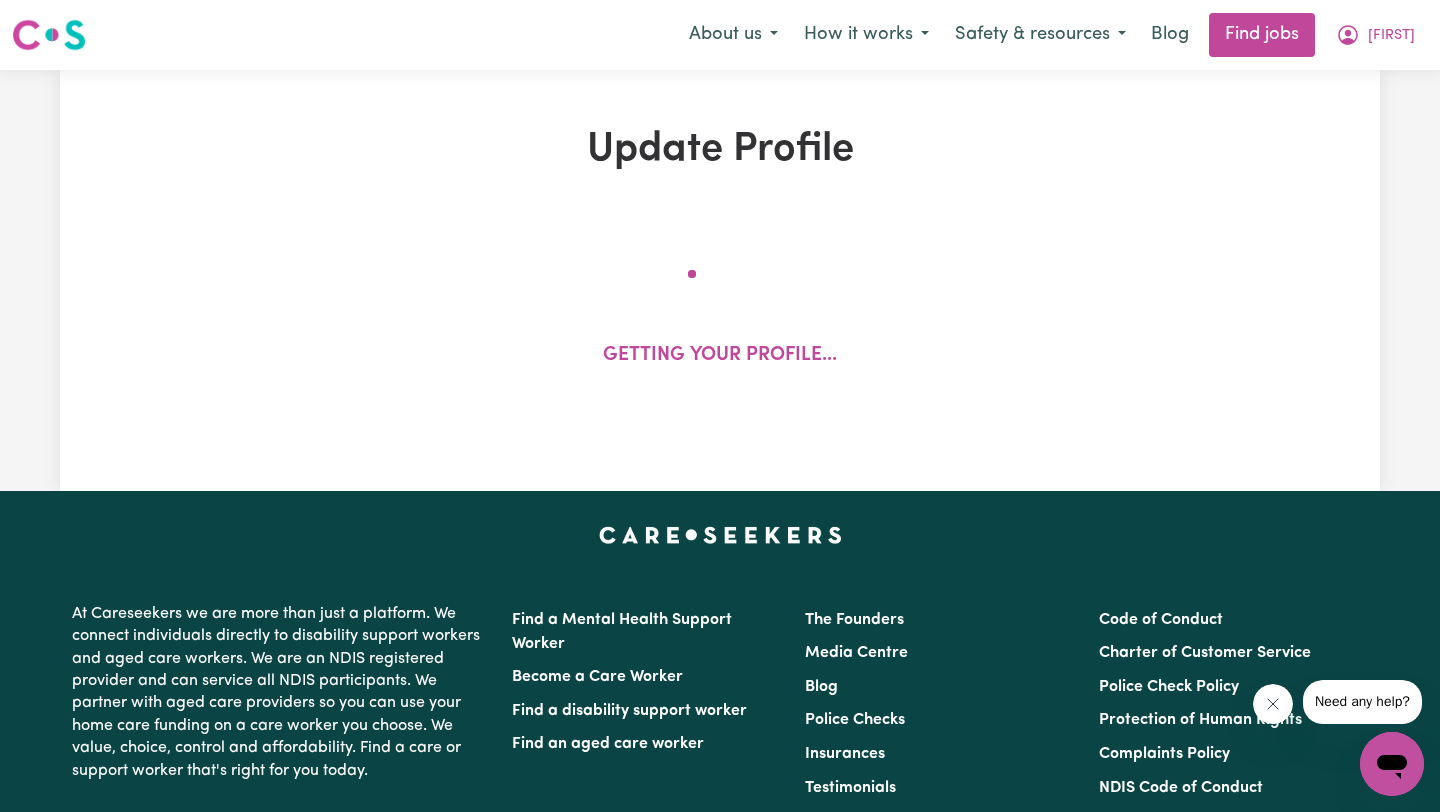 select on "Australian Citizen" 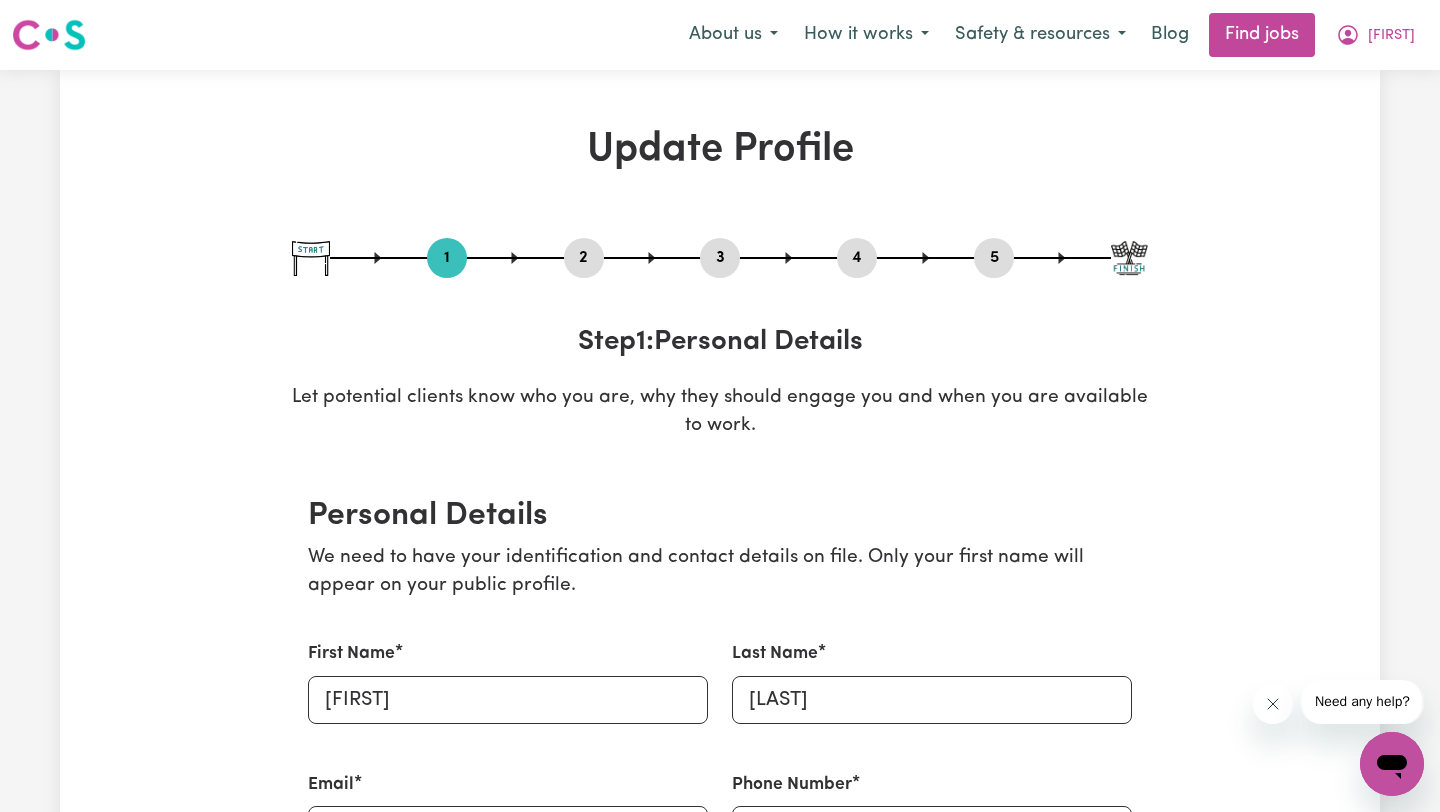 click on "5" at bounding box center [994, 258] 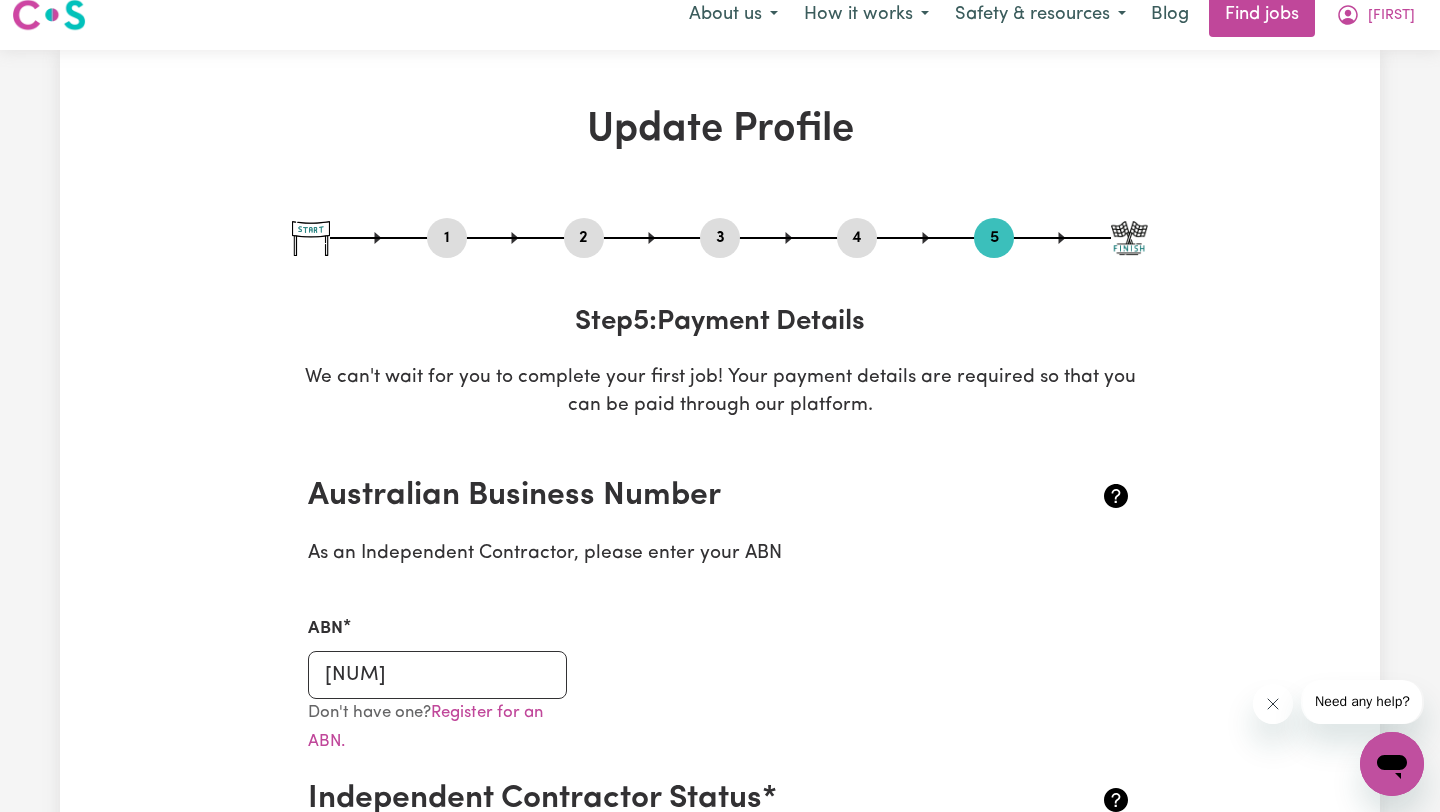 scroll, scrollTop: 24, scrollLeft: 0, axis: vertical 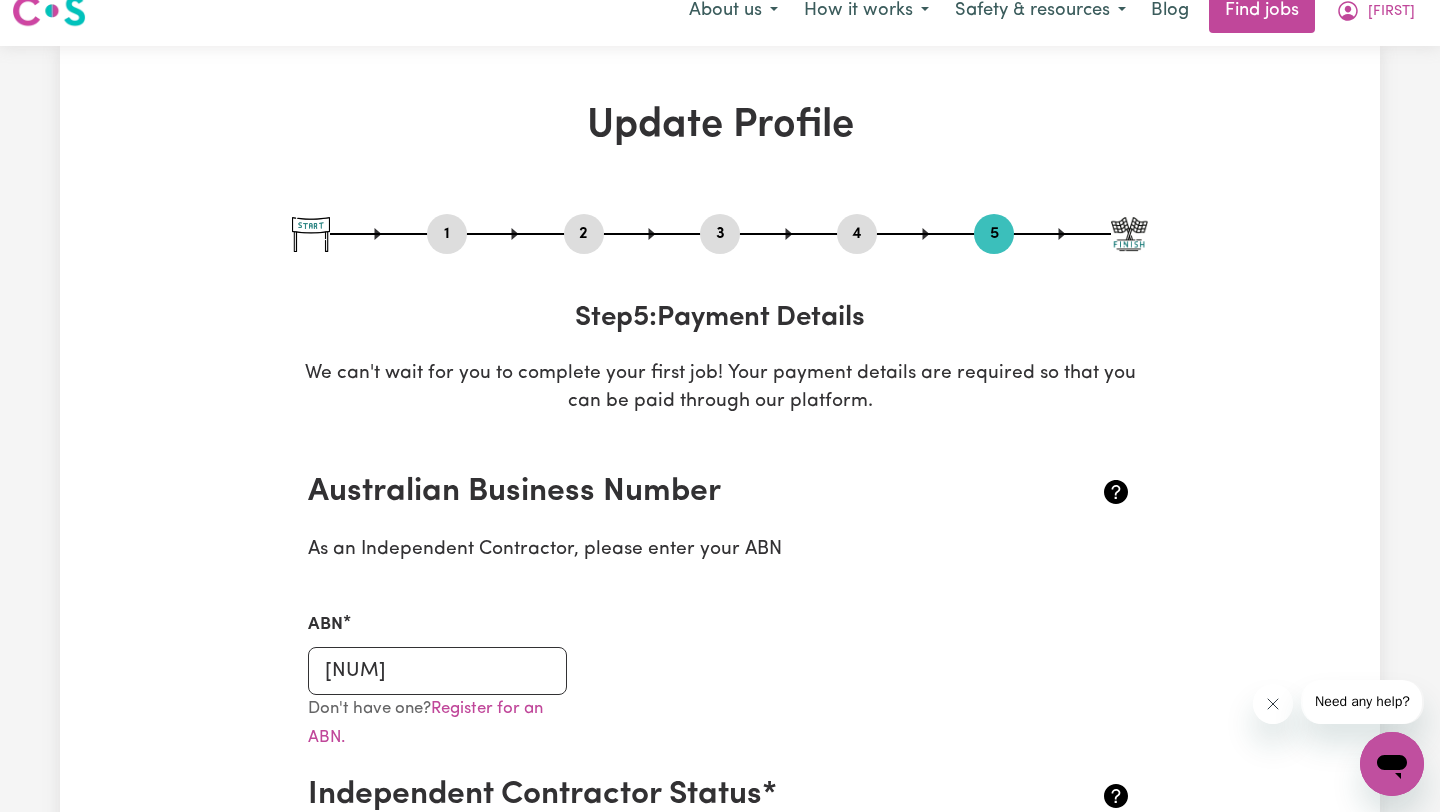 click on "4" at bounding box center [857, 234] 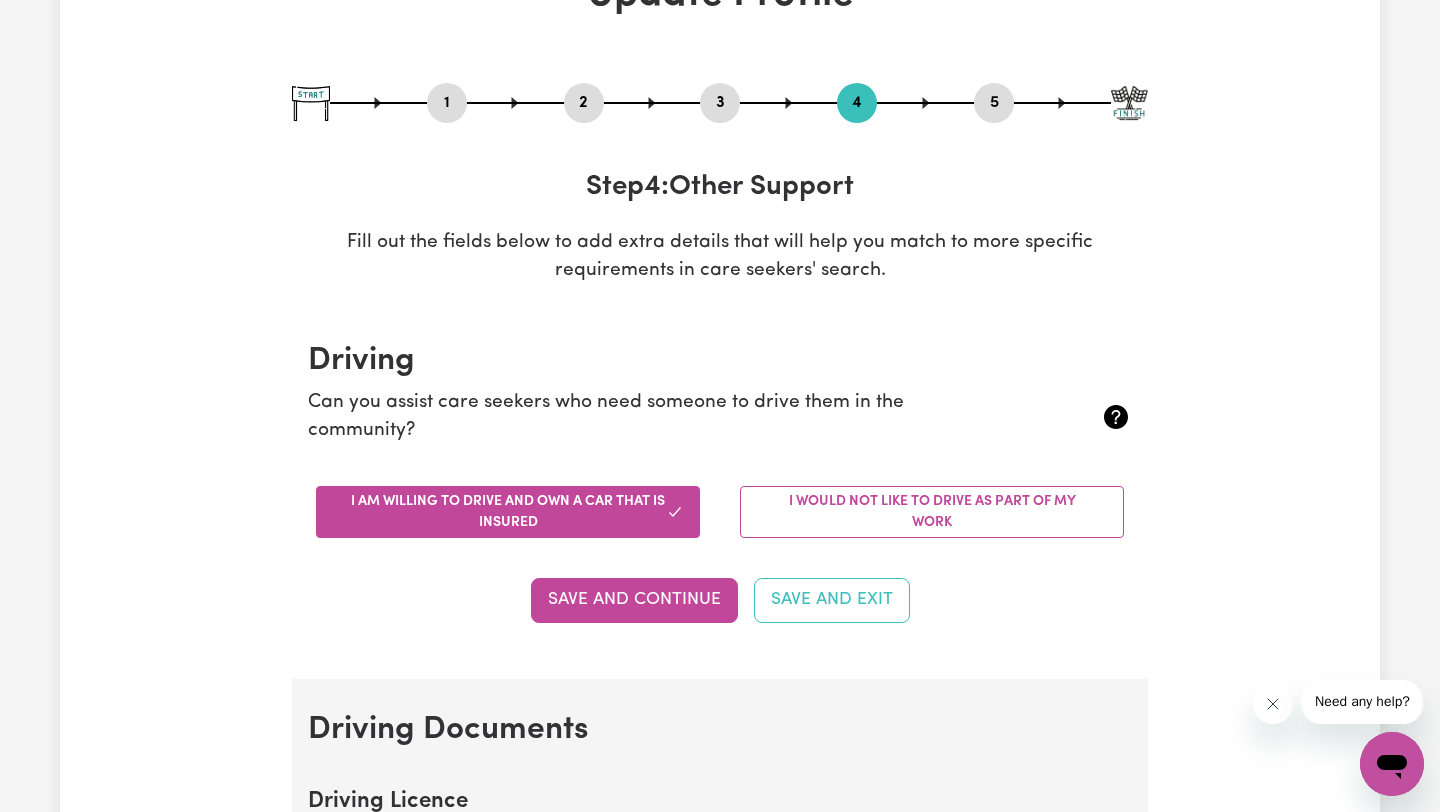 scroll, scrollTop: 0, scrollLeft: 0, axis: both 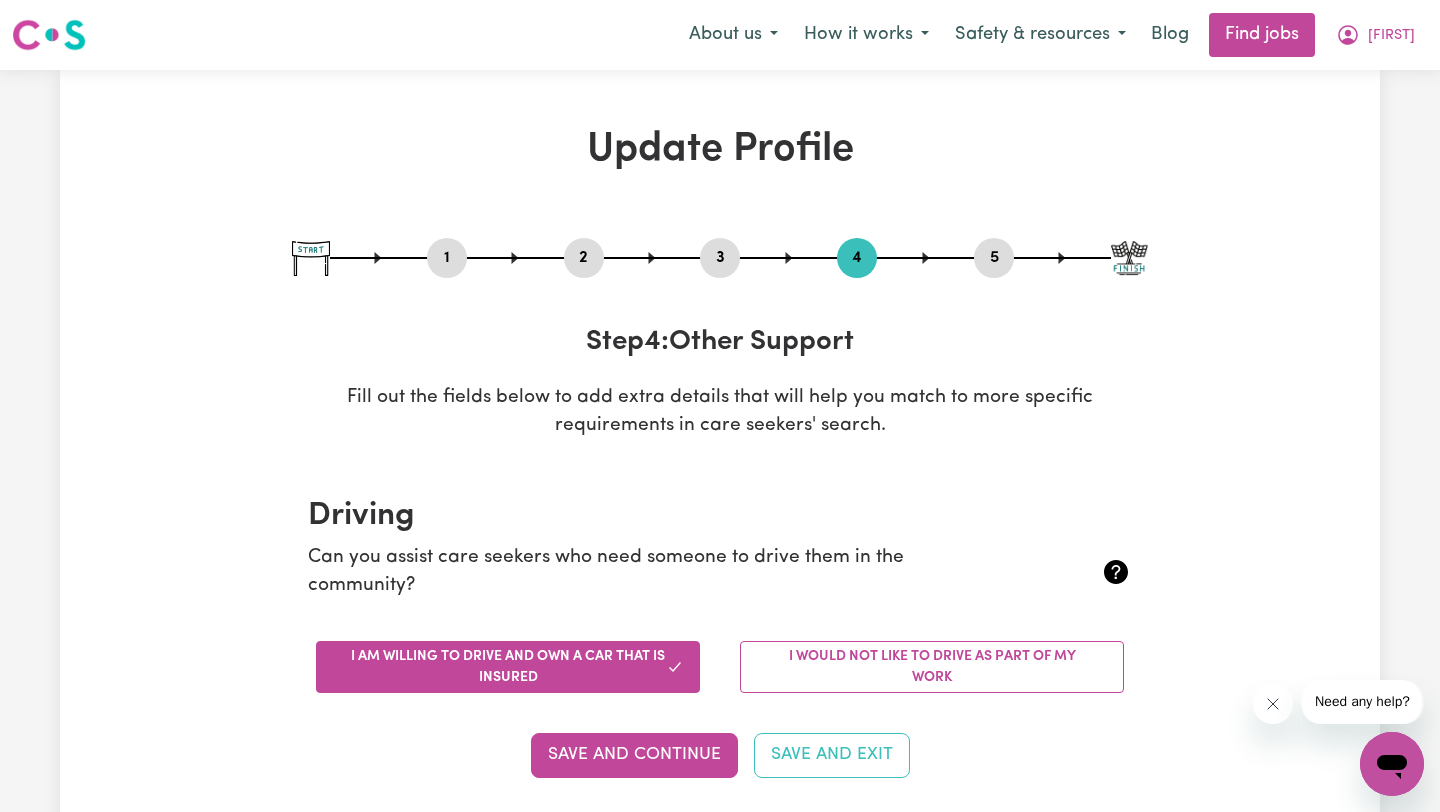 click on "Update Profile" at bounding box center (720, 150) 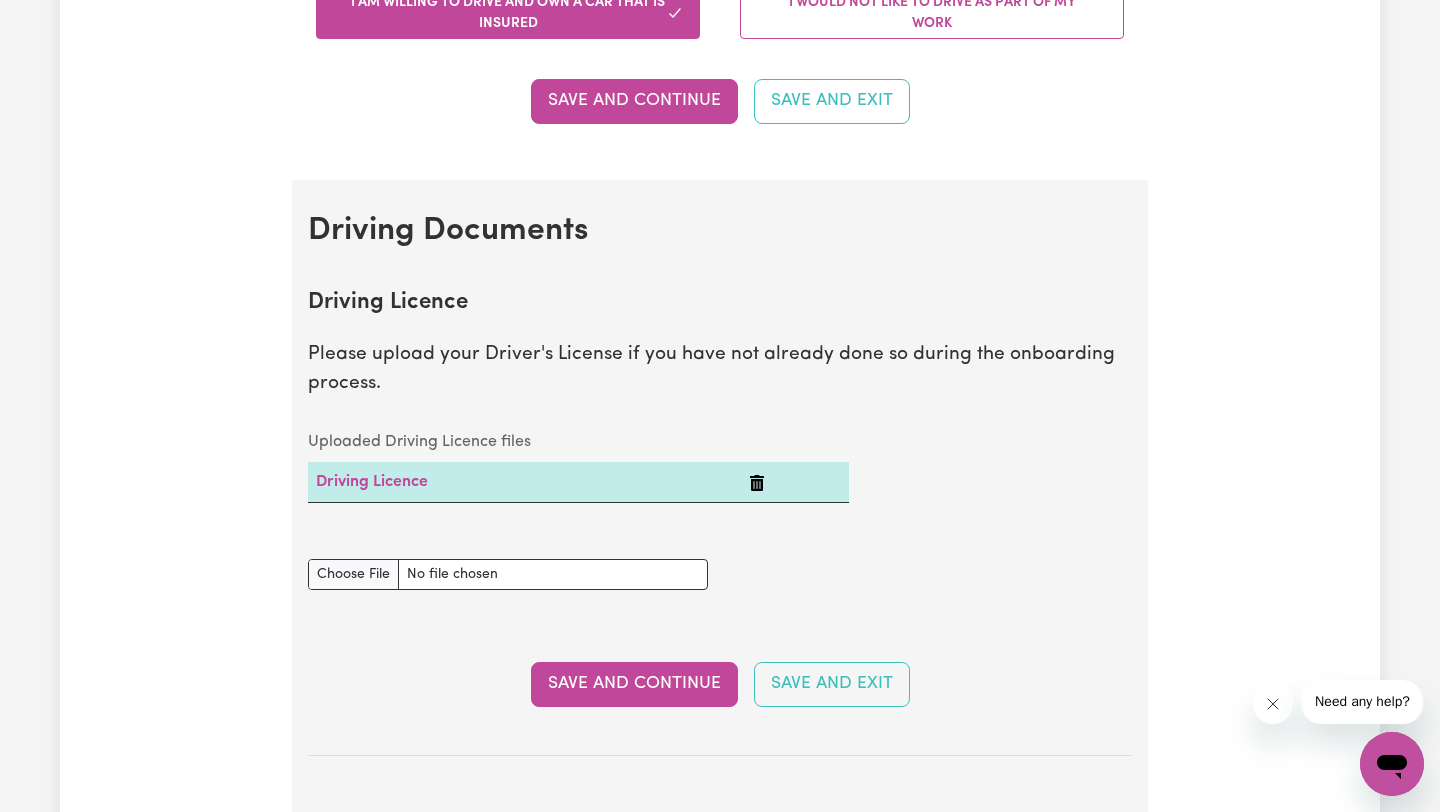 scroll, scrollTop: 0, scrollLeft: 0, axis: both 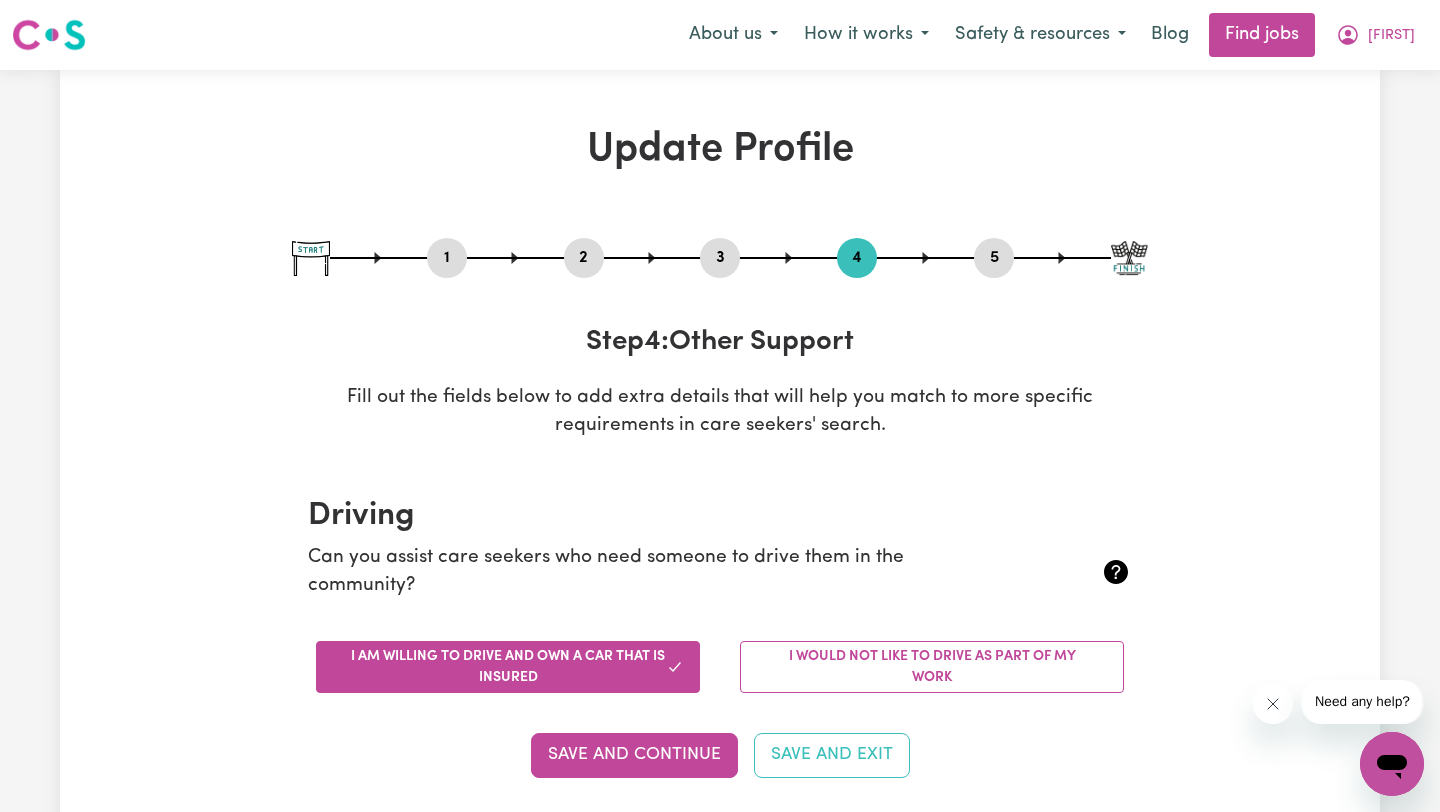 click on "2" at bounding box center [584, 258] 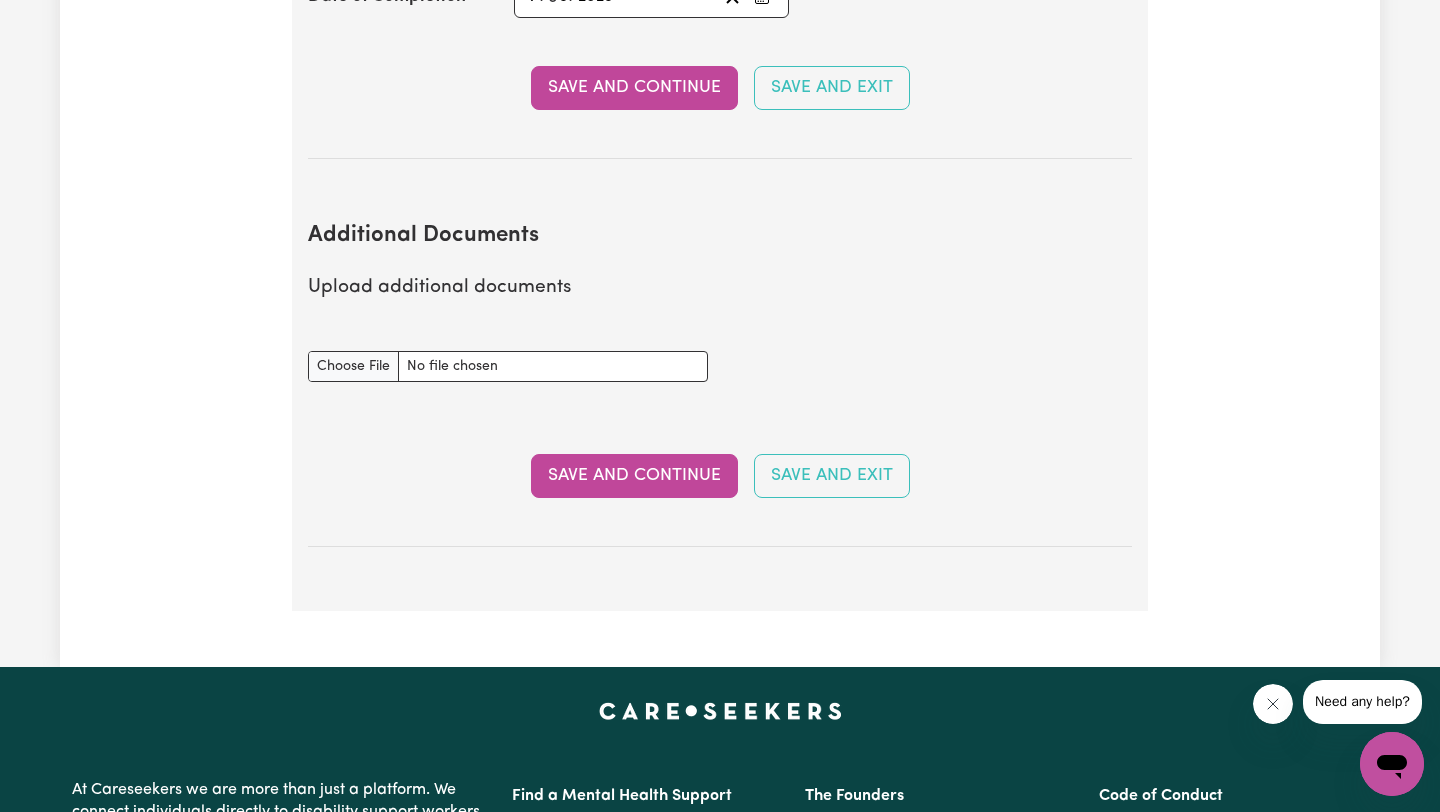 scroll, scrollTop: 3997, scrollLeft: 0, axis: vertical 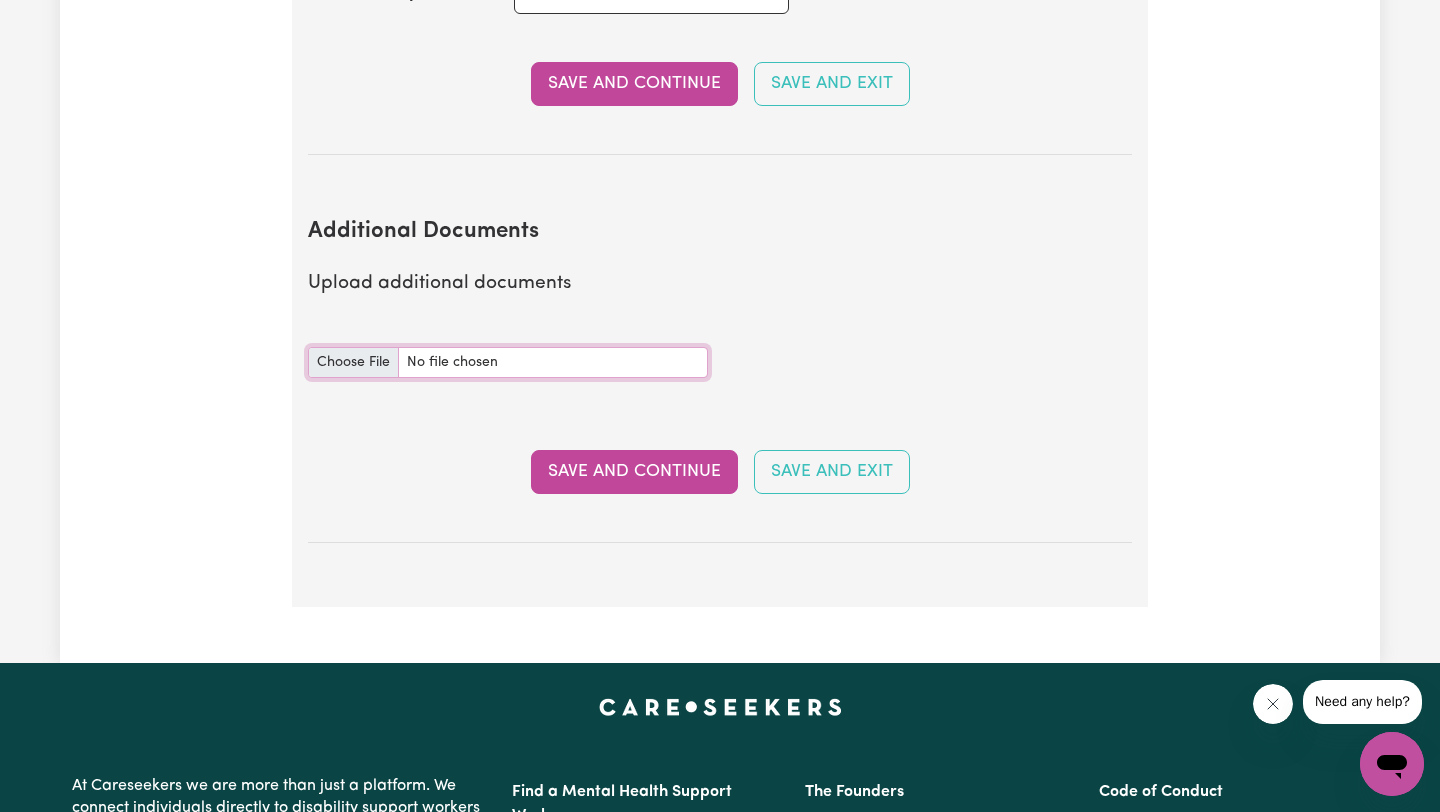 click on "Additional Documents  document" at bounding box center [508, 362] 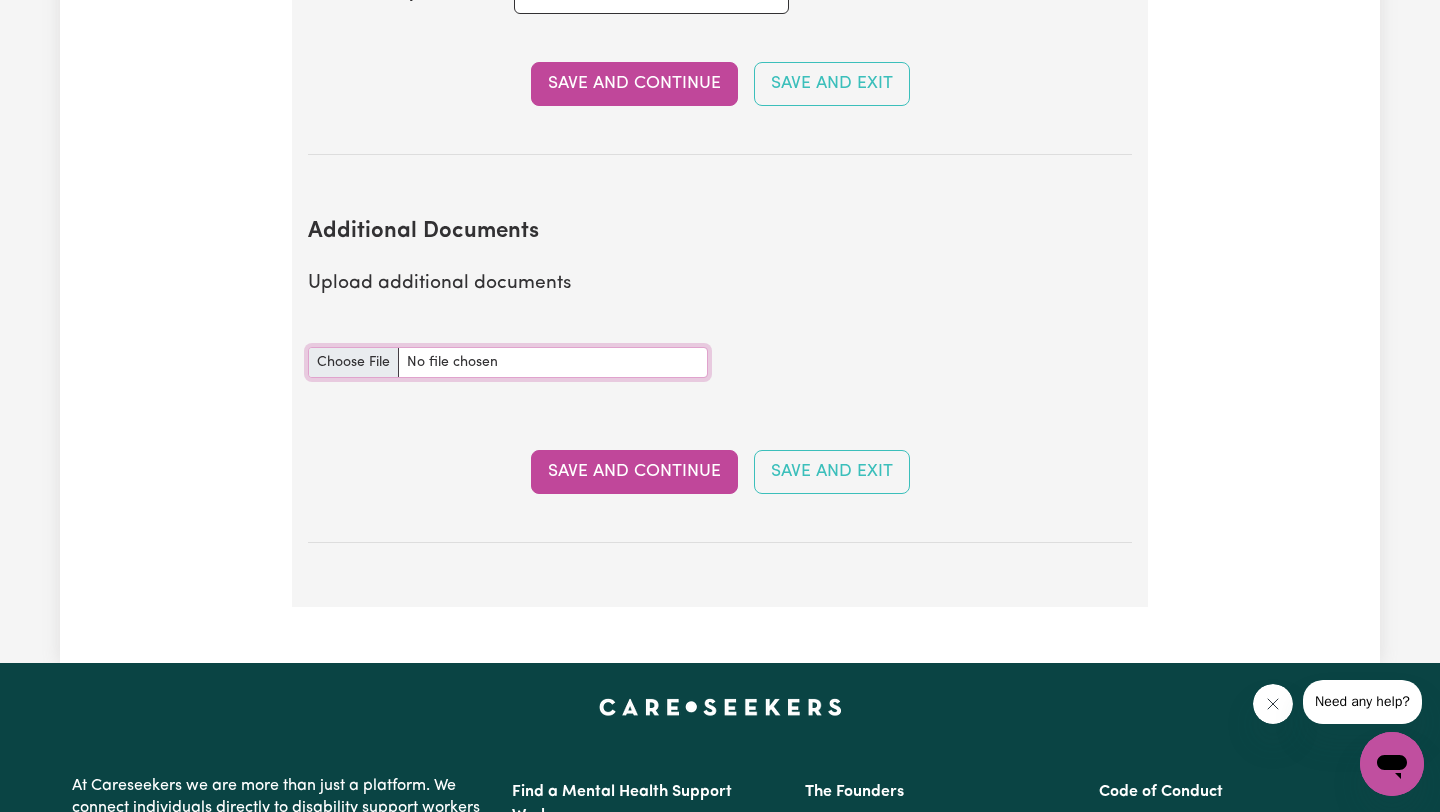type on "C:\fakepath\[DOCUMENT_TYPE].pdf" 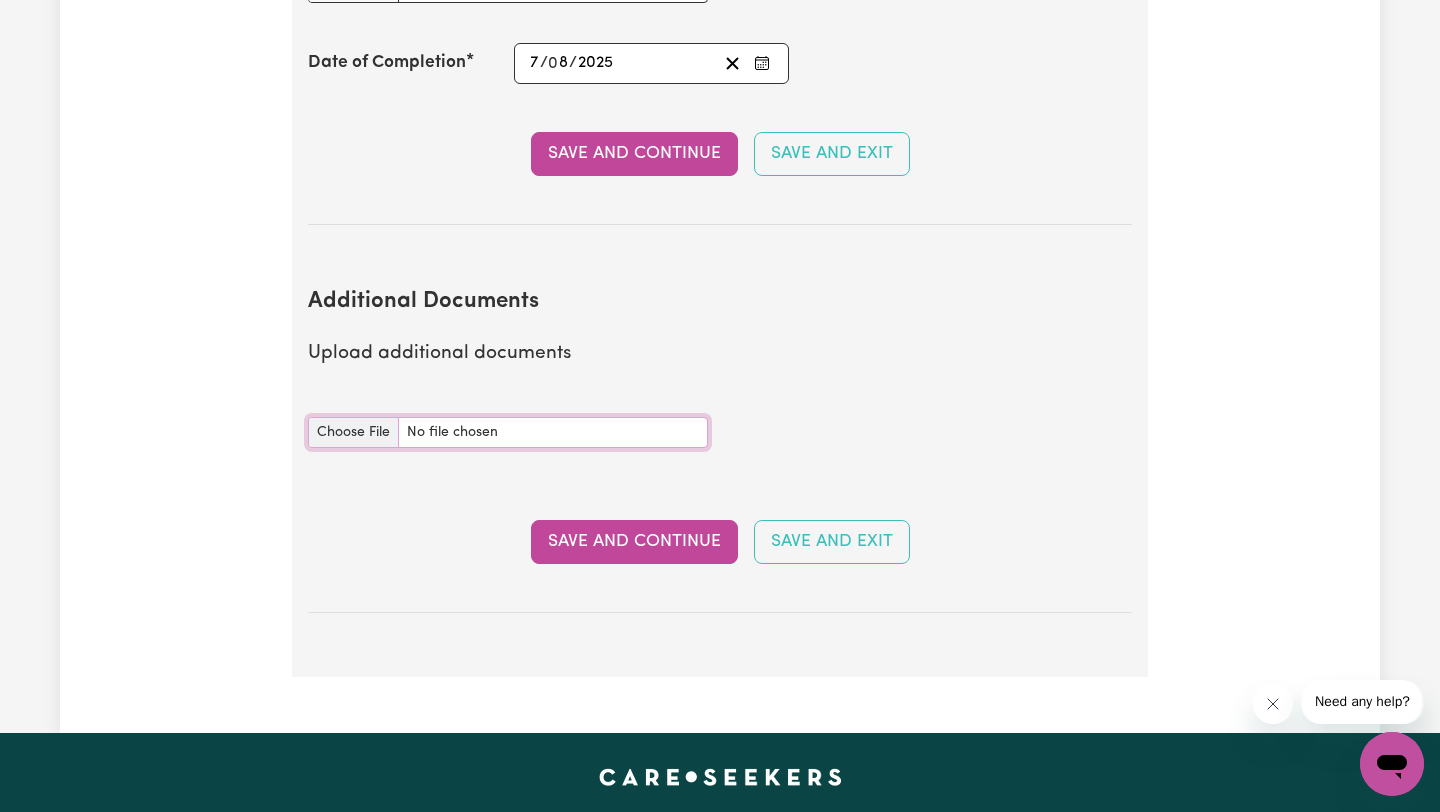 scroll, scrollTop: 3930, scrollLeft: 0, axis: vertical 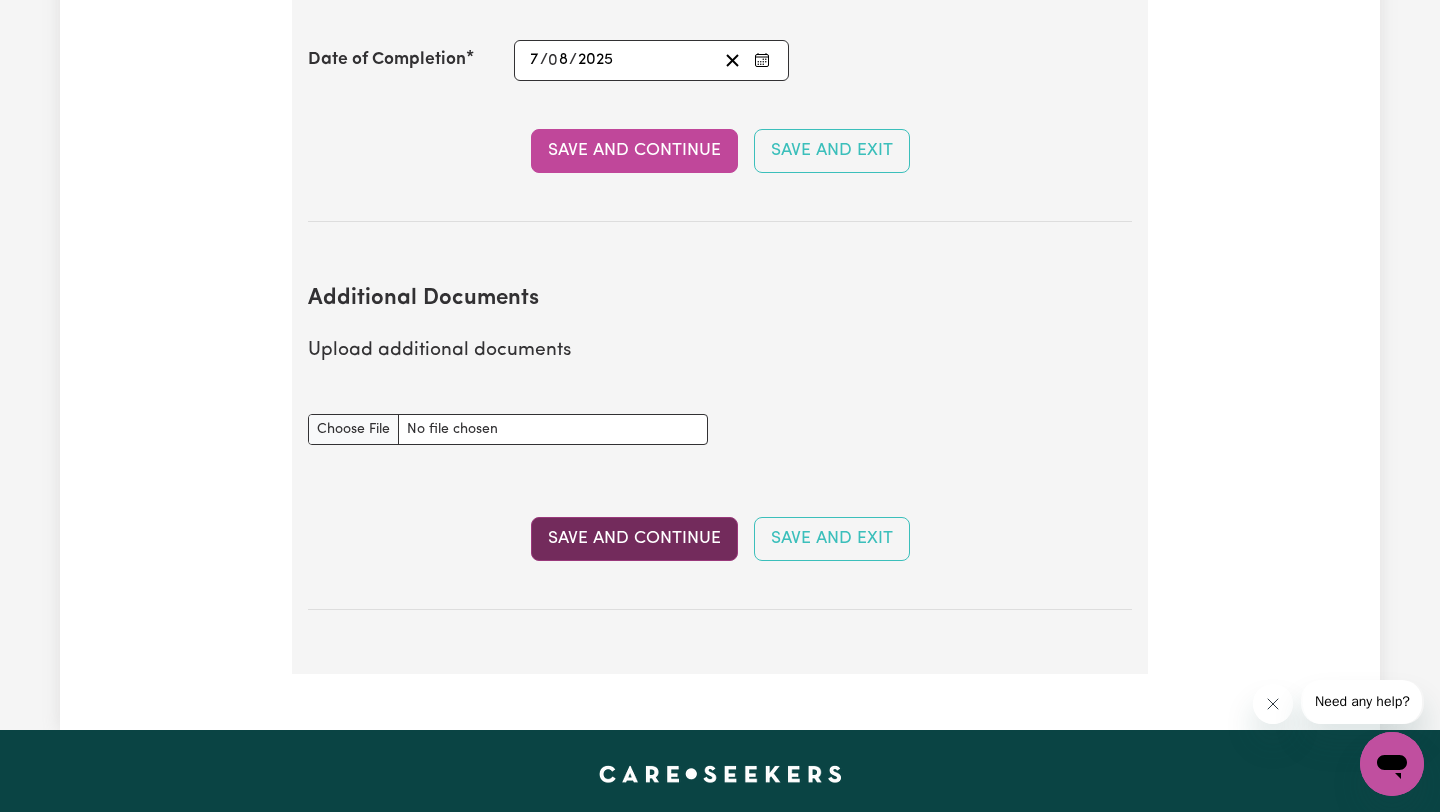 click on "Save and Continue" at bounding box center [634, 539] 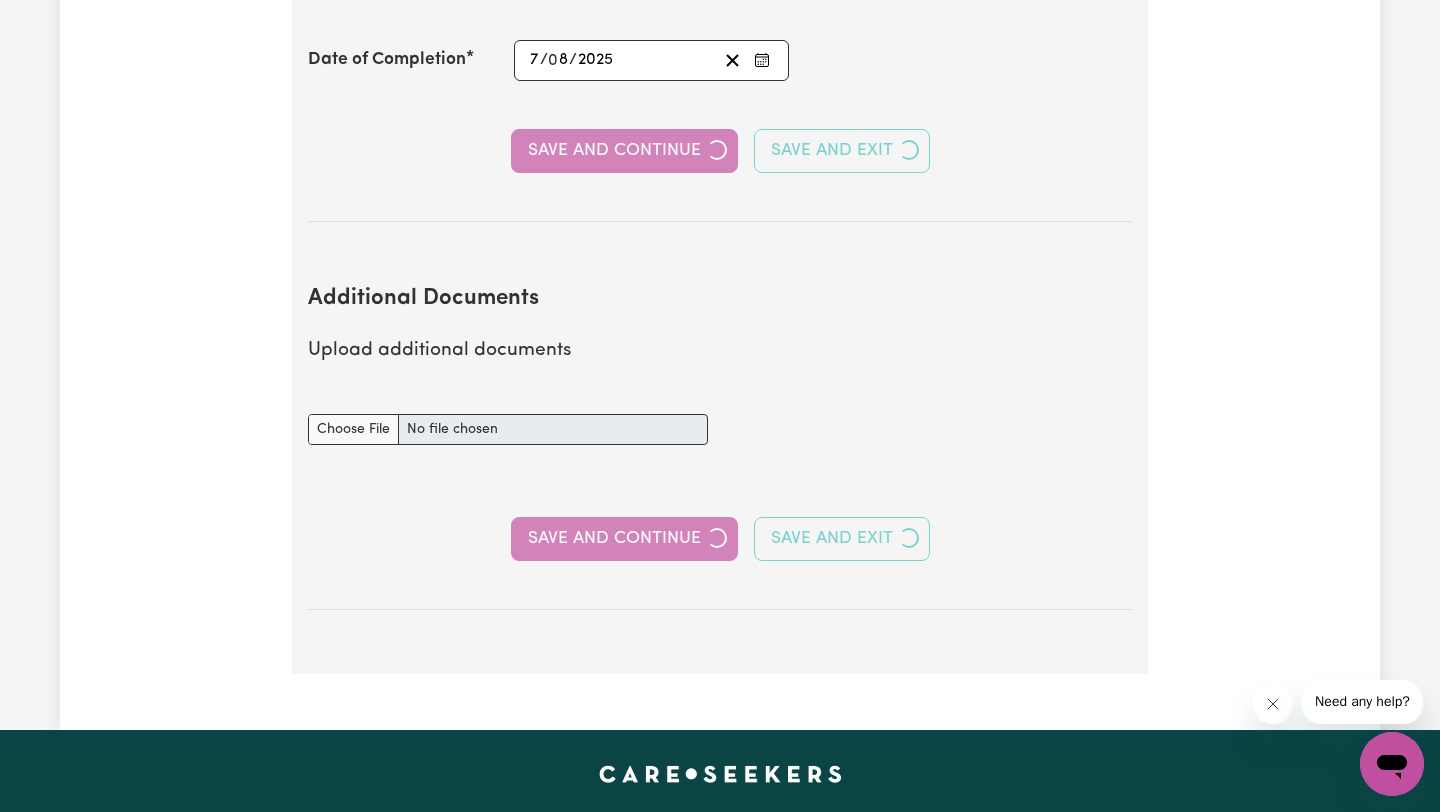 select on "2019" 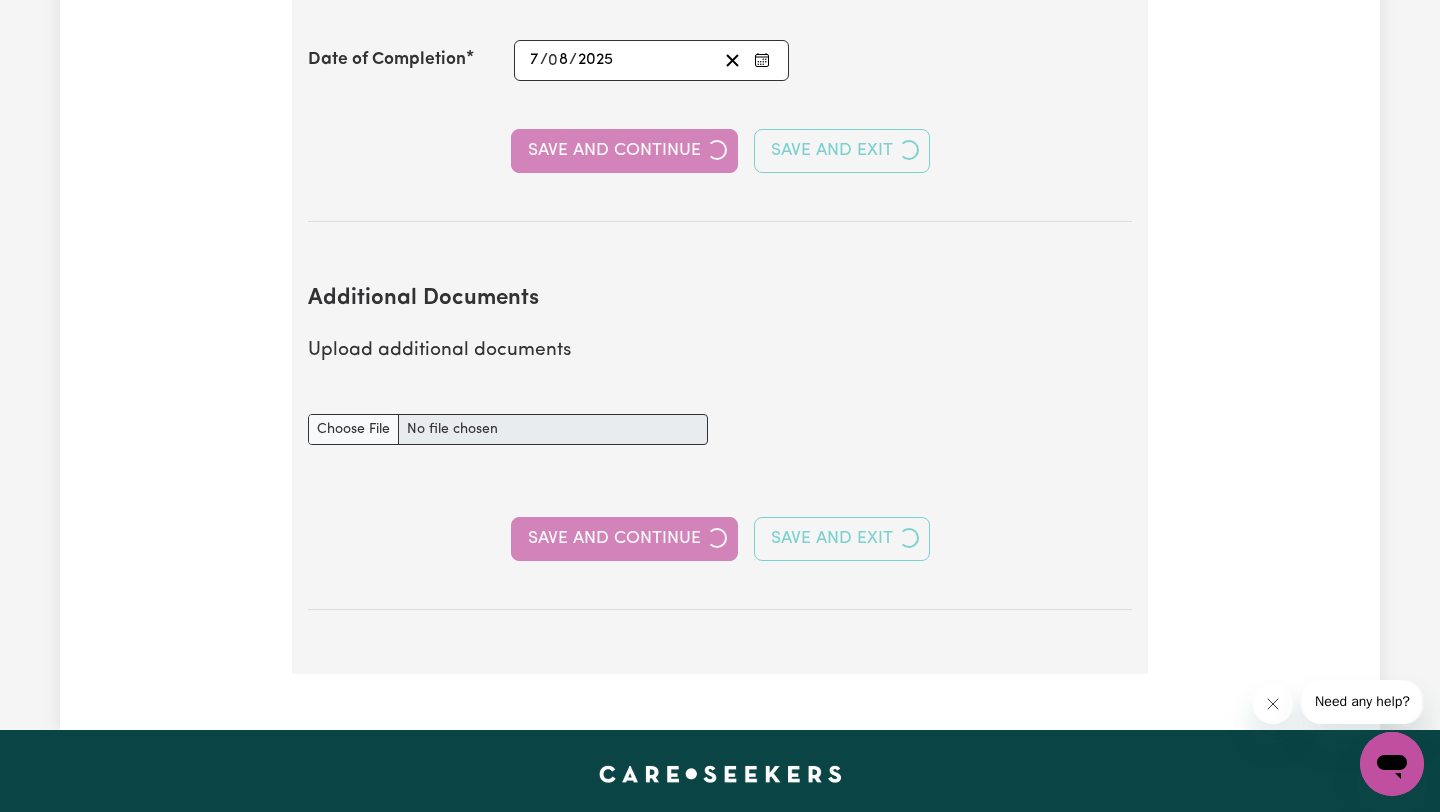 select on "2017" 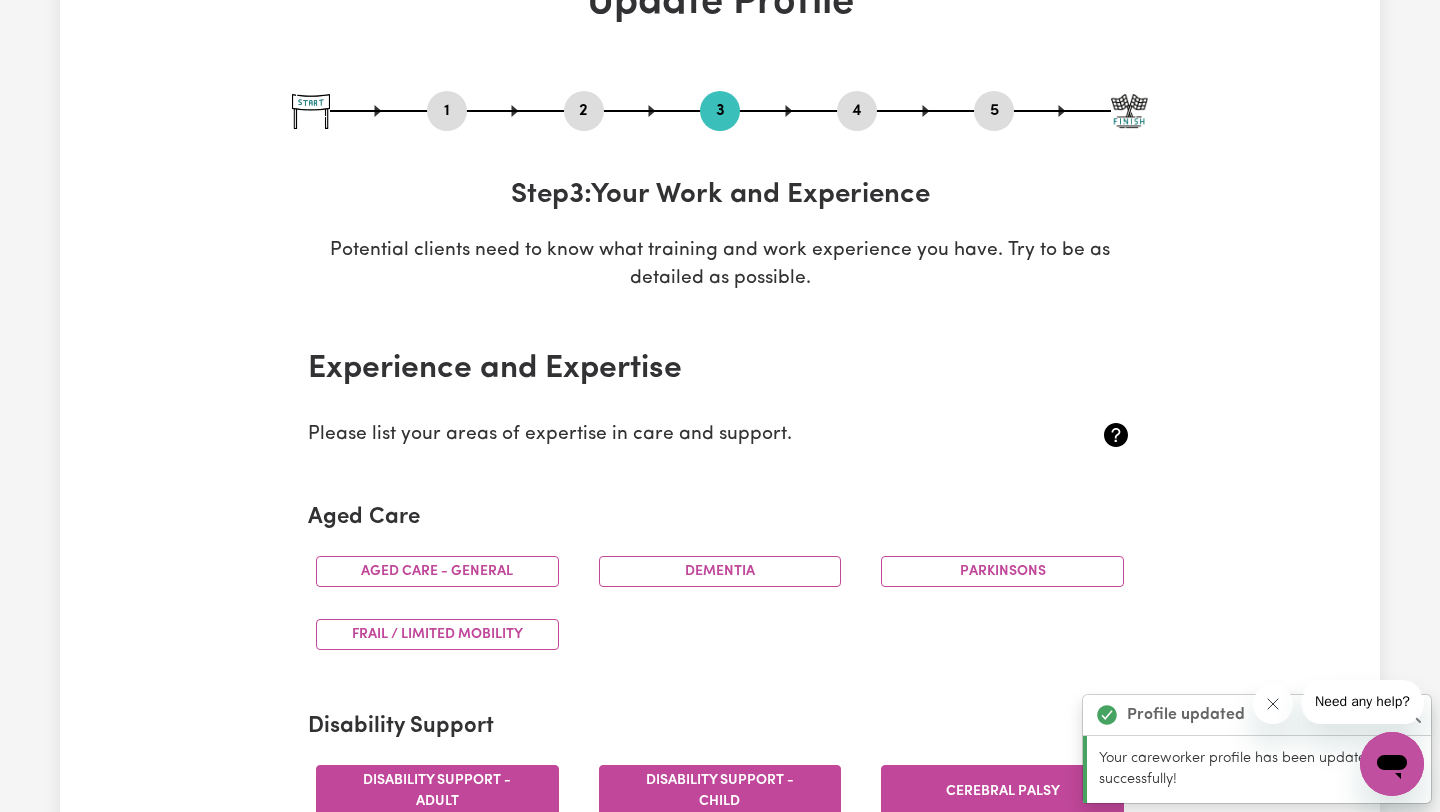 scroll, scrollTop: 0, scrollLeft: 0, axis: both 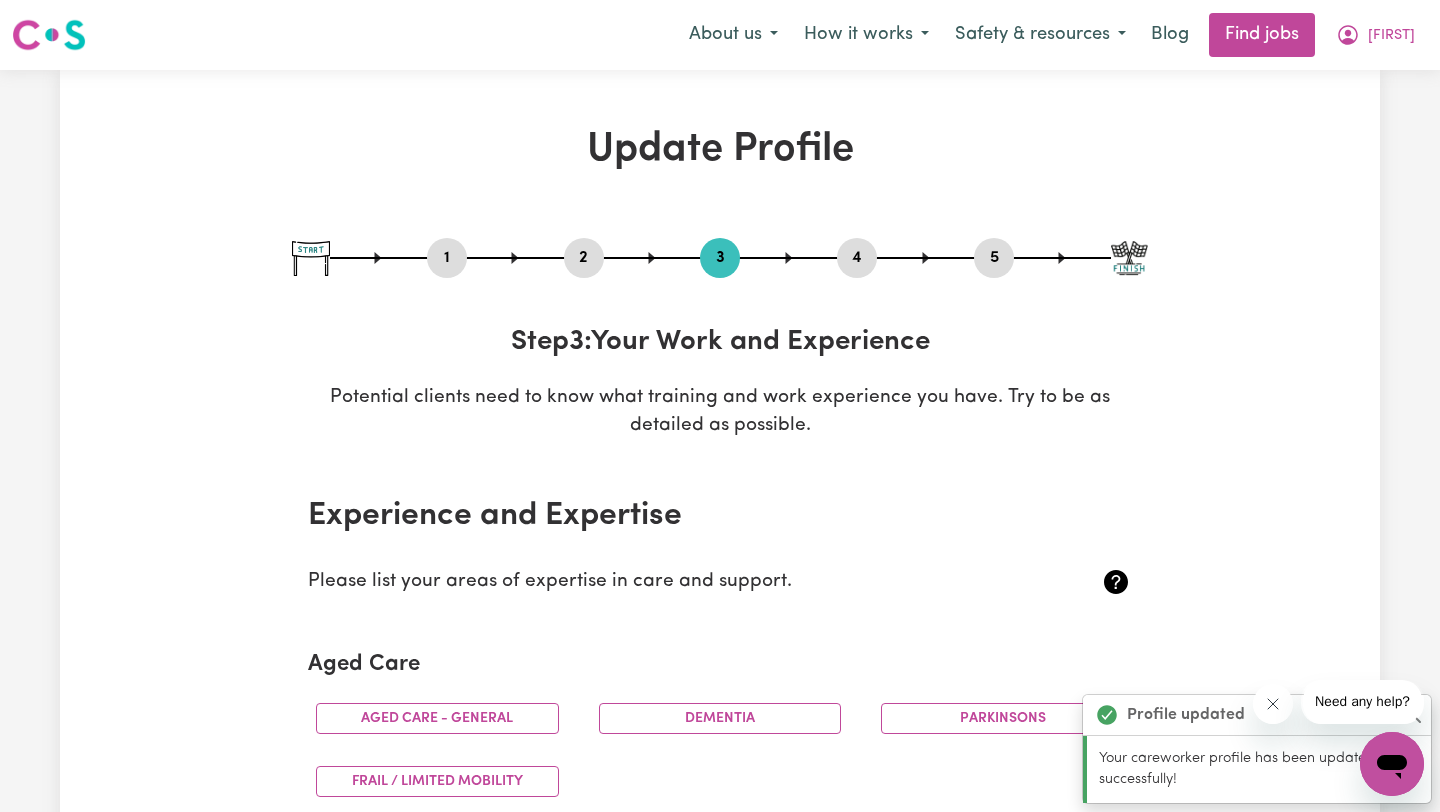 click on "2" at bounding box center [584, 258] 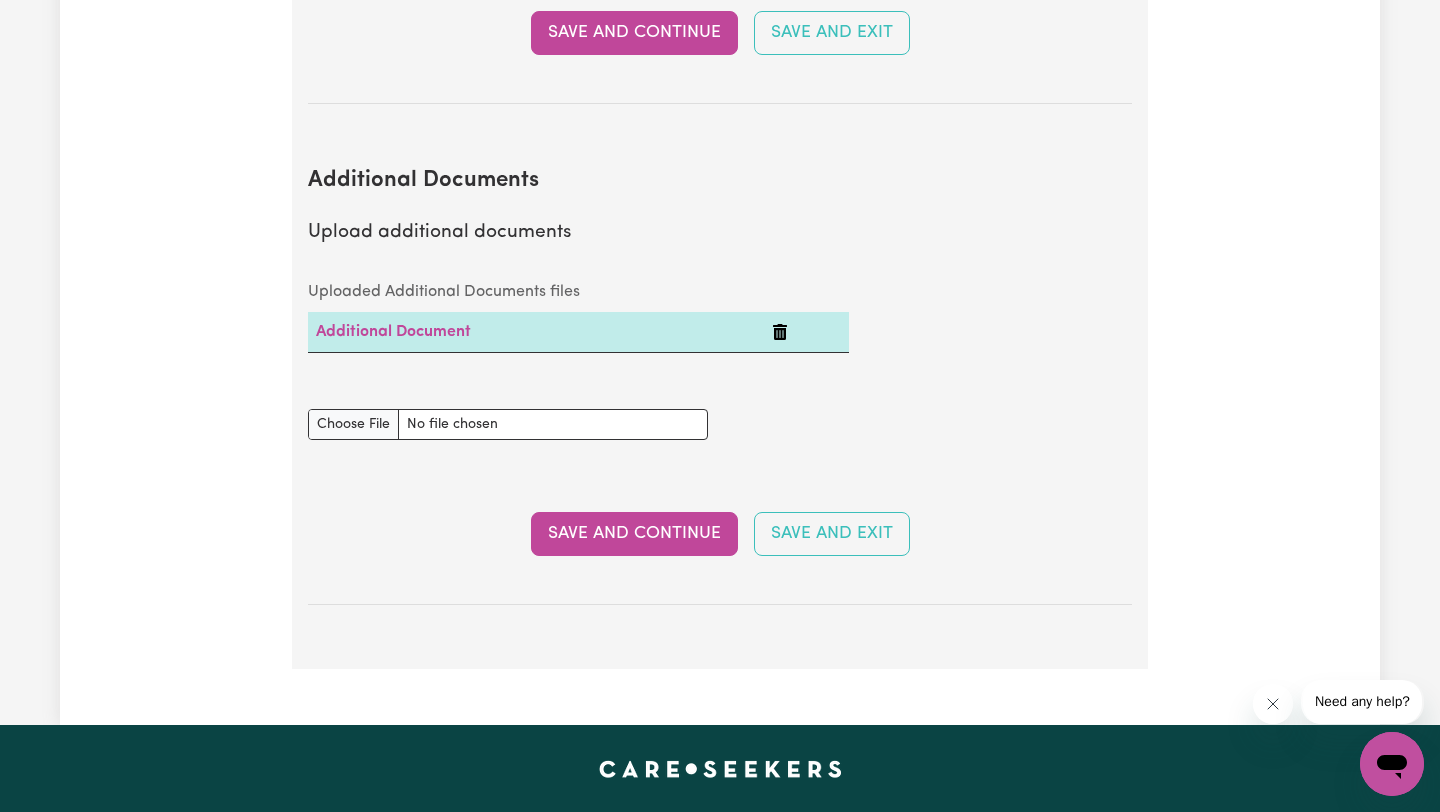 scroll, scrollTop: 4031, scrollLeft: 0, axis: vertical 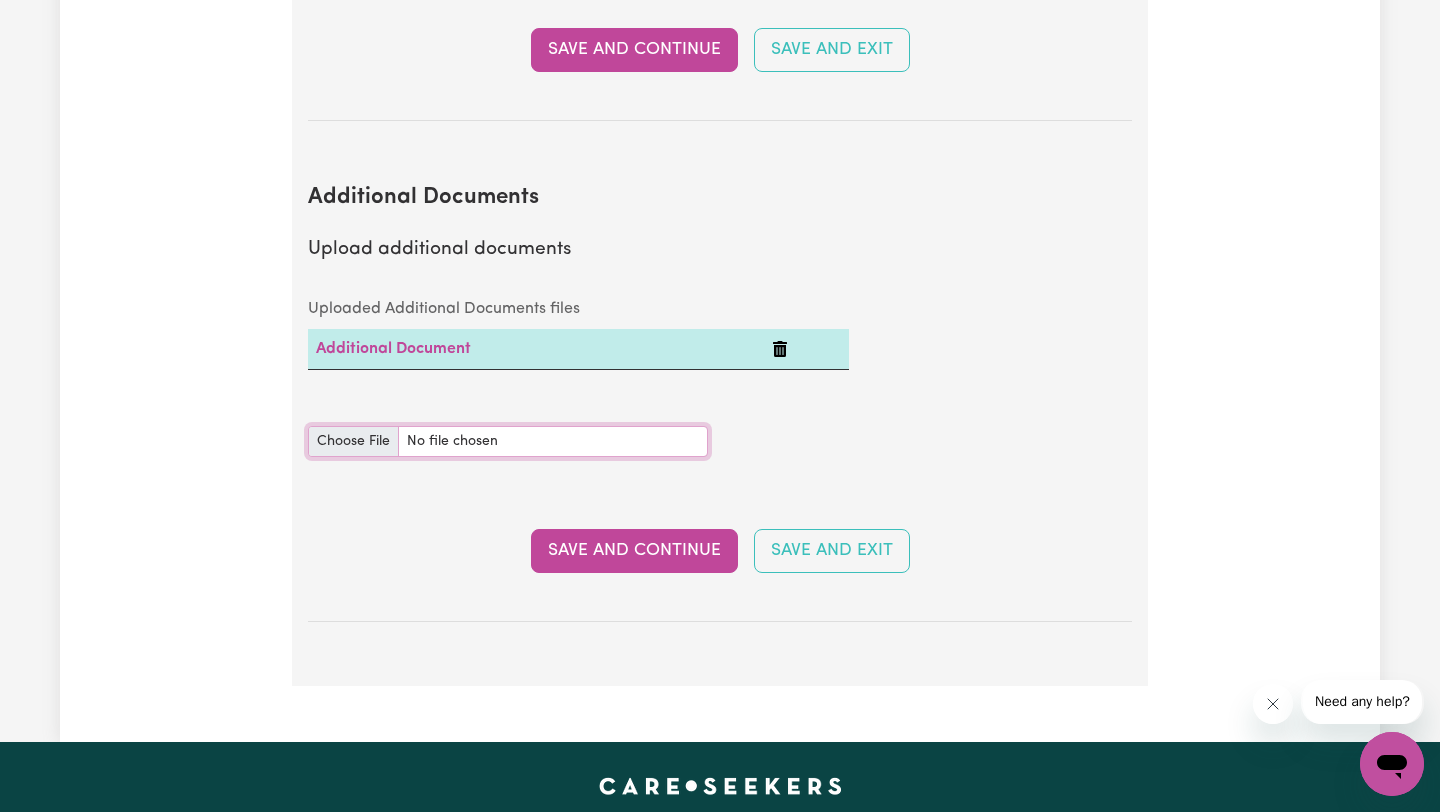 click on "Additional Documents  document" at bounding box center (508, 441) 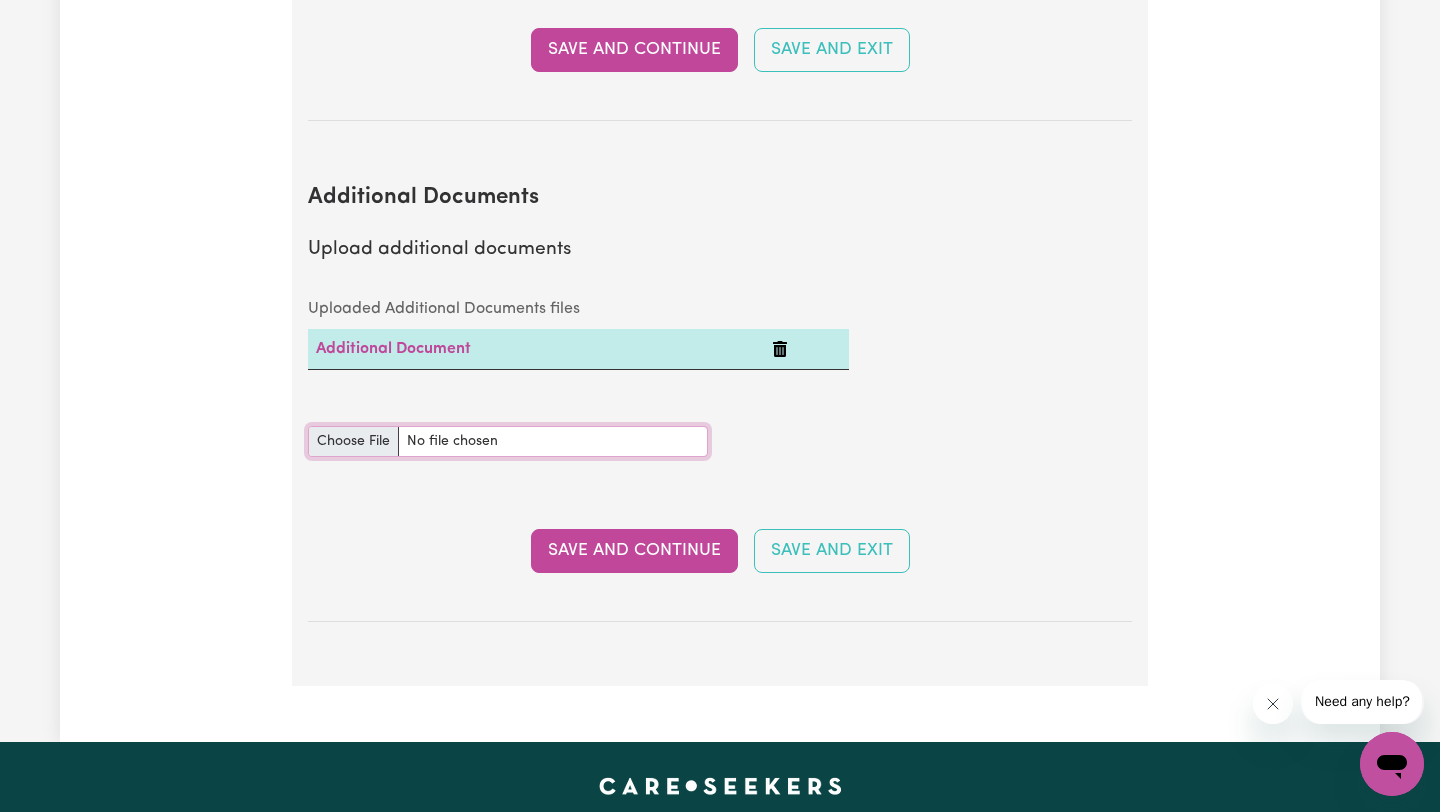 type on "C:\fakepath\[DOCUMENT_TYPE] copy.pdf" 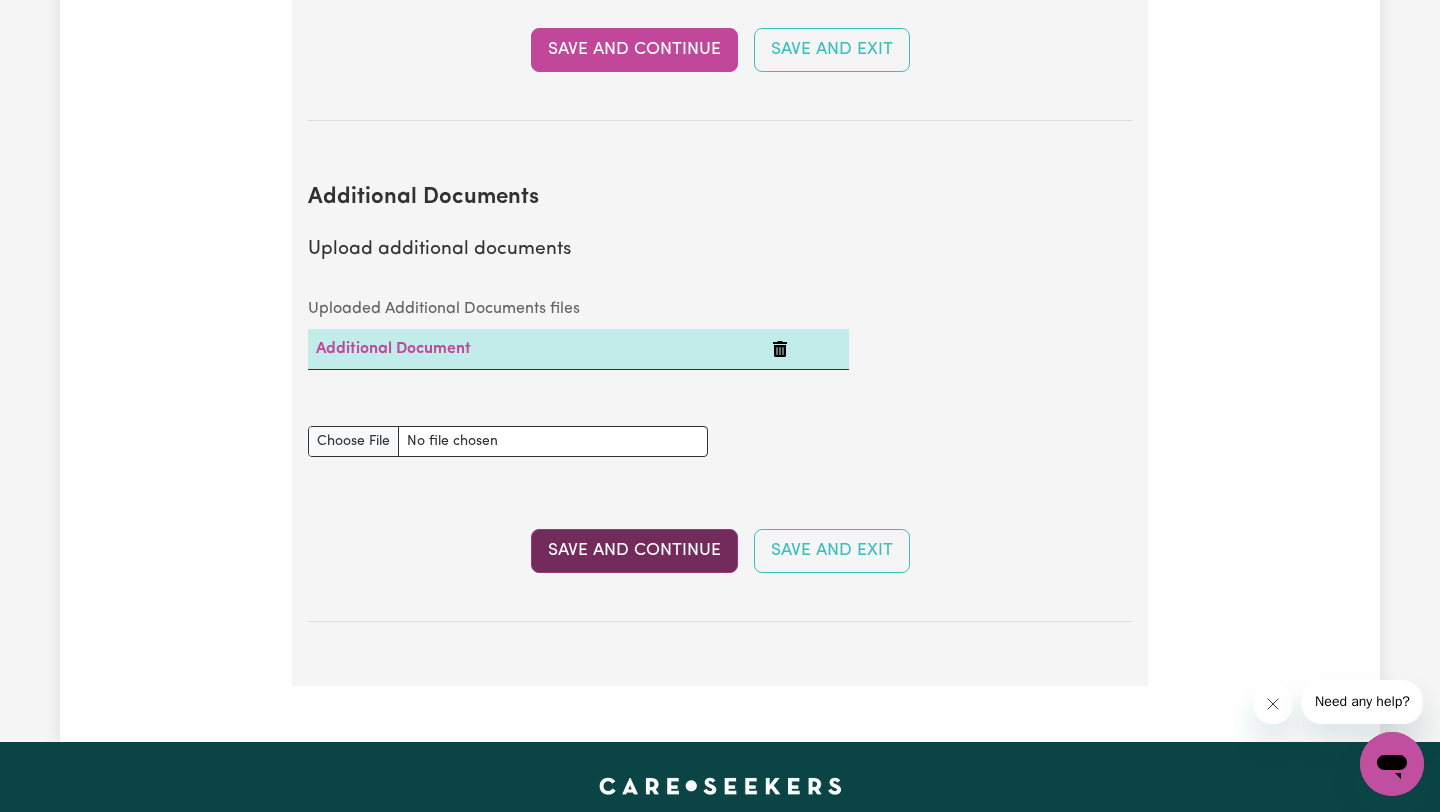 click on "Save and Continue" at bounding box center (634, 551) 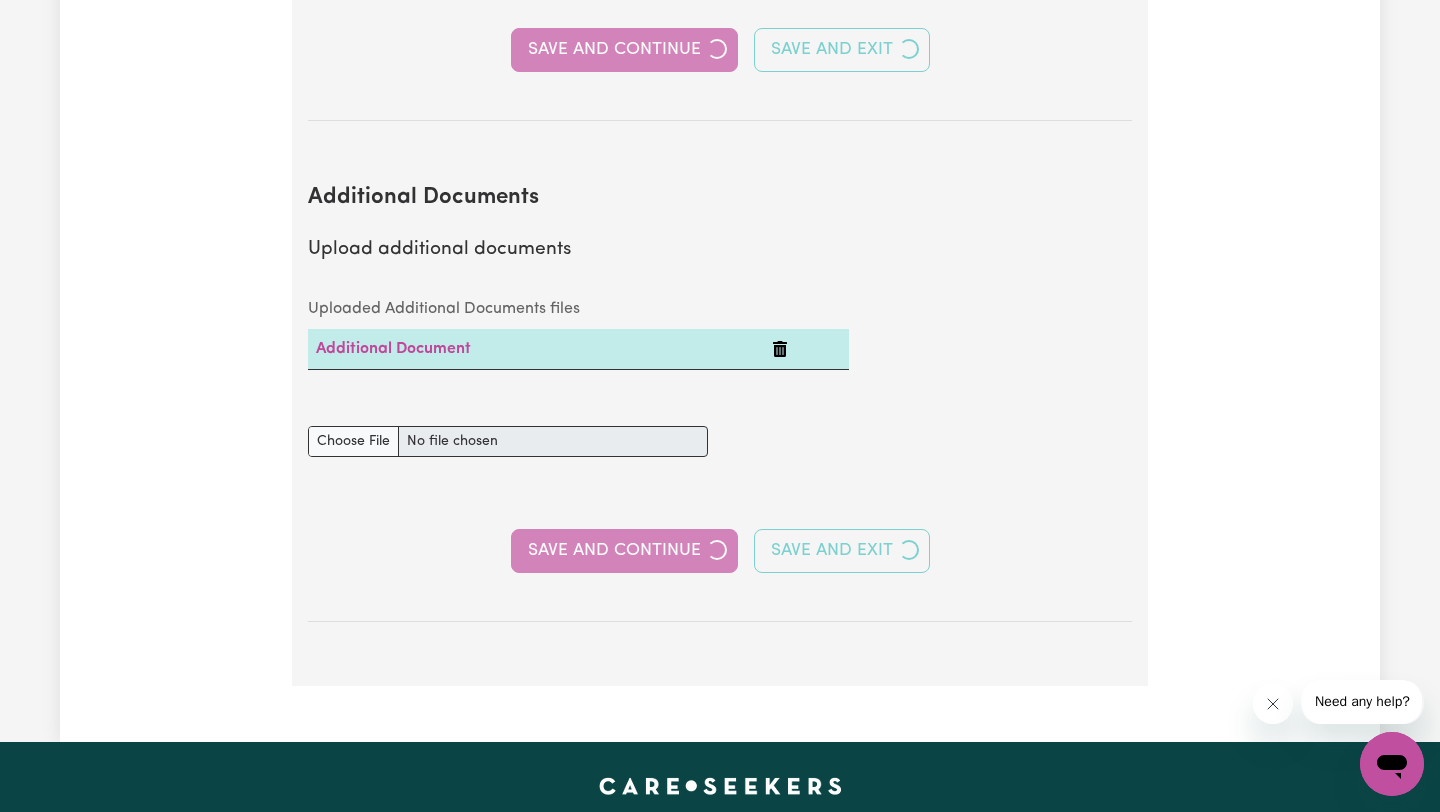 select on "2019" 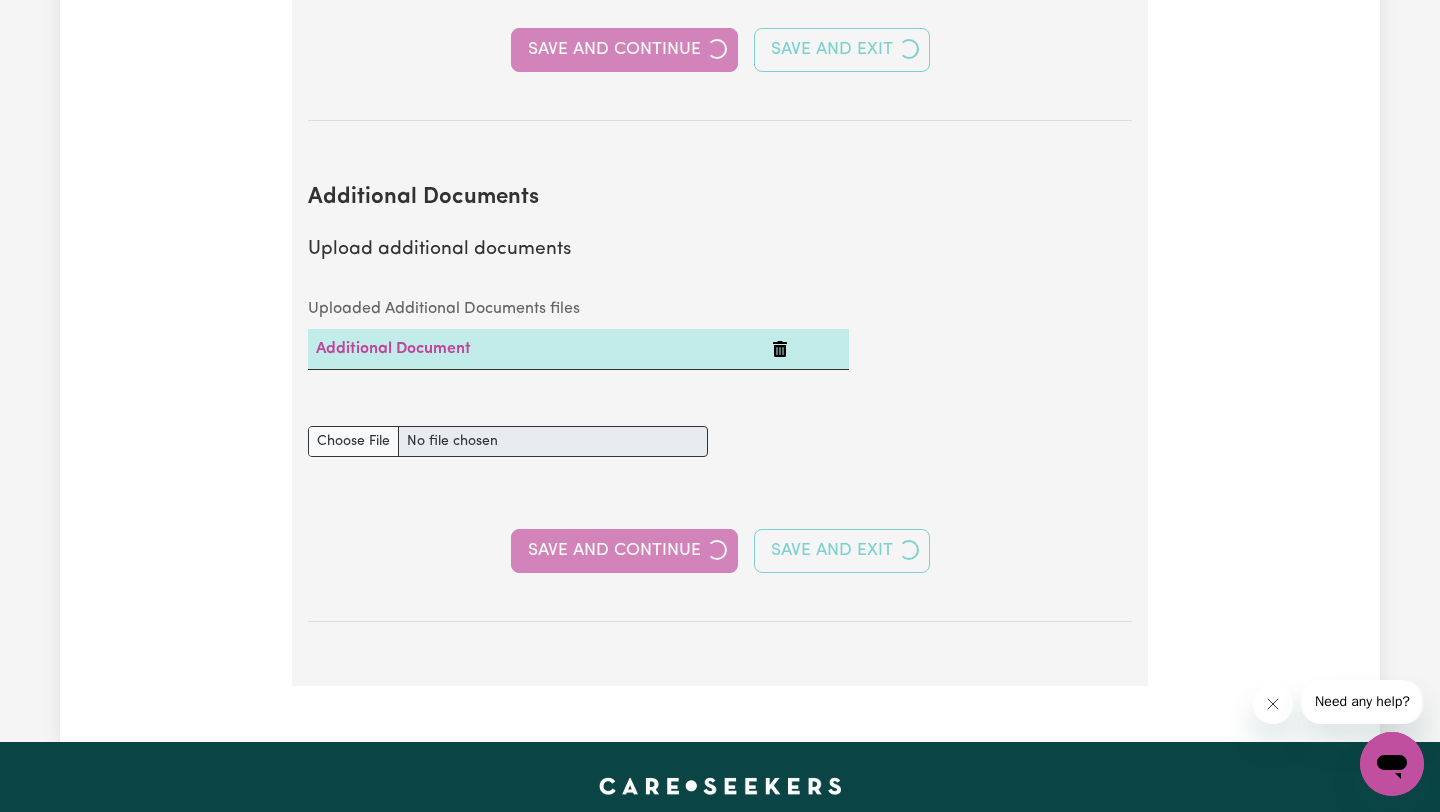 select on "2017" 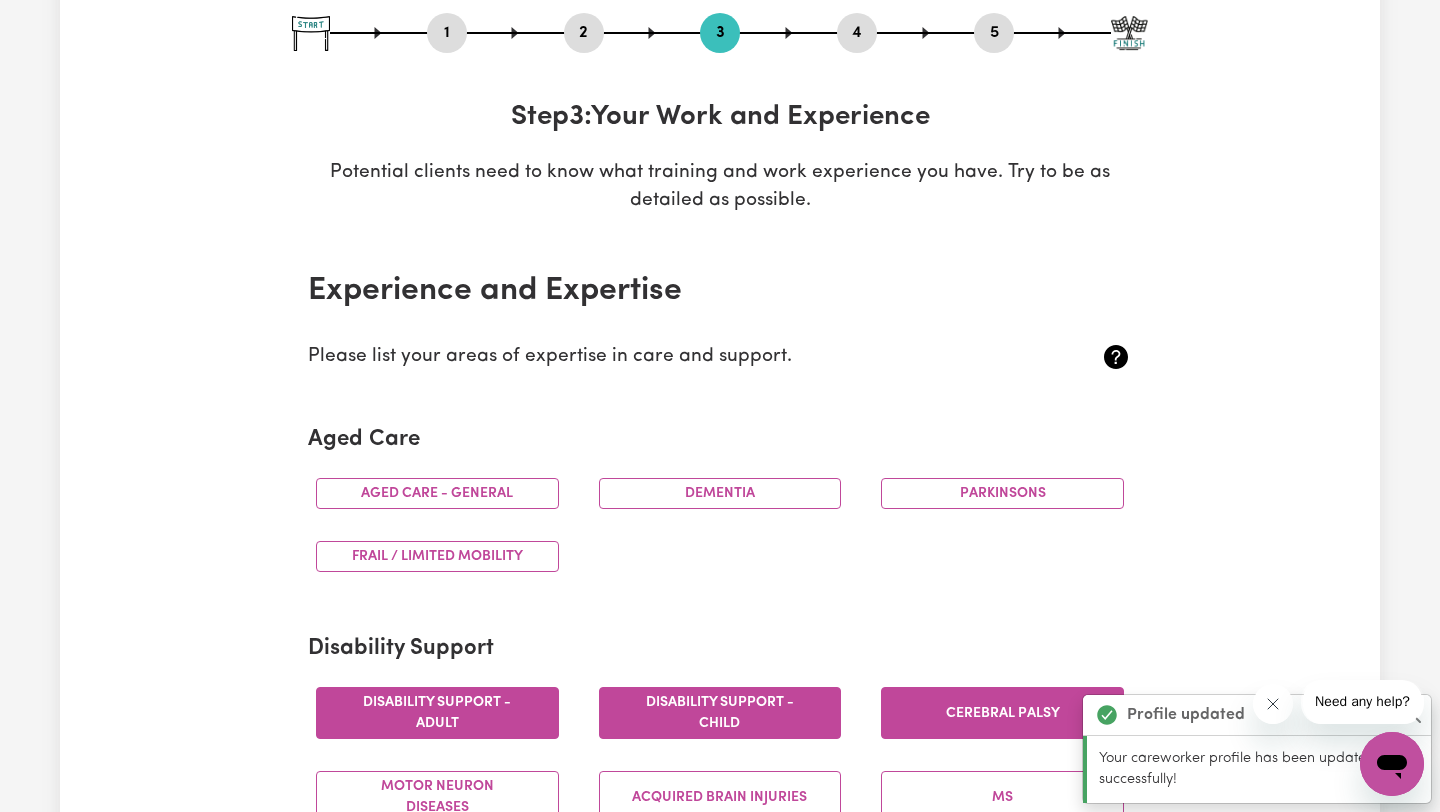 scroll, scrollTop: 0, scrollLeft: 0, axis: both 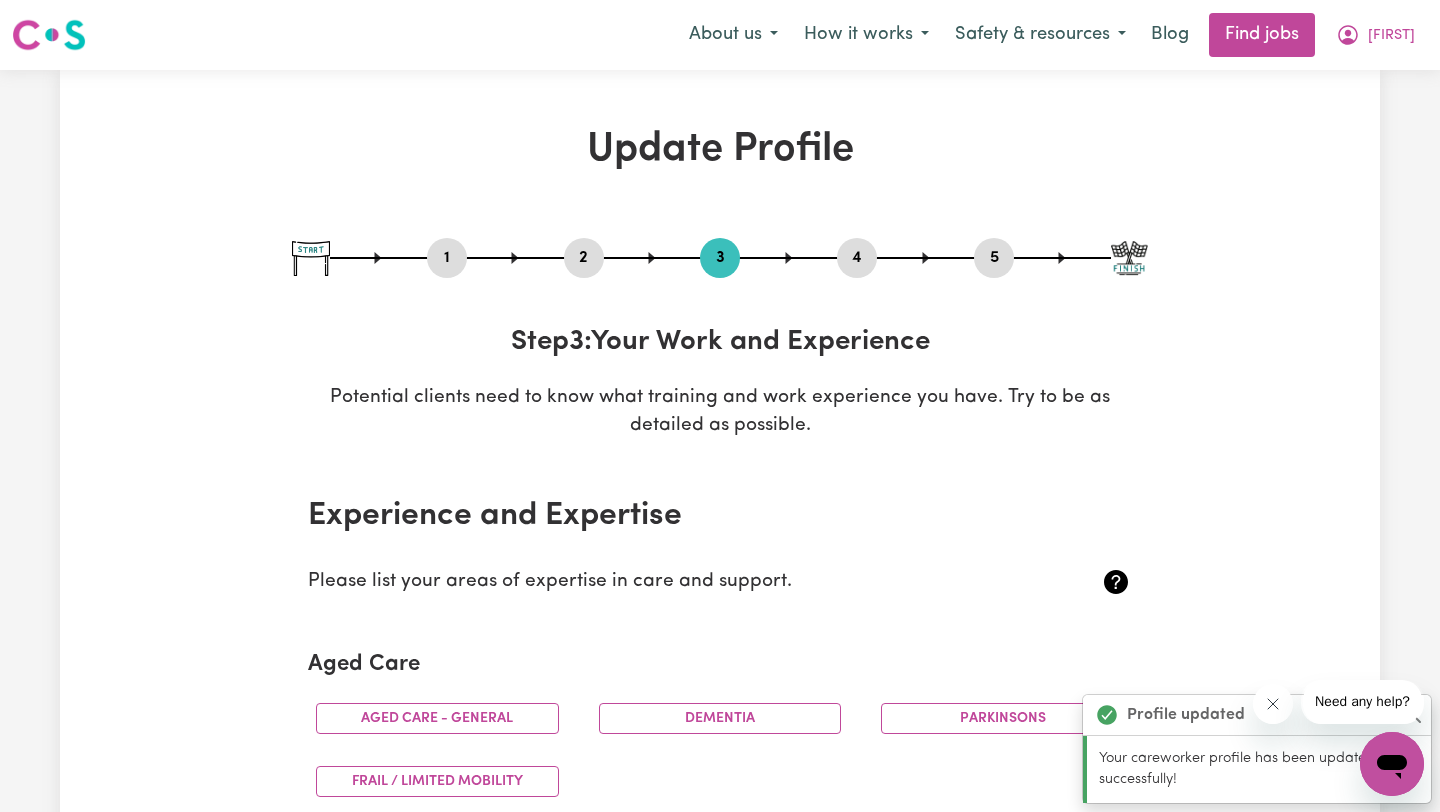 click on "2" at bounding box center [584, 258] 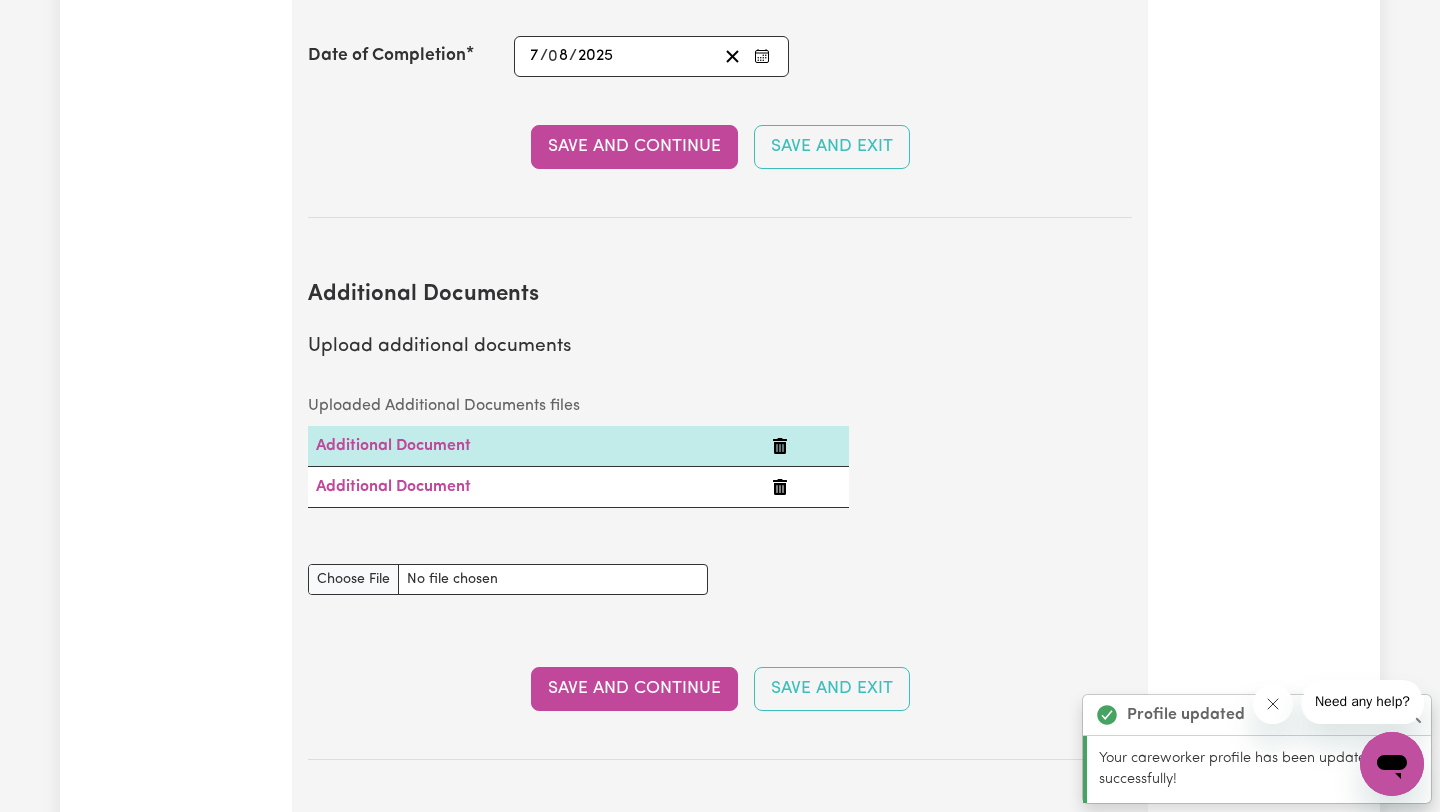 scroll, scrollTop: 3954, scrollLeft: 0, axis: vertical 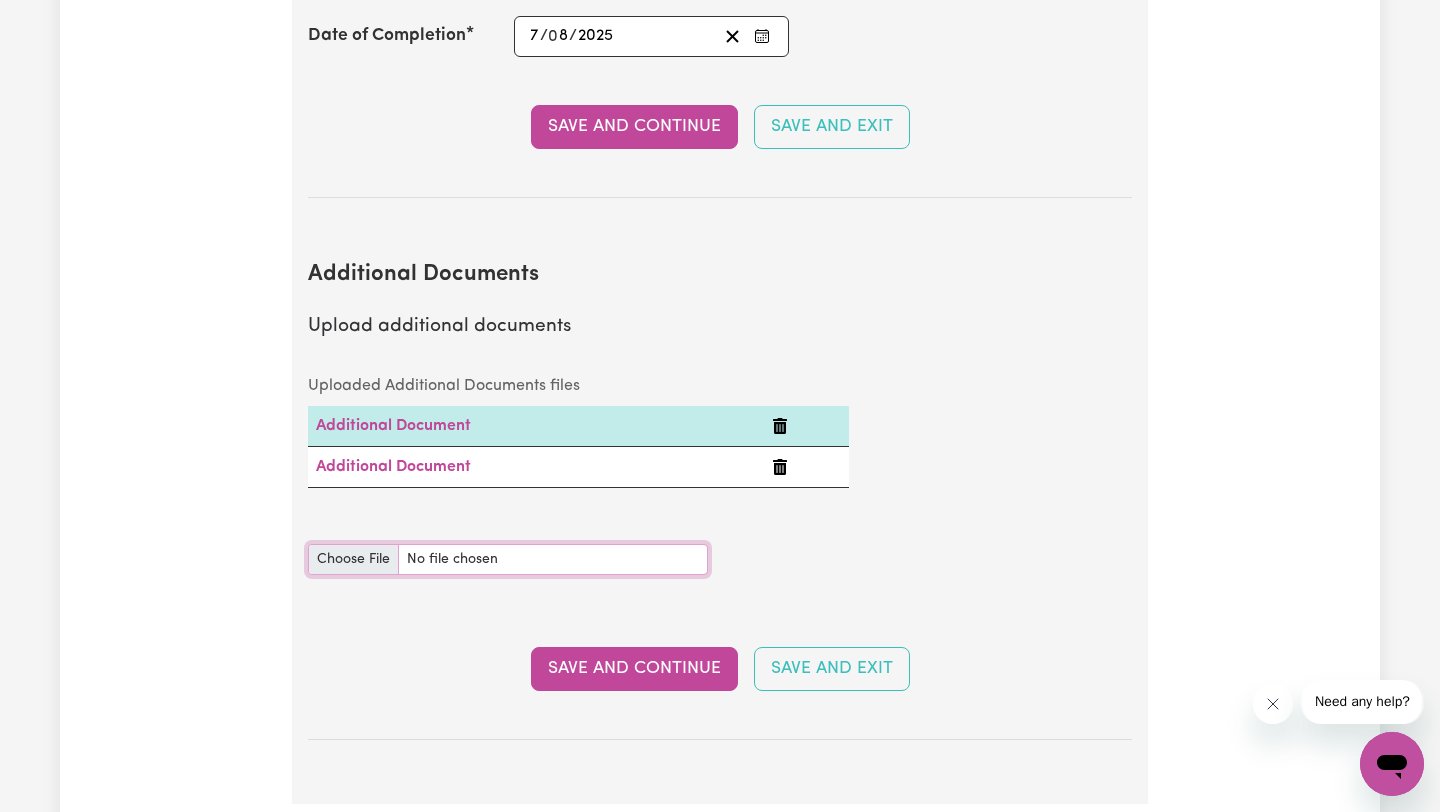 click on "Additional Documents  document" at bounding box center (508, 559) 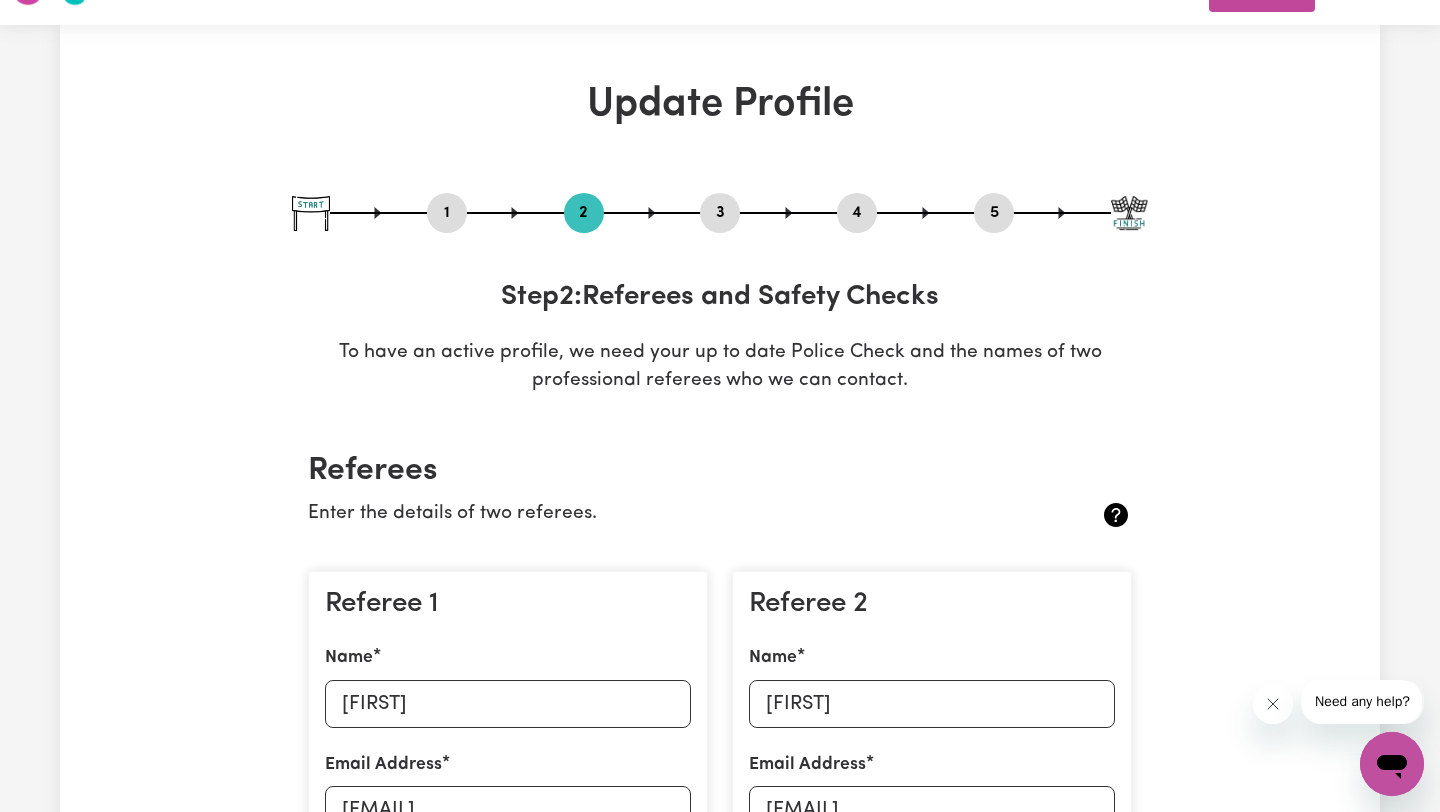 scroll, scrollTop: 0, scrollLeft: 0, axis: both 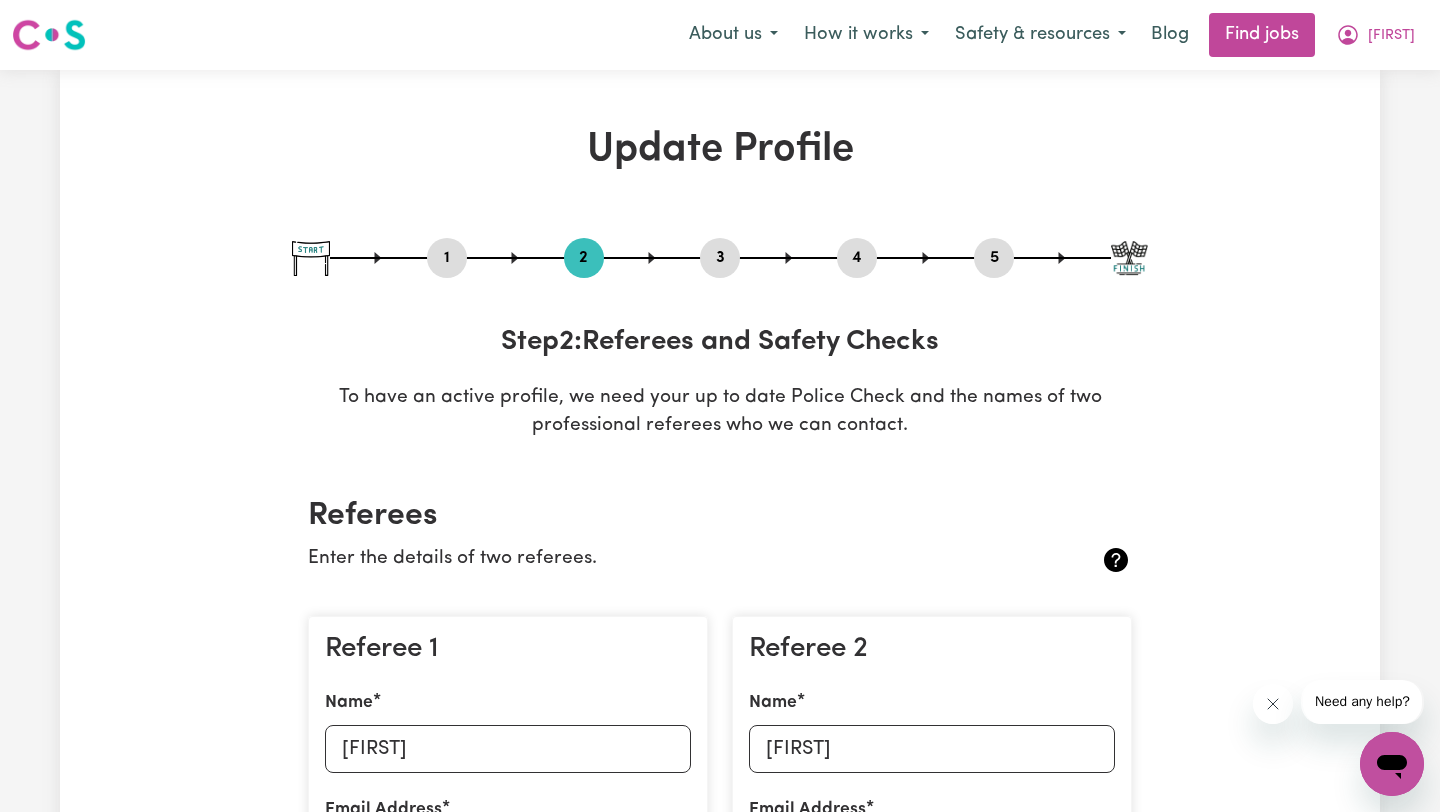 click on "3" at bounding box center (720, 258) 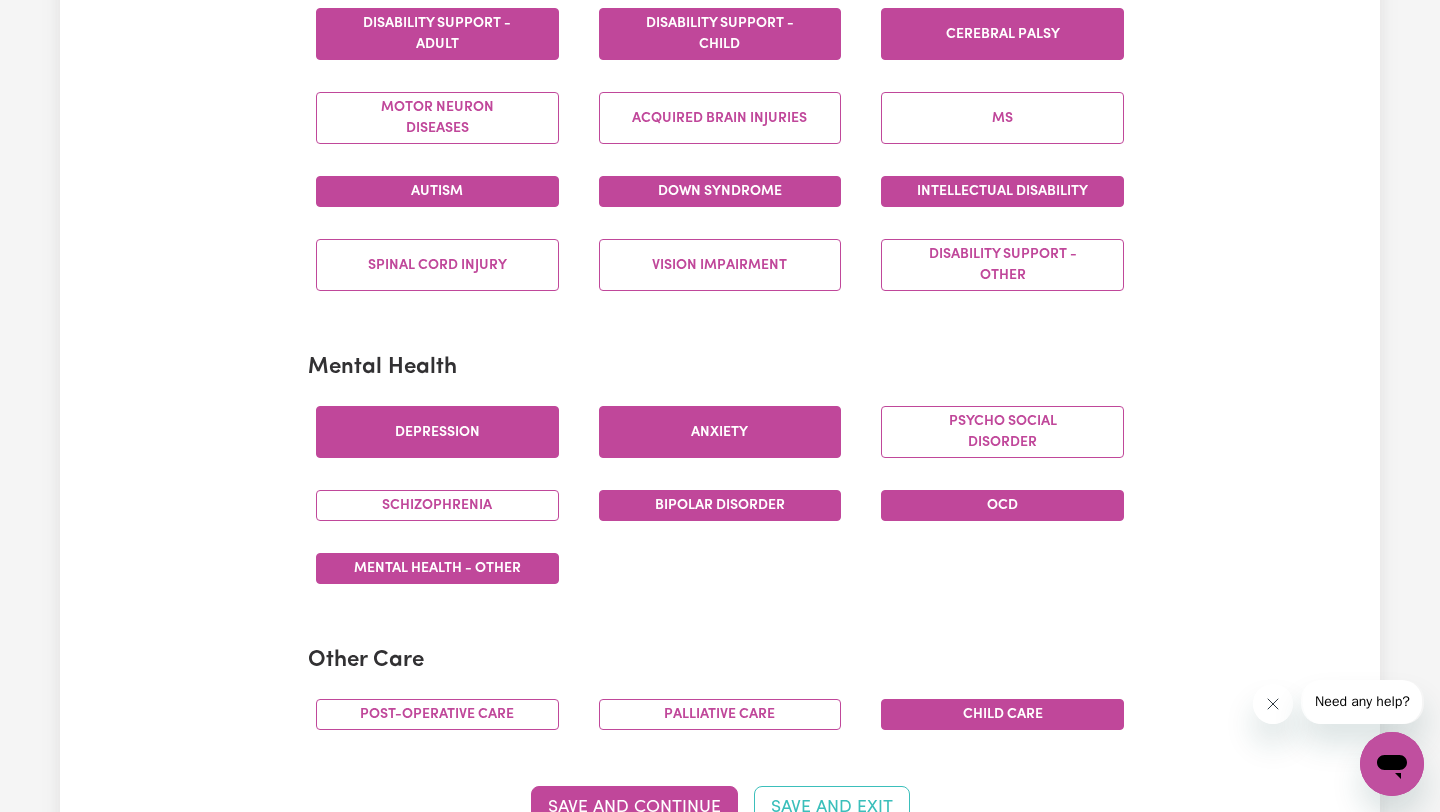 scroll, scrollTop: 0, scrollLeft: 0, axis: both 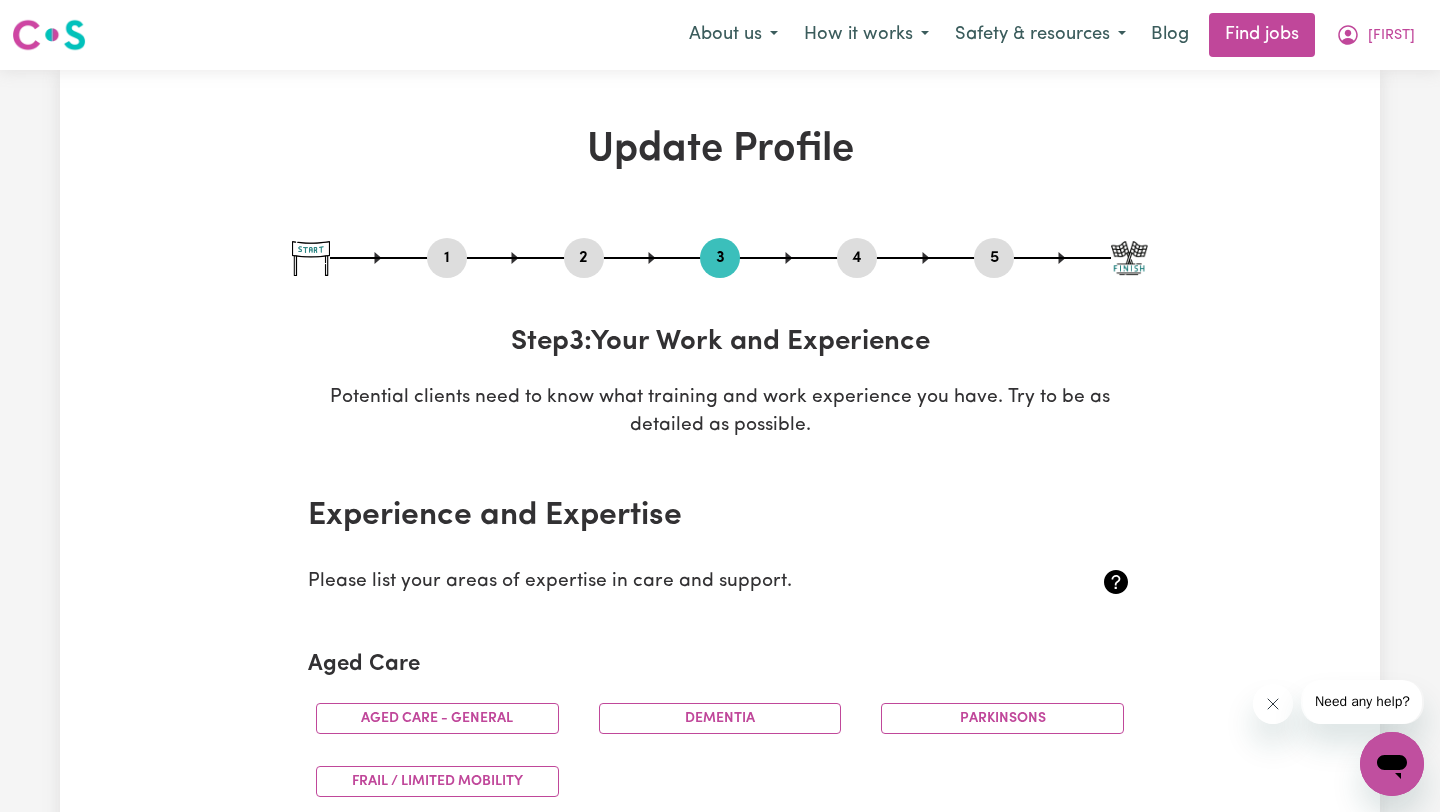 click on "1" at bounding box center (447, 258) 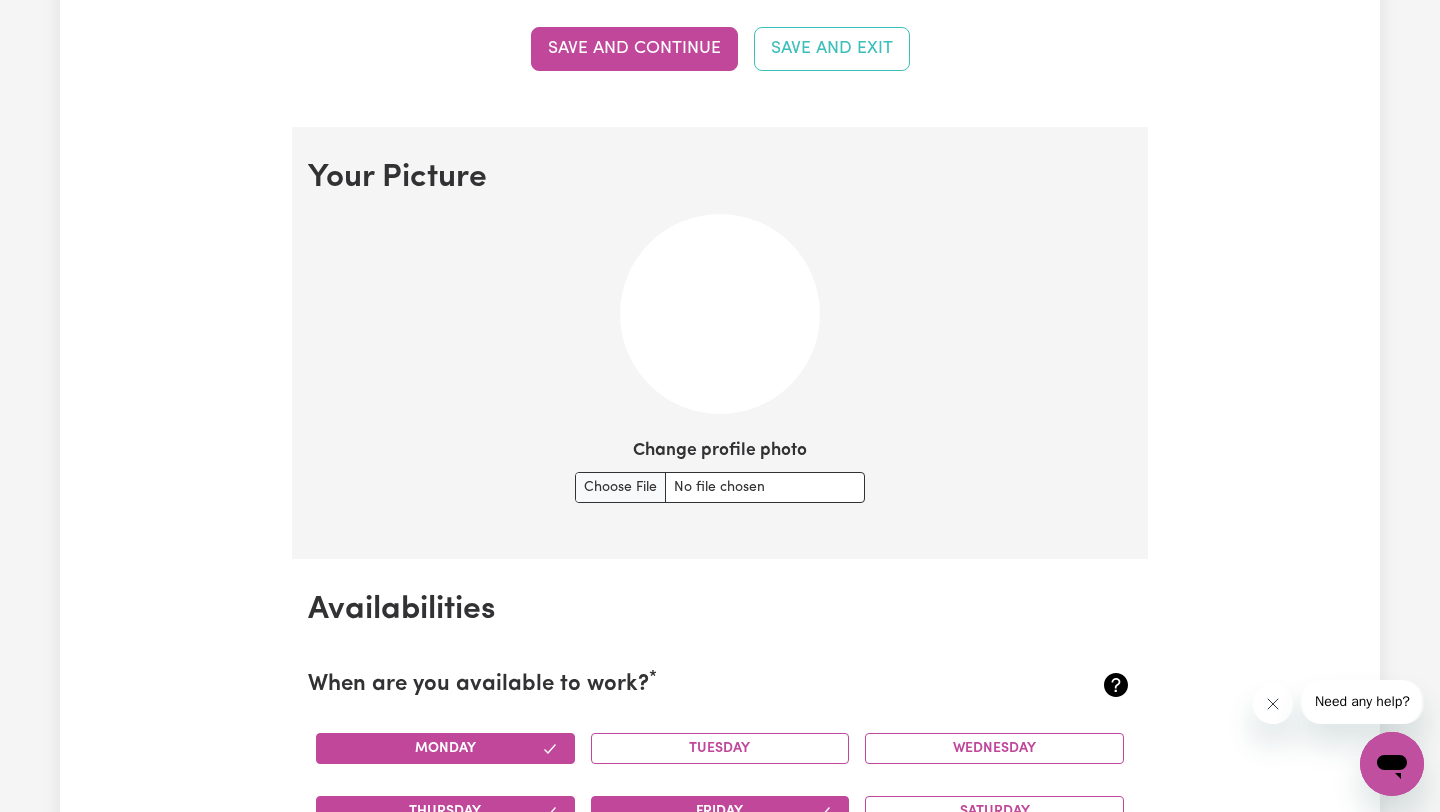 scroll, scrollTop: 1325, scrollLeft: 0, axis: vertical 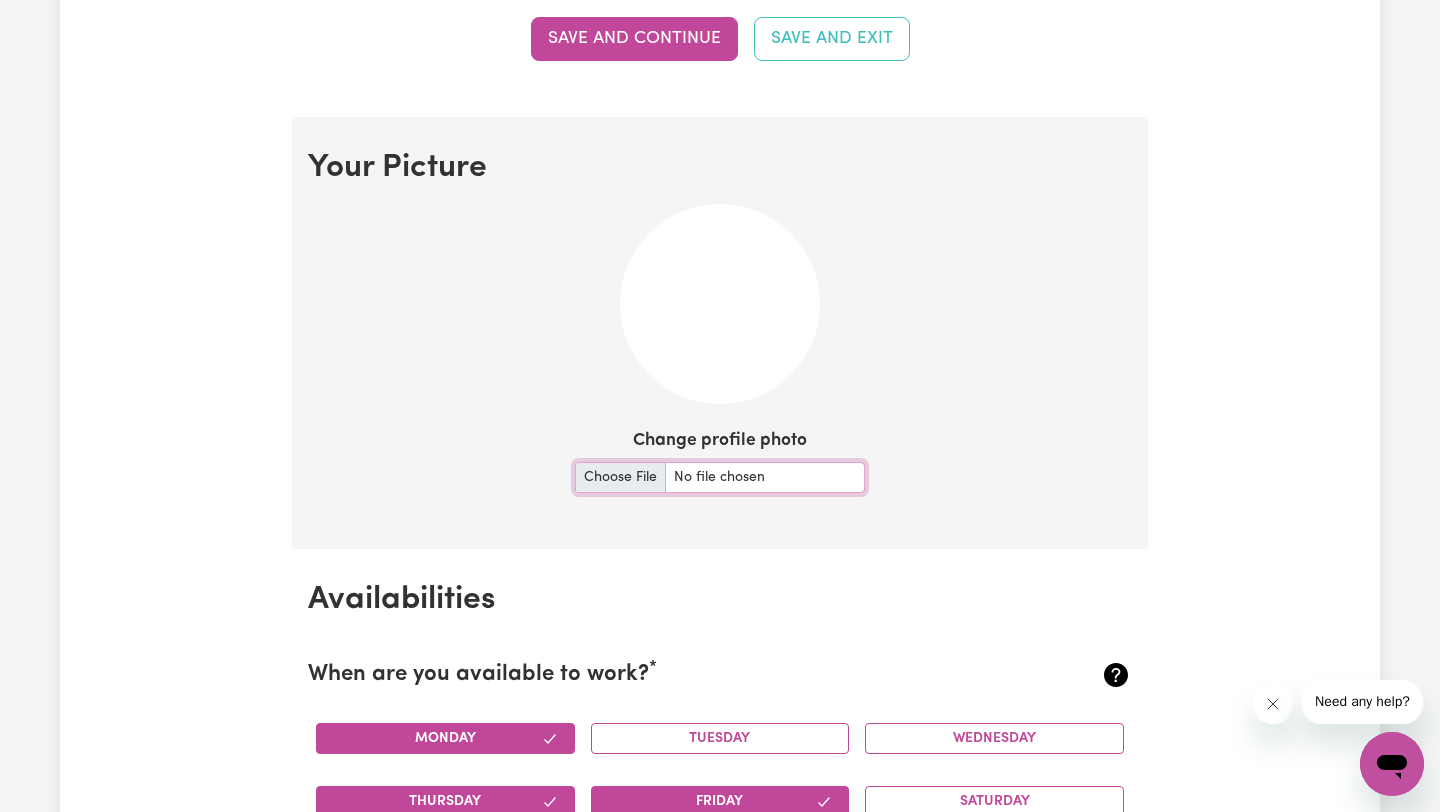 click on "Change profile photo" at bounding box center [720, 477] 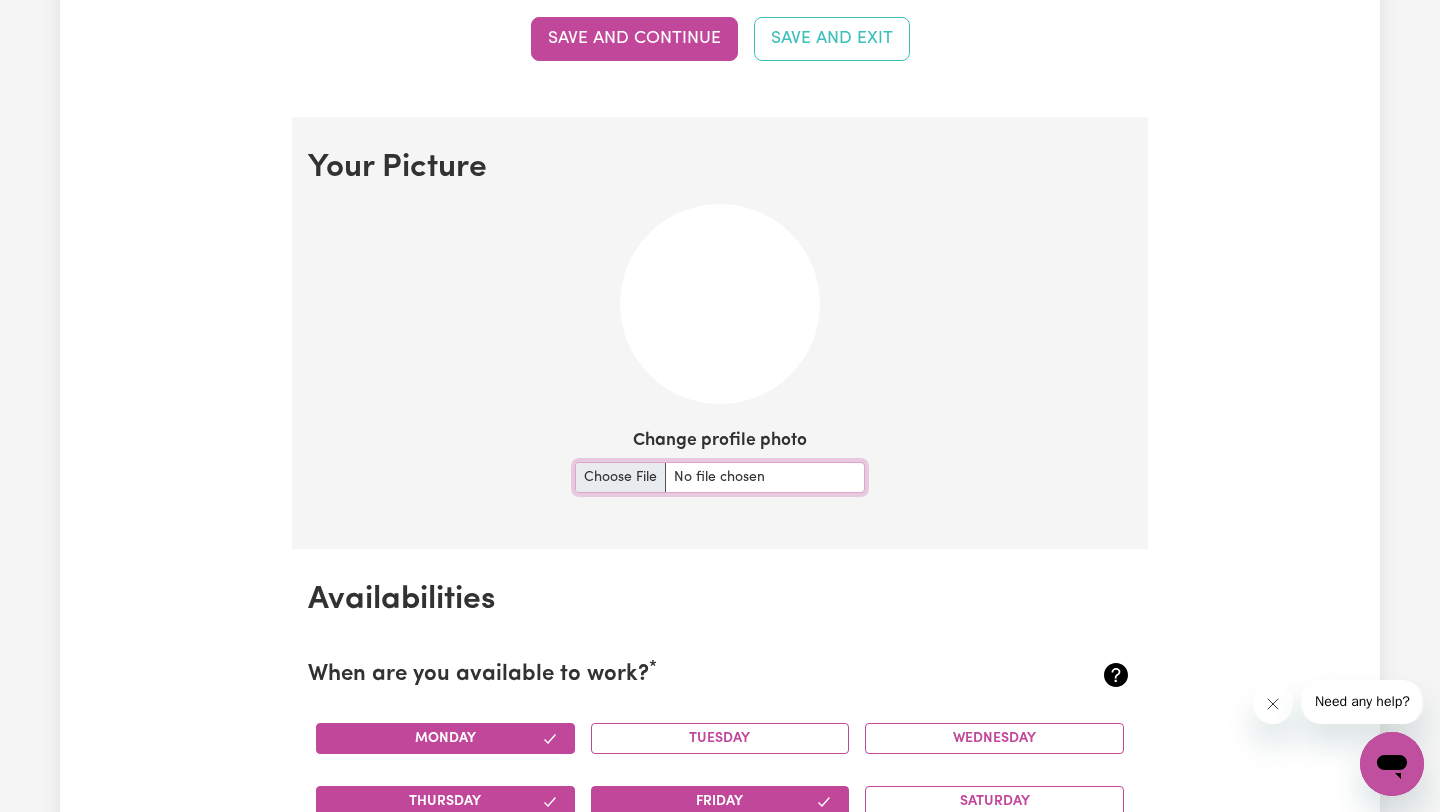 type on "C:\fakepath\[IMAGE_NAME].jpg" 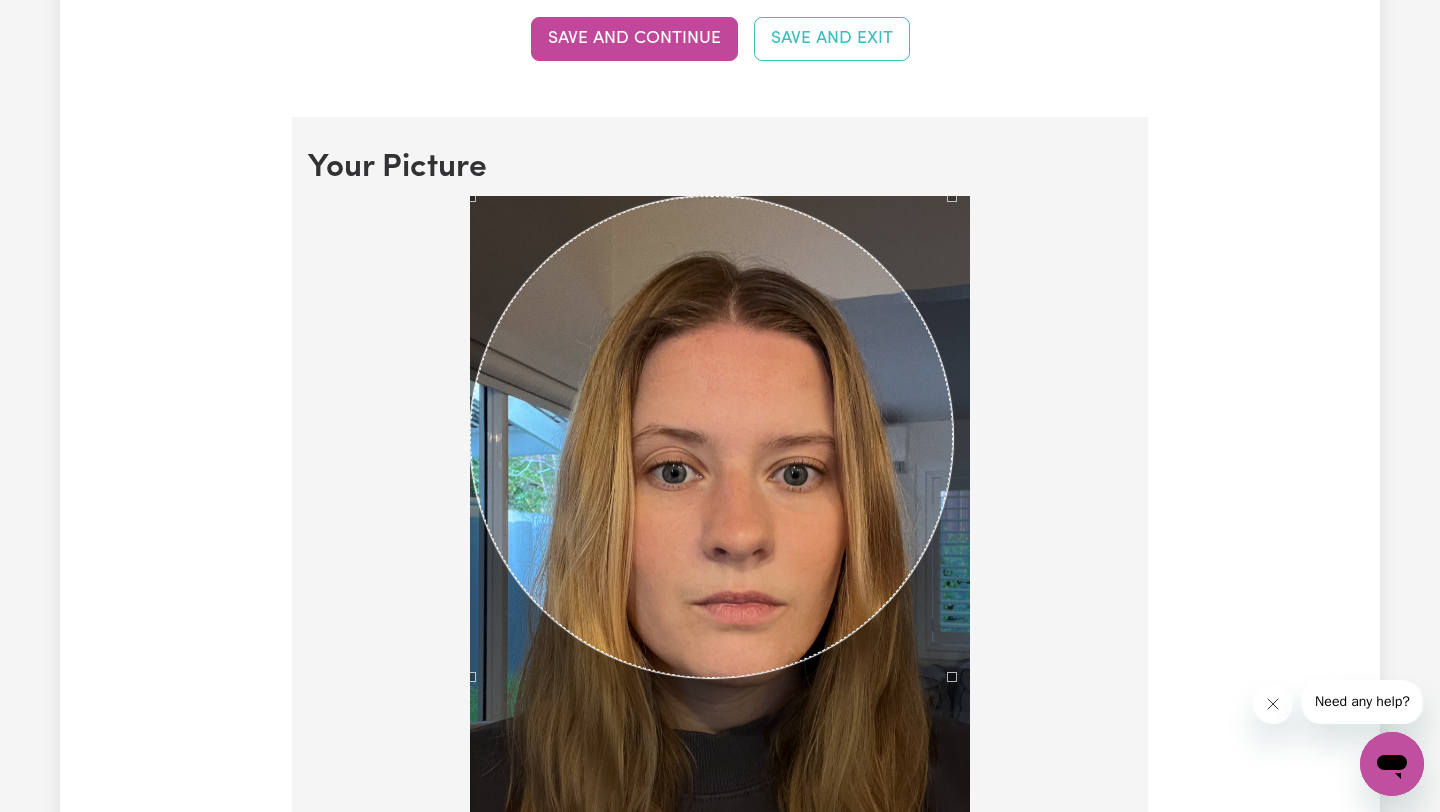 click at bounding box center [720, 529] 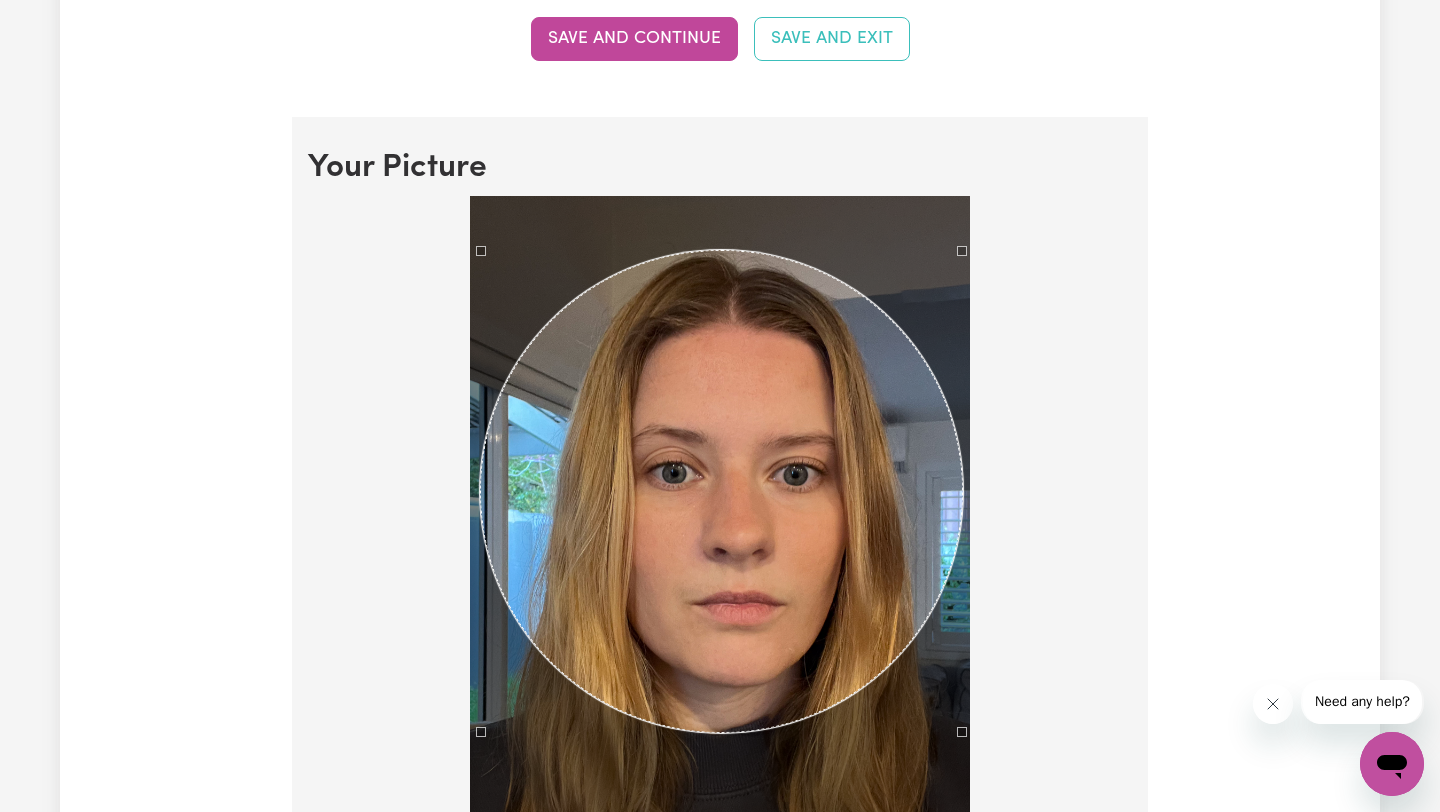 click at bounding box center [721, 491] 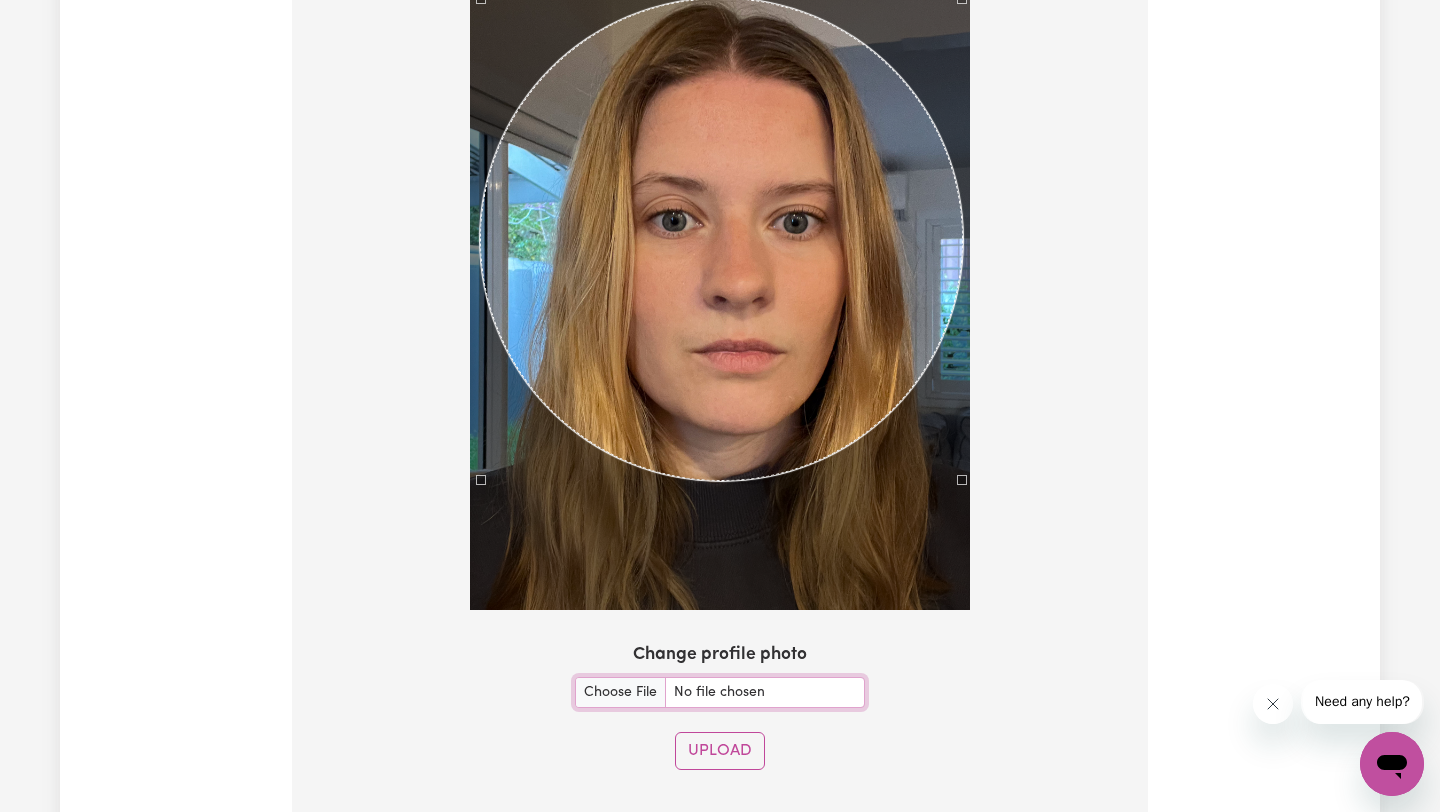 scroll, scrollTop: 1566, scrollLeft: 0, axis: vertical 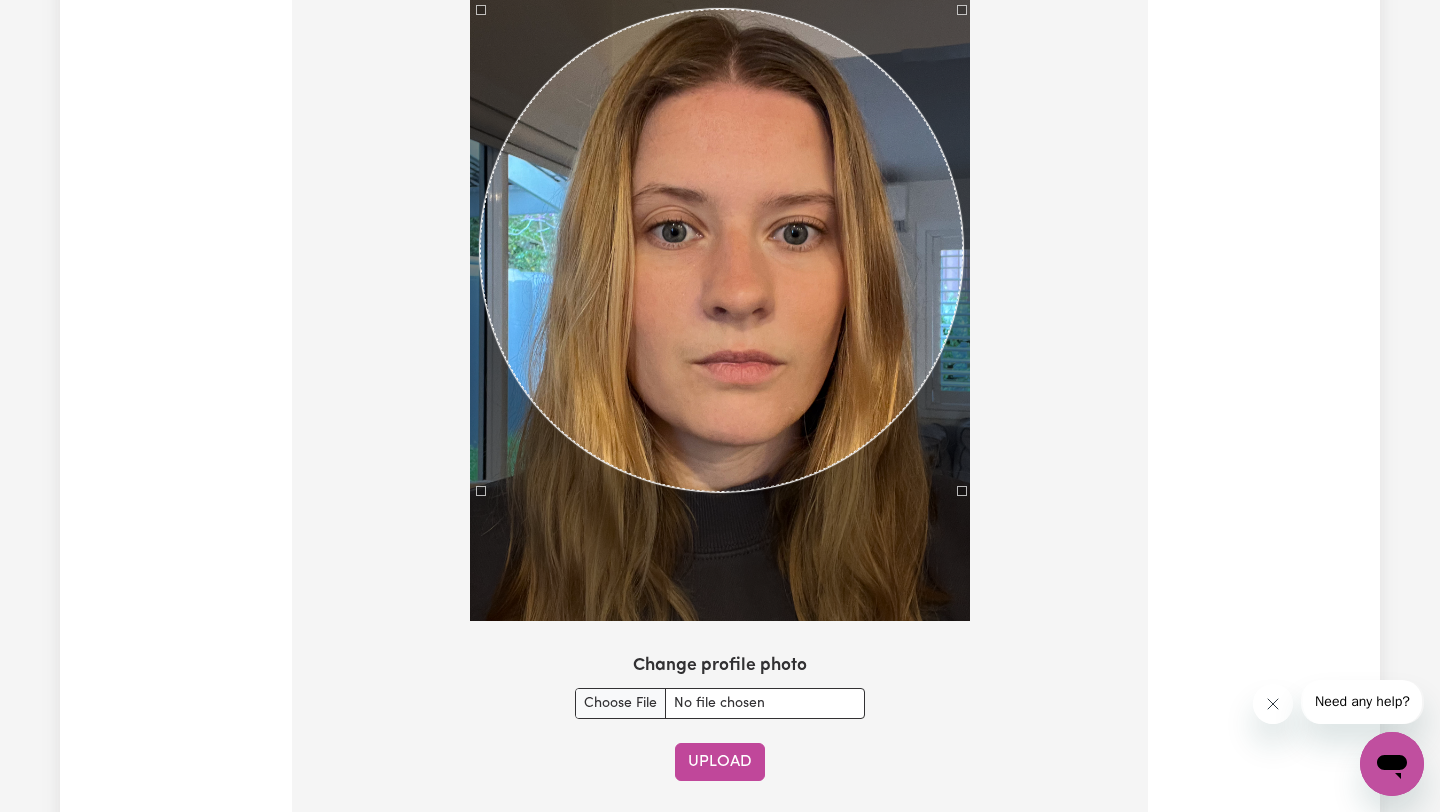 click on "Upload" at bounding box center [720, 762] 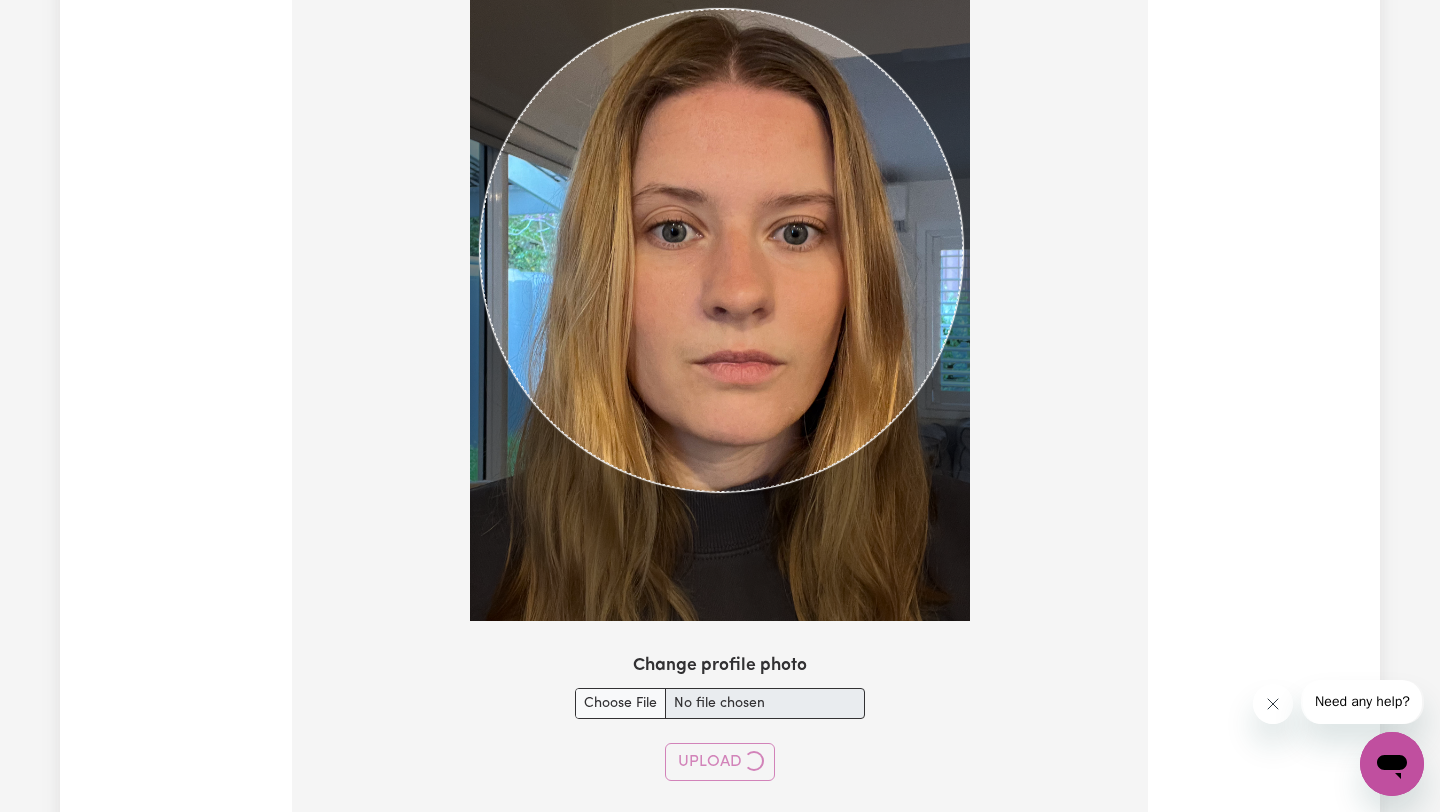 type 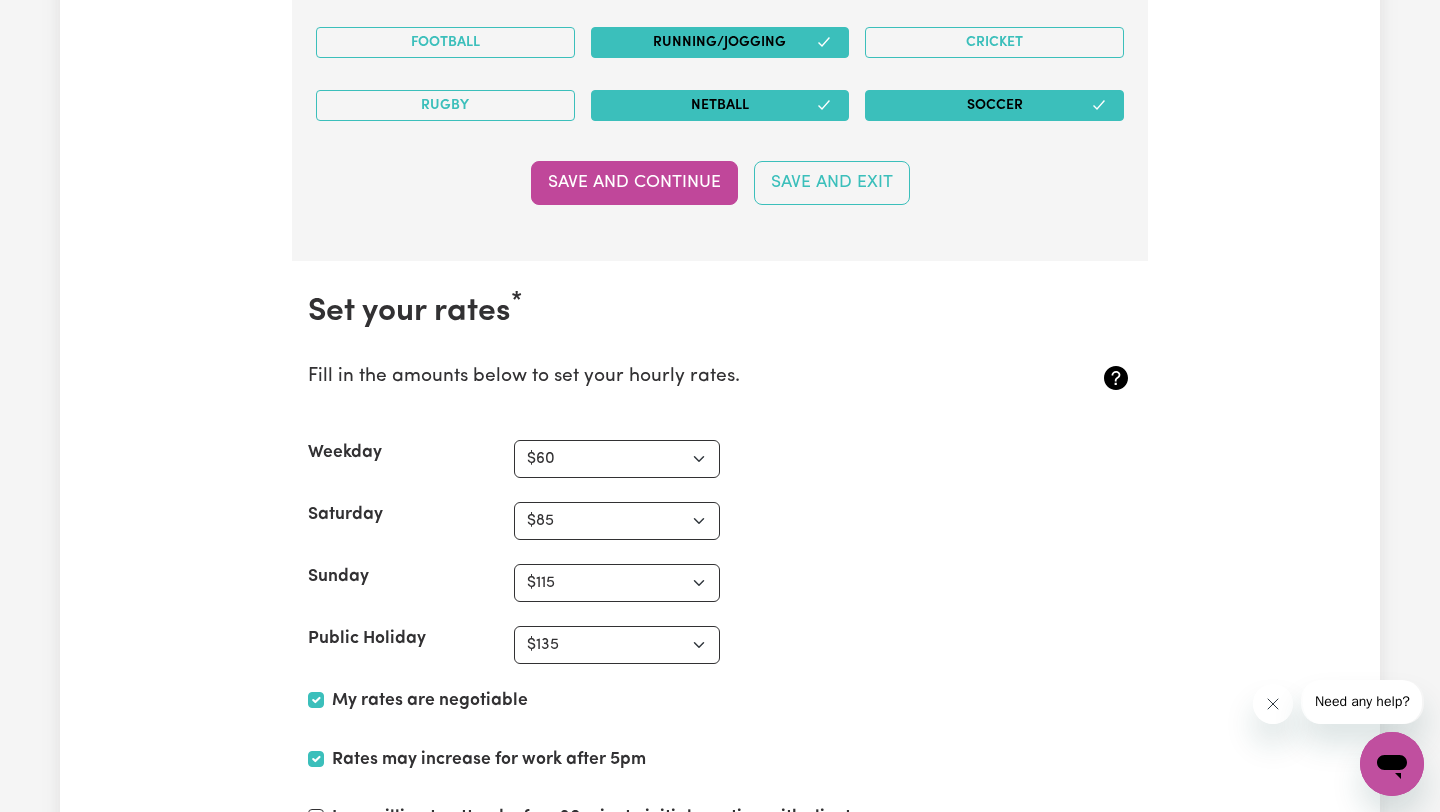 scroll, scrollTop: 5154, scrollLeft: 0, axis: vertical 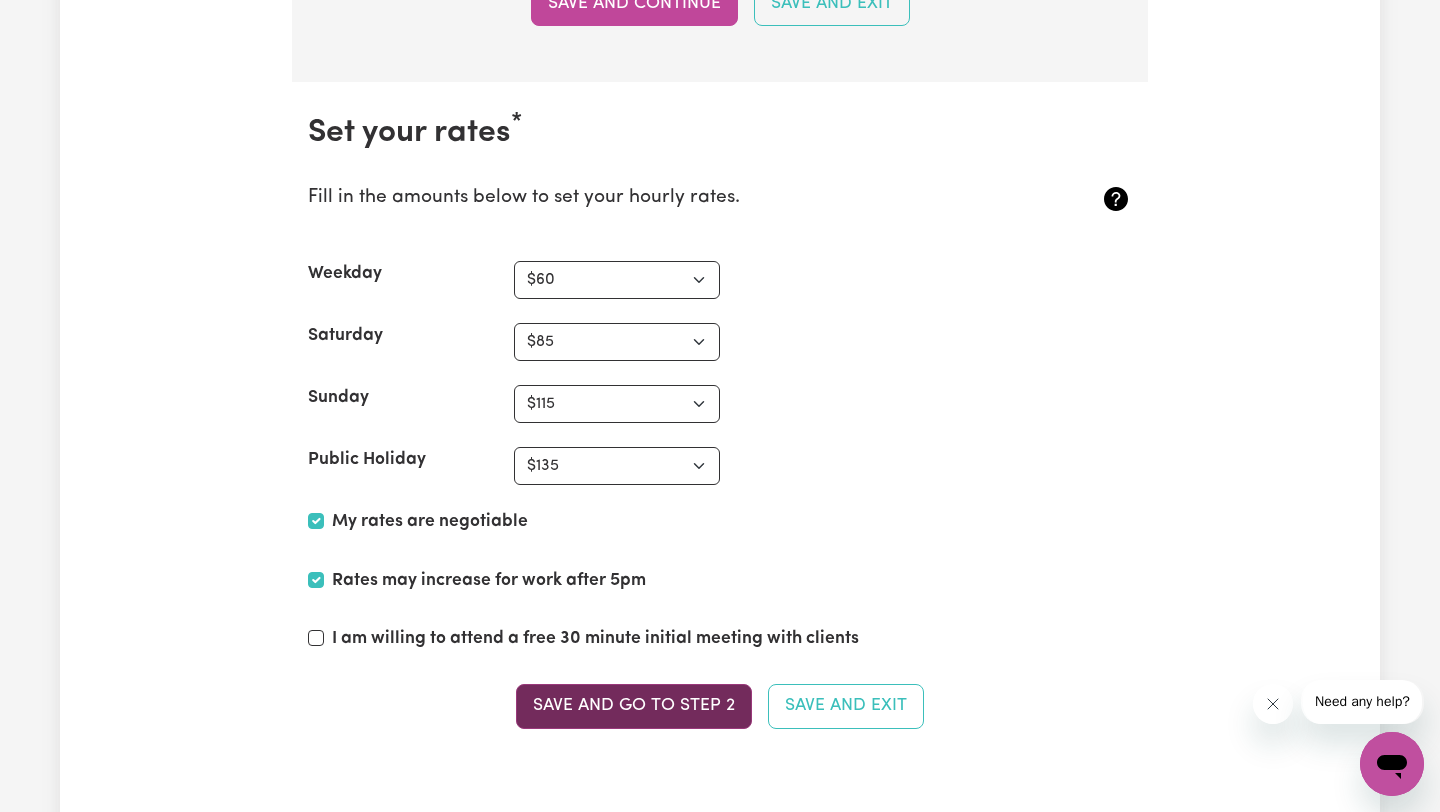 click on "Save and go to Step 2" at bounding box center (634, 706) 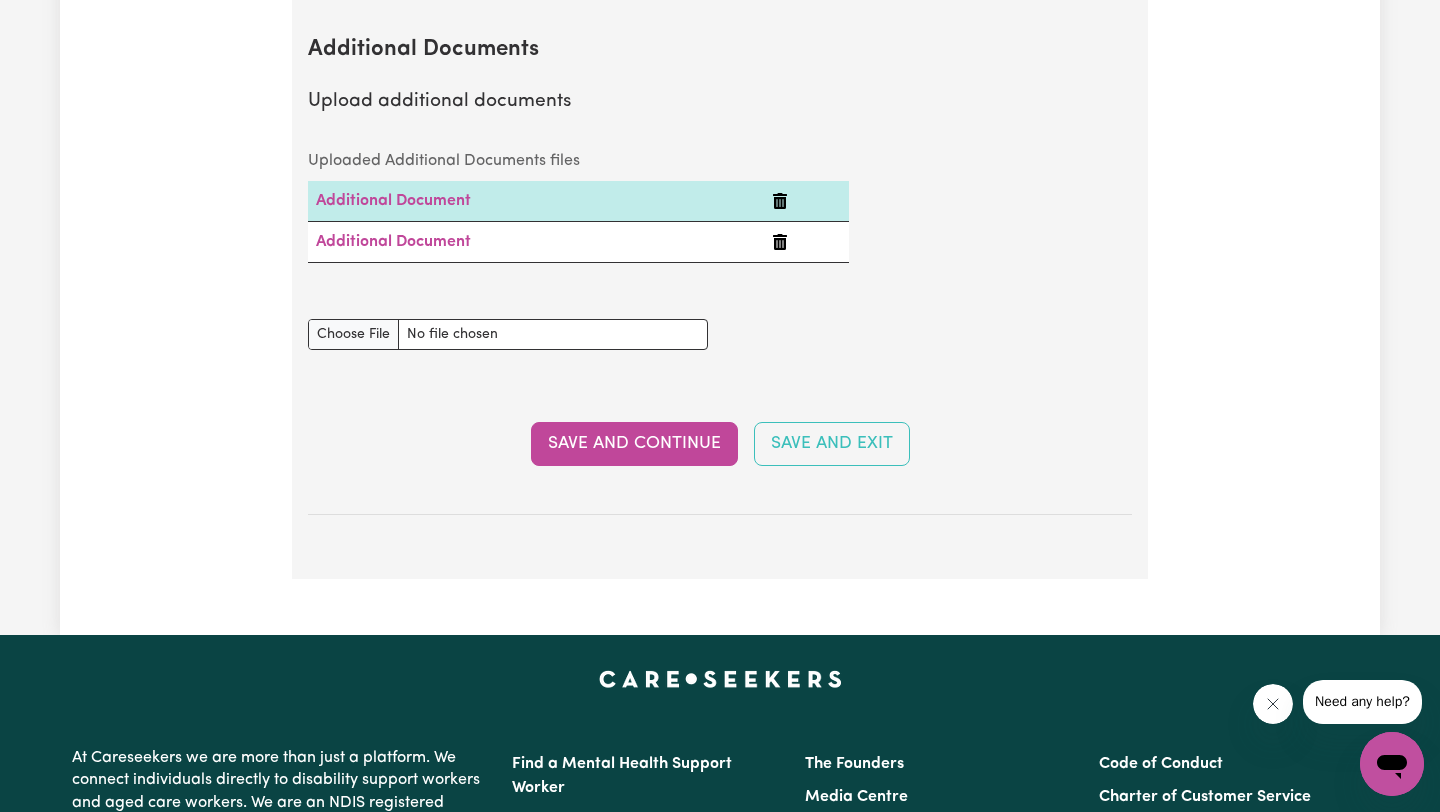scroll, scrollTop: 4180, scrollLeft: 0, axis: vertical 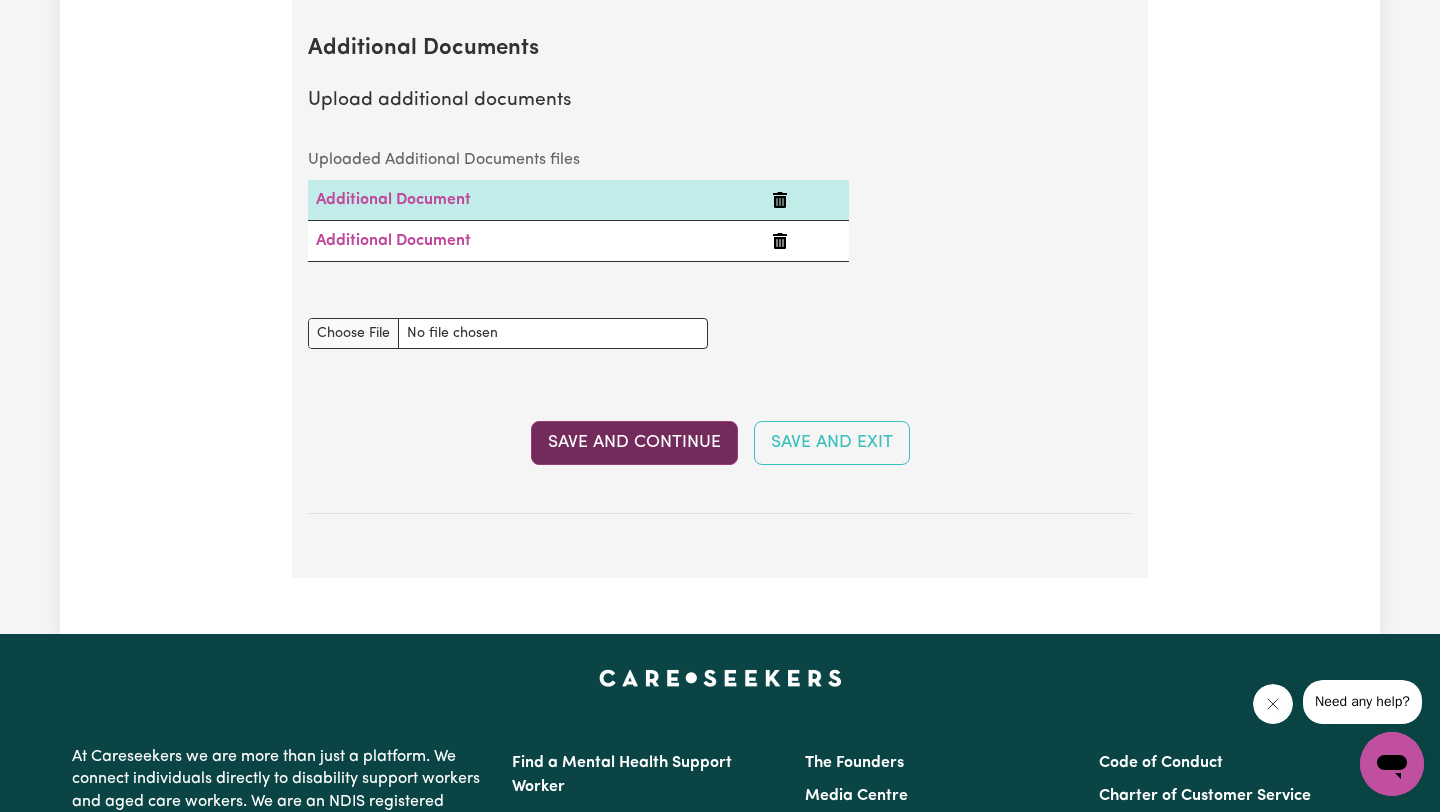 click on "Save and Continue" at bounding box center [634, 443] 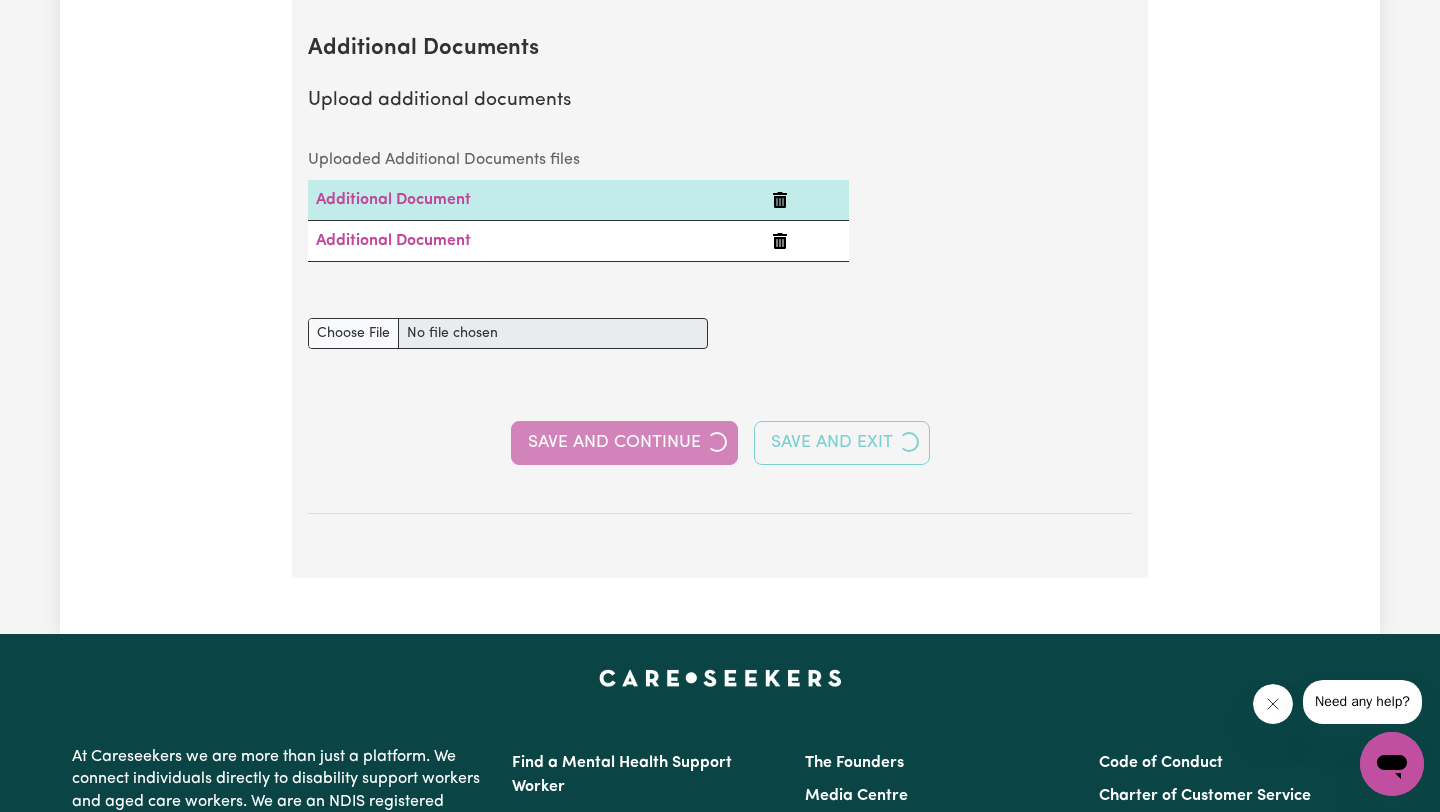 select on "2019" 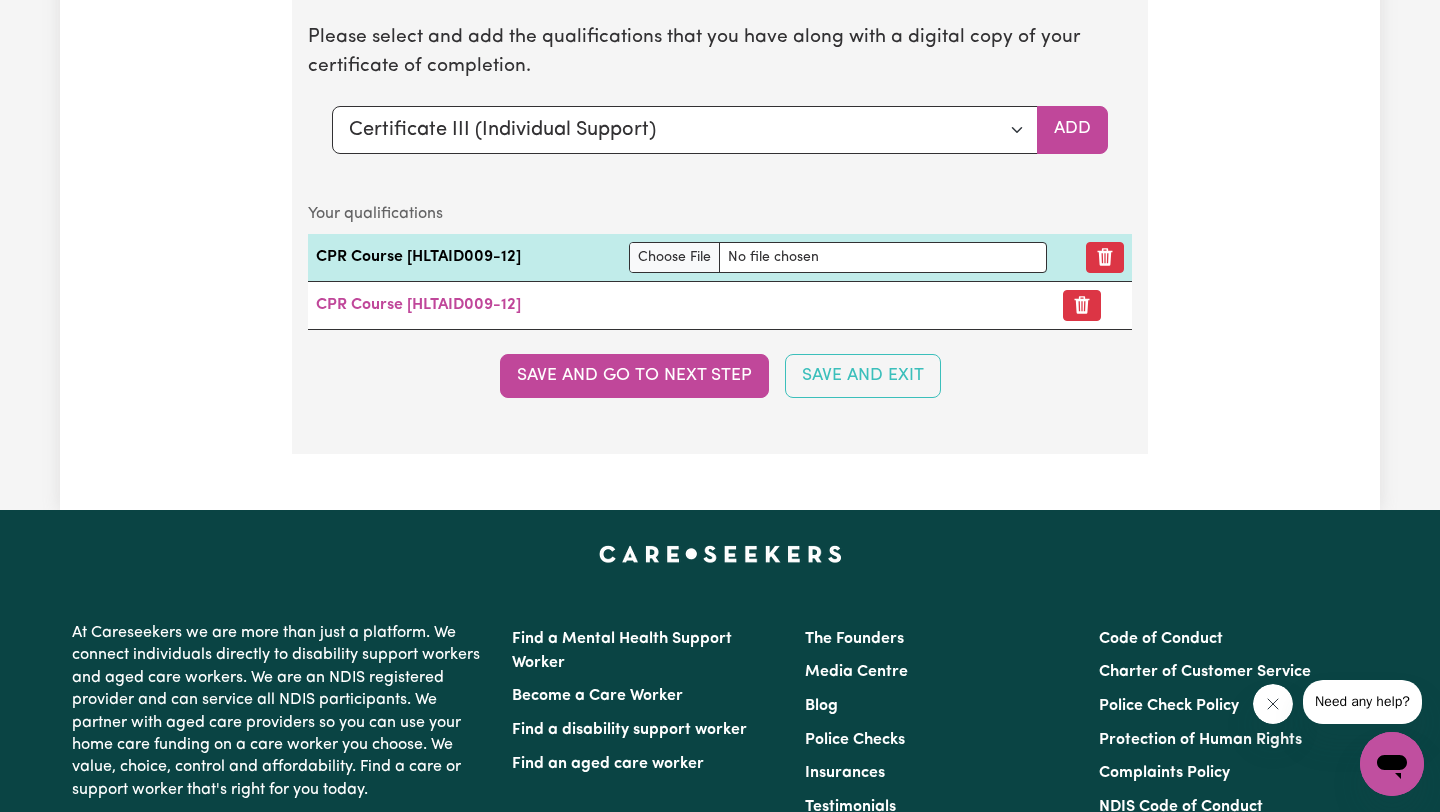 scroll, scrollTop: 5316, scrollLeft: 0, axis: vertical 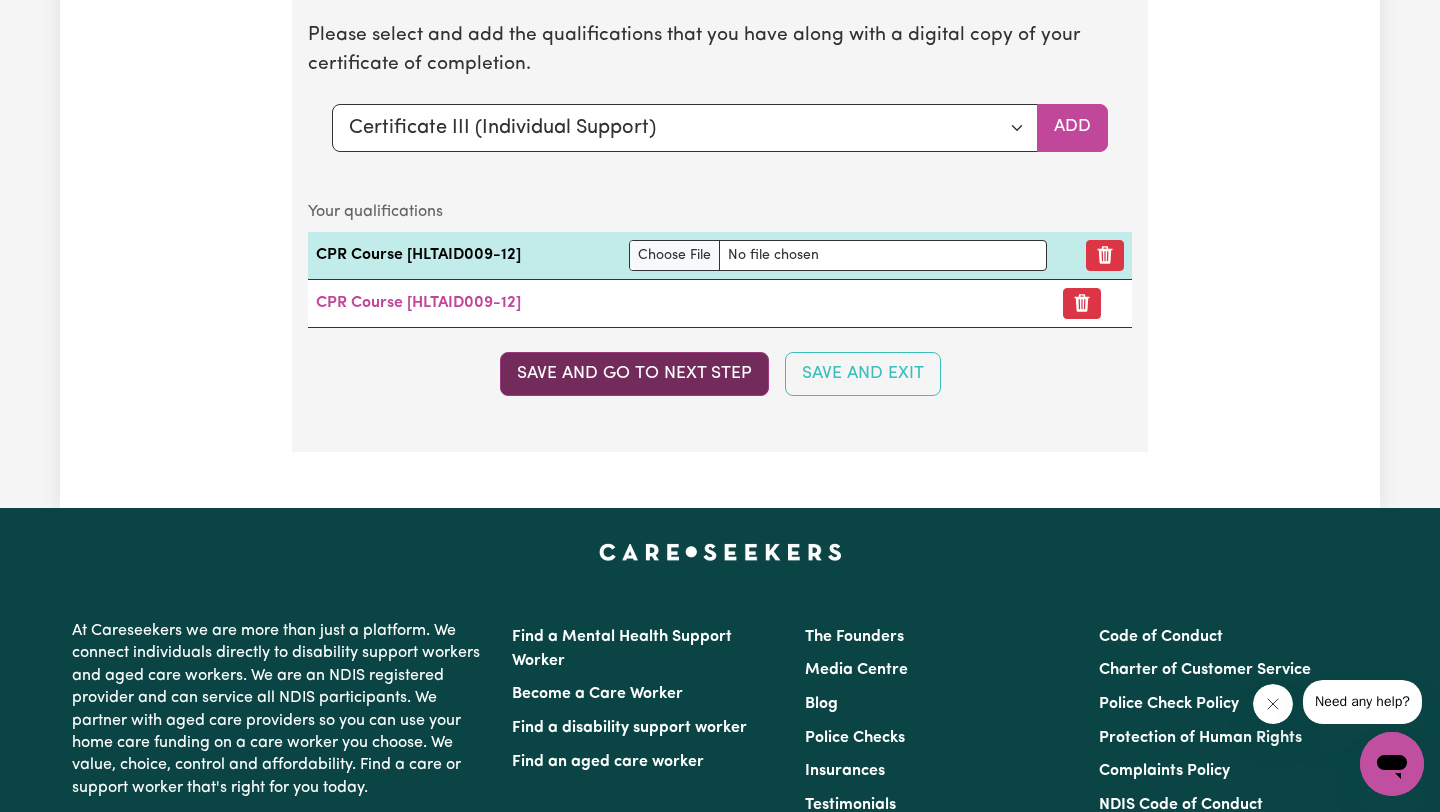 click on "Save and go to next step" at bounding box center (634, 374) 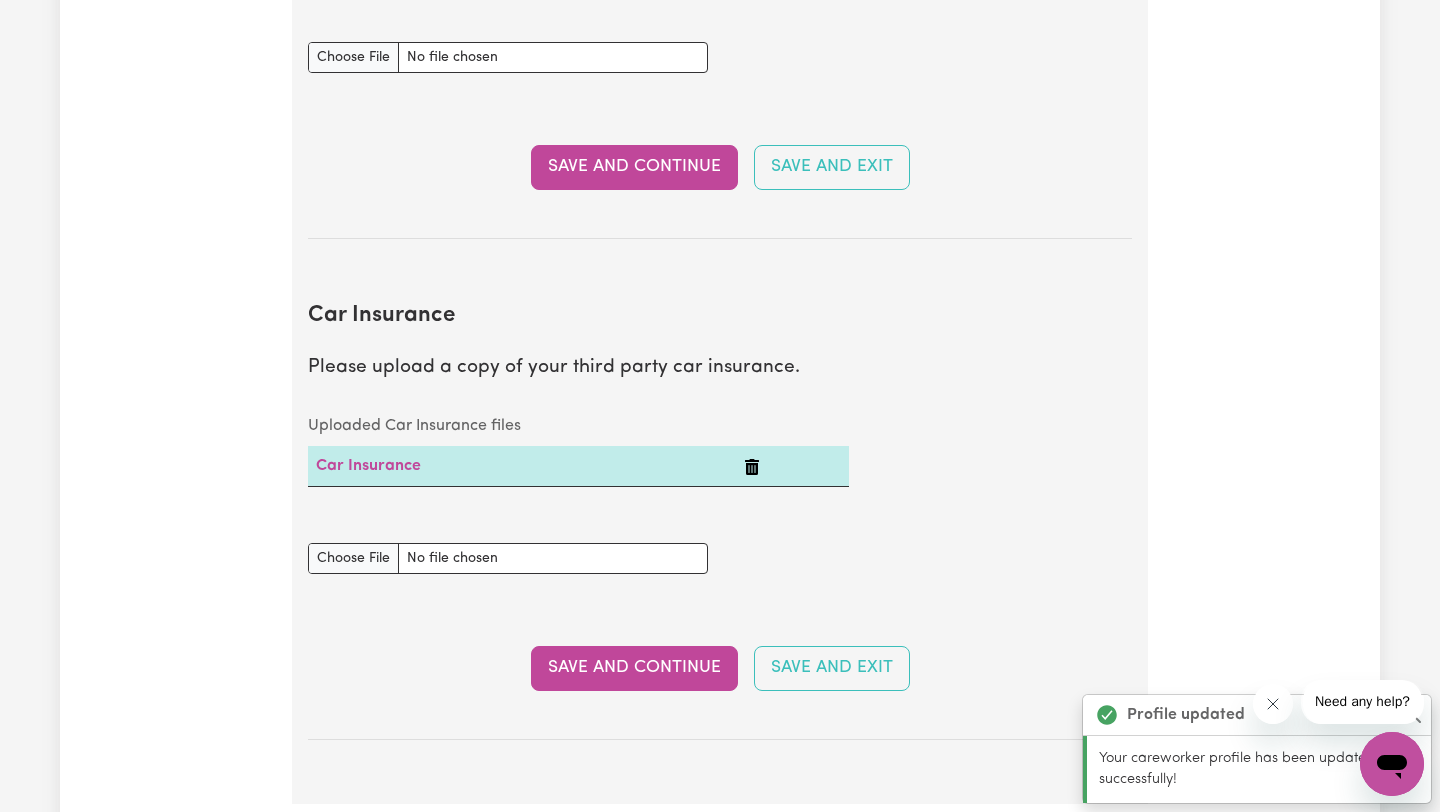 scroll, scrollTop: 1190, scrollLeft: 0, axis: vertical 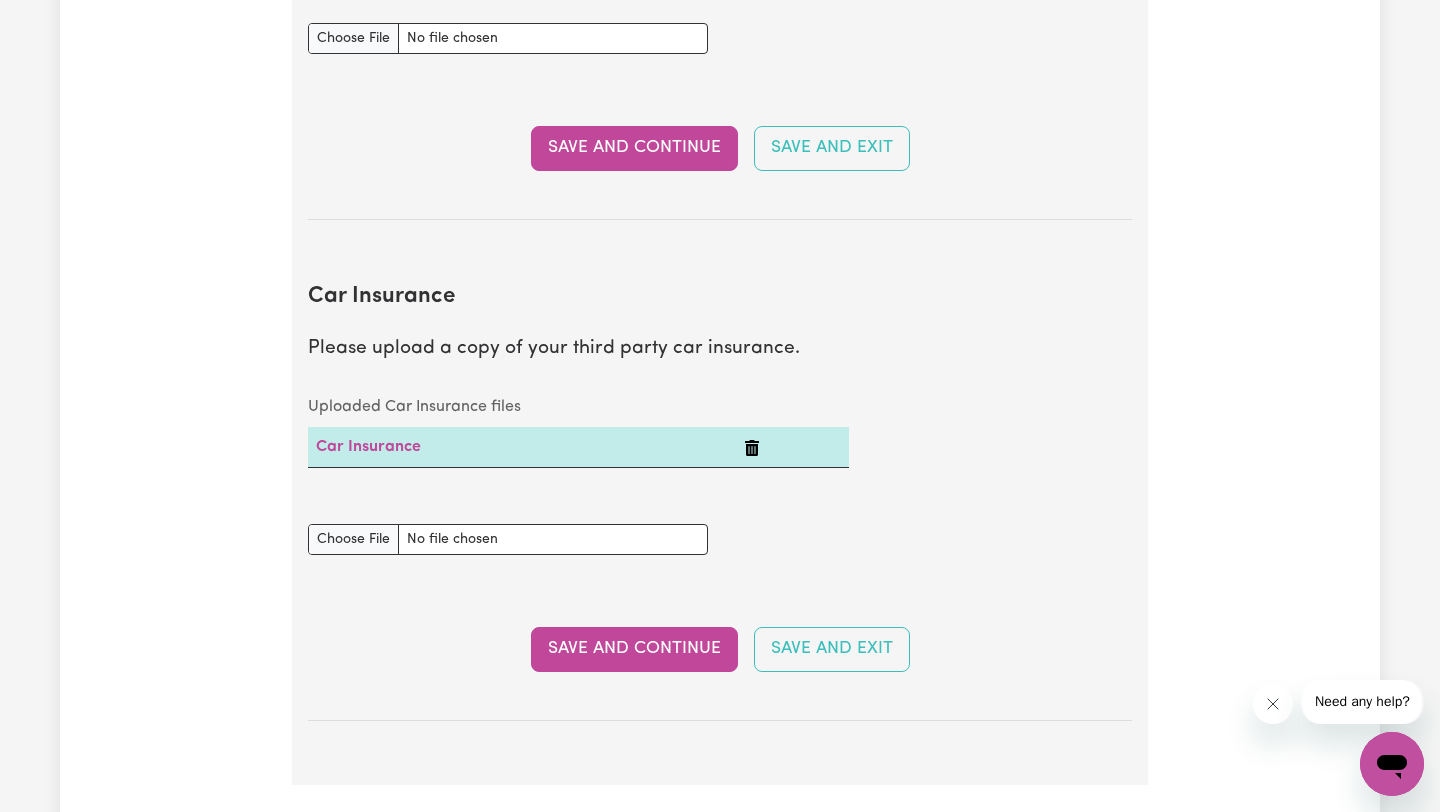 click 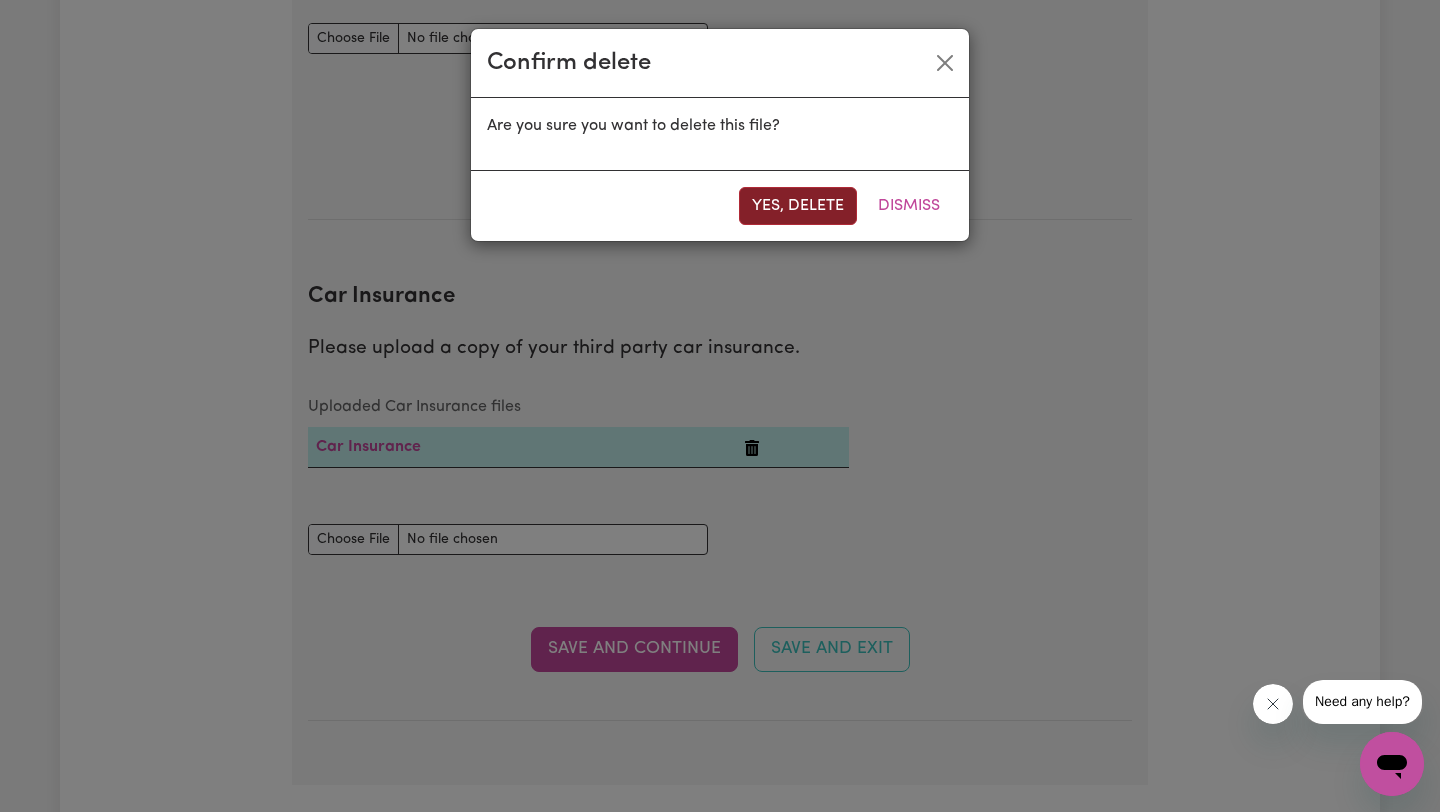 click on "Yes, delete" at bounding box center [798, 206] 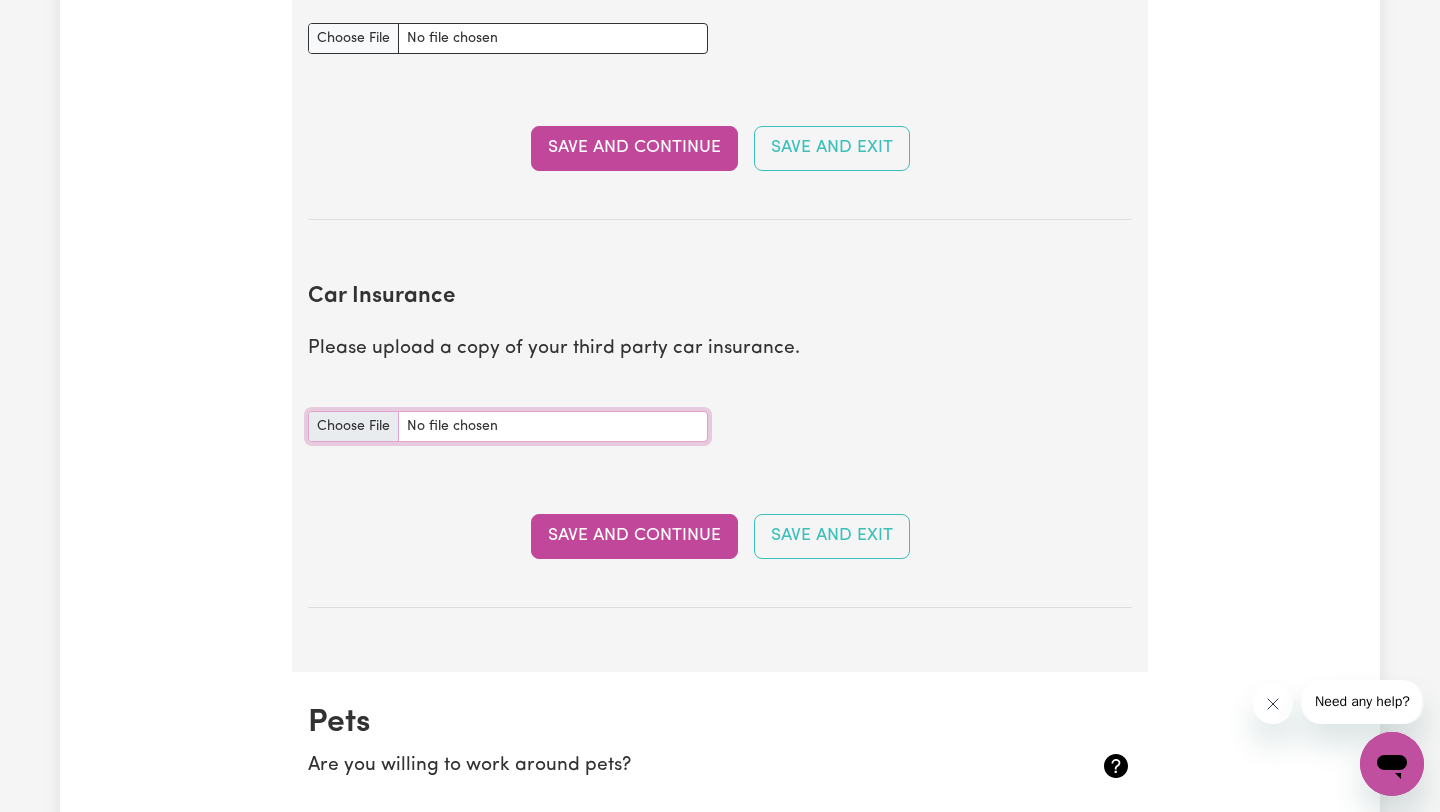 click on "Car Insurance  document" at bounding box center (508, 426) 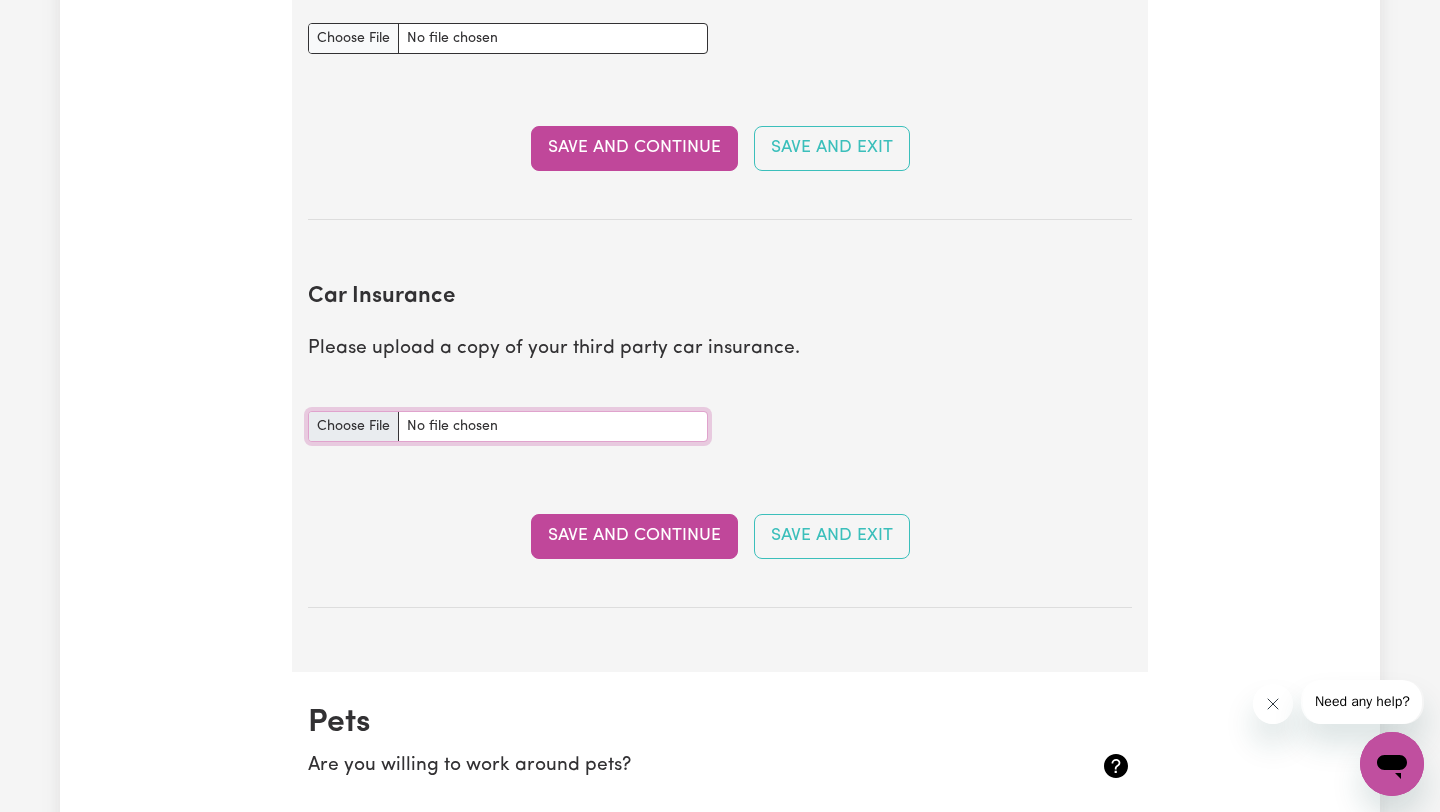 type on "C:\fakepath\[DOCUMENT_TYPE].pdf" 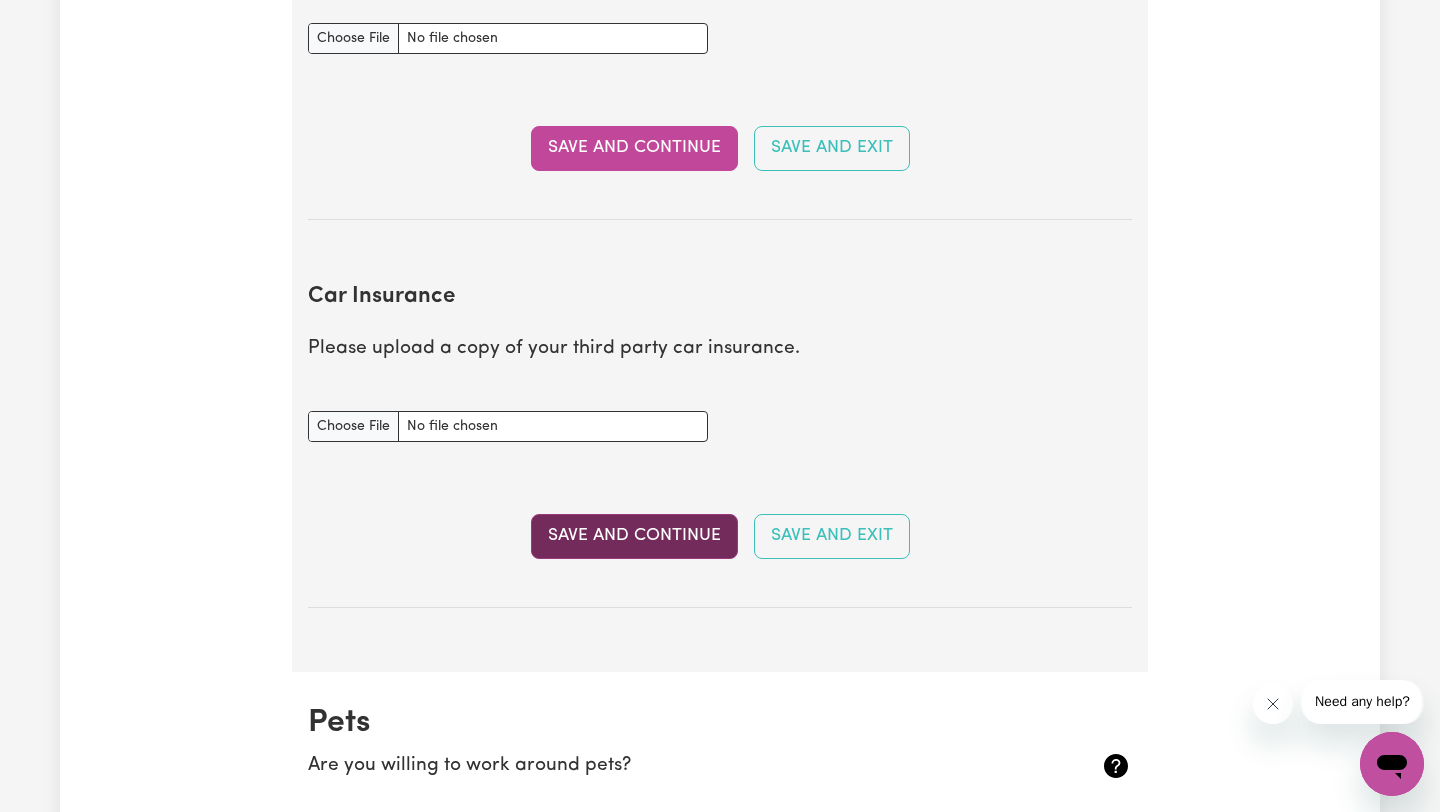 click on "Save and Continue" at bounding box center [634, 536] 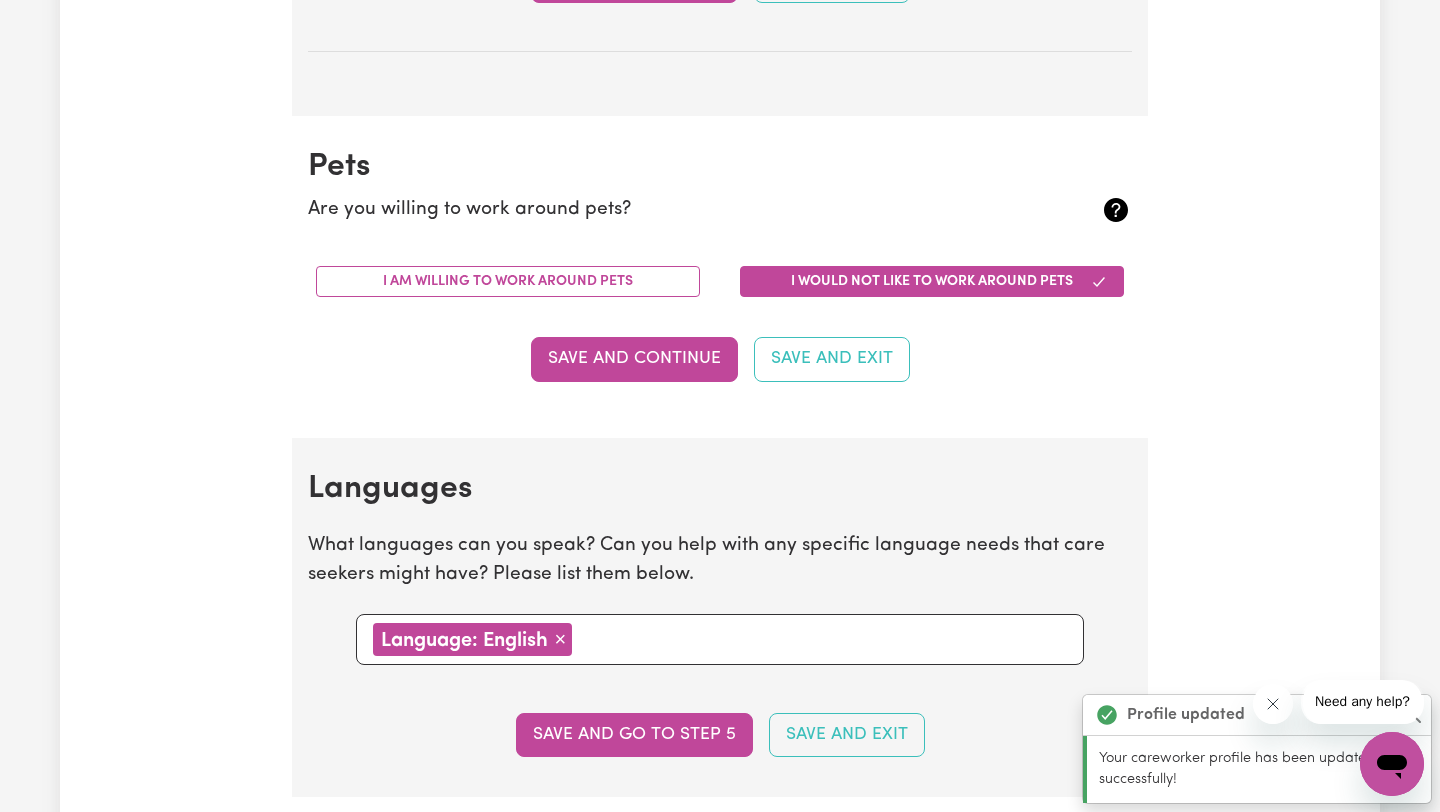 scroll, scrollTop: 1862, scrollLeft: 0, axis: vertical 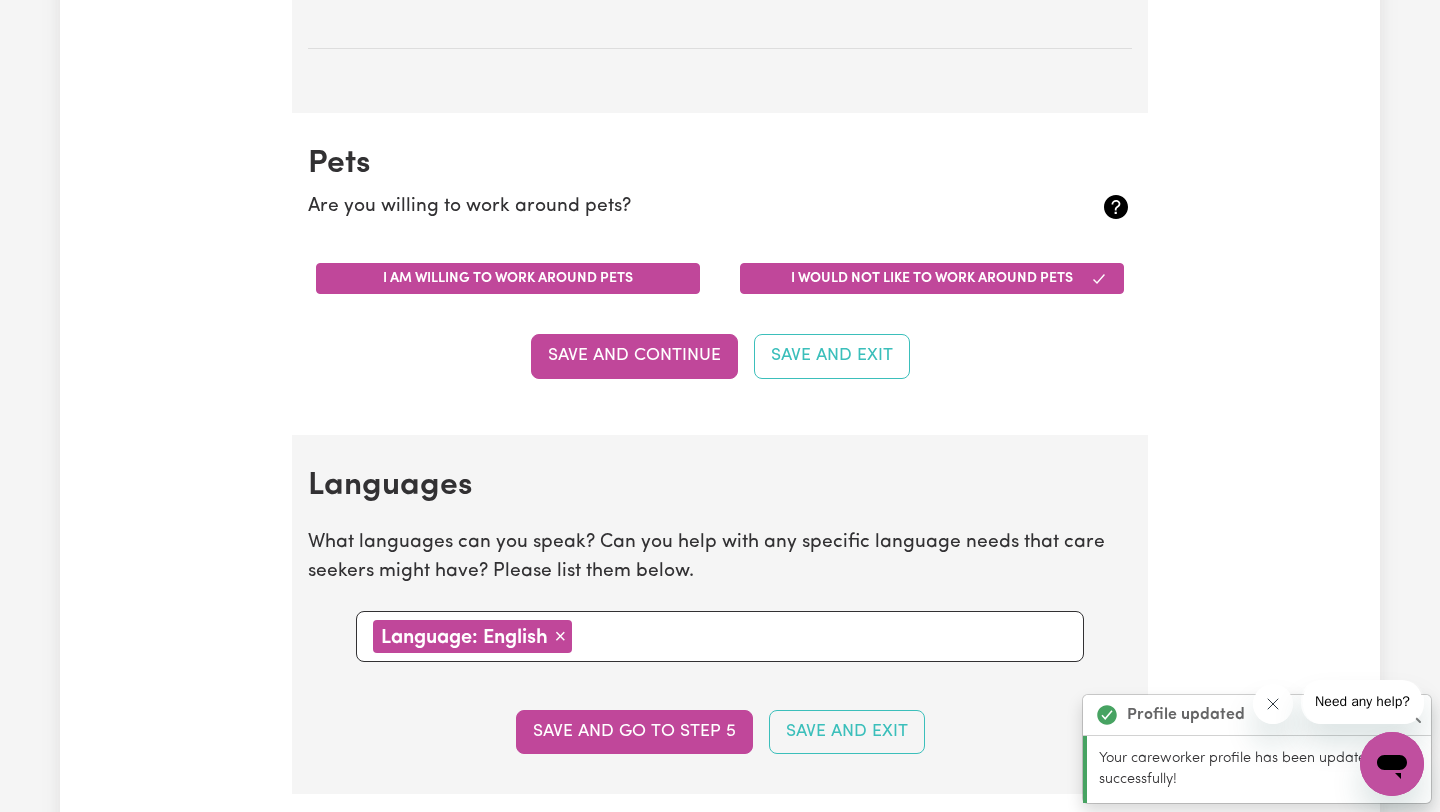 click on "I am willing to work around pets" at bounding box center (508, 278) 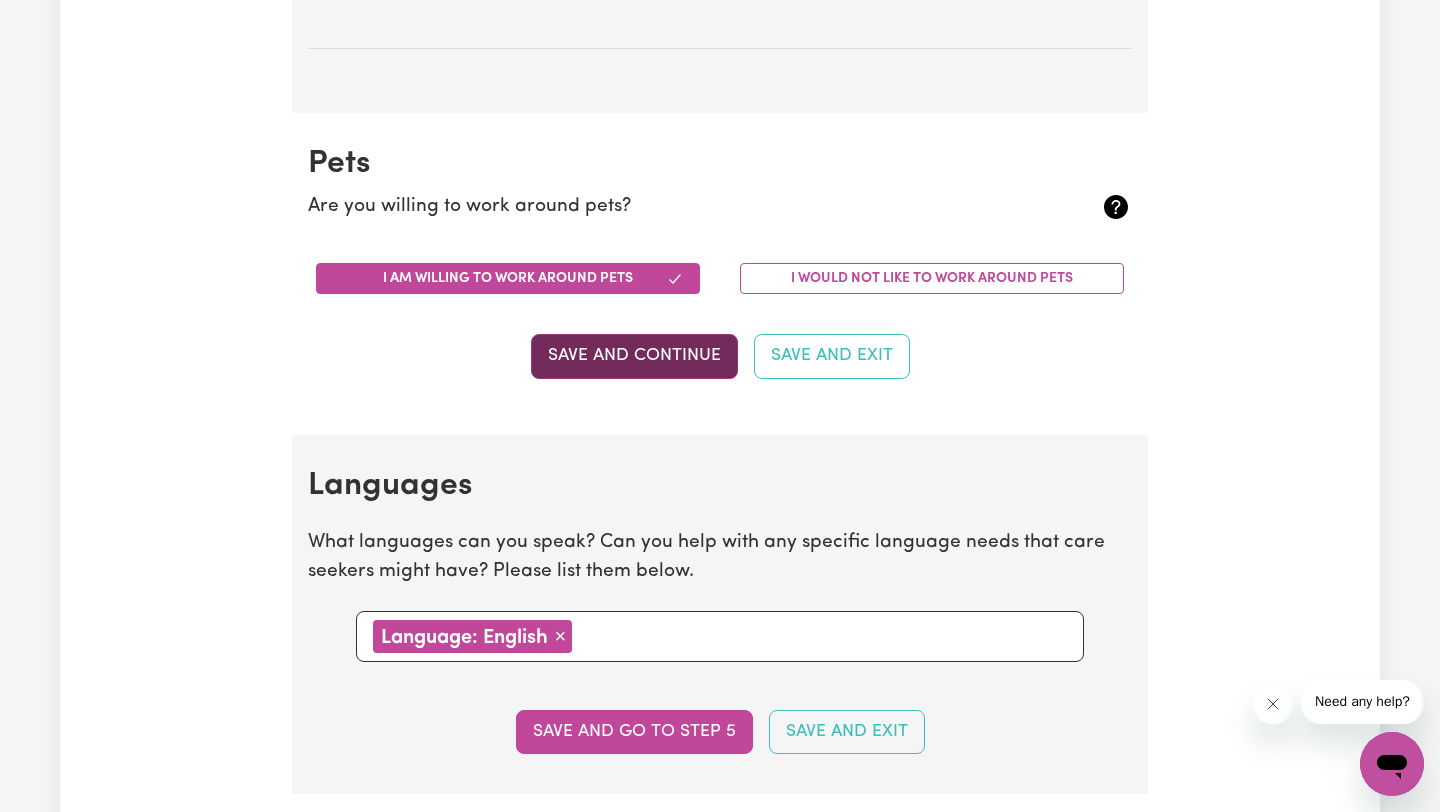 click on "Save and Continue" at bounding box center (634, 356) 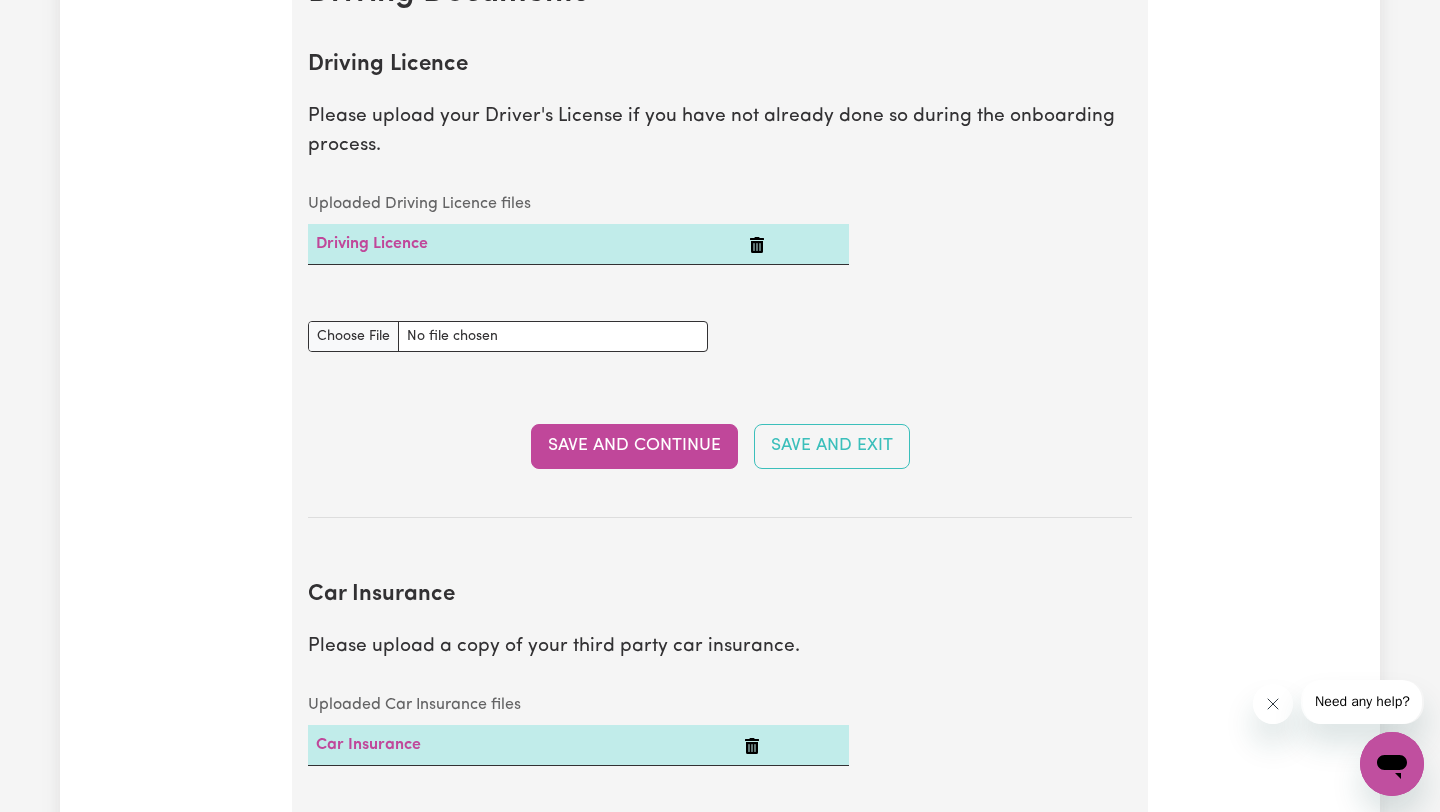 scroll, scrollTop: 893, scrollLeft: 0, axis: vertical 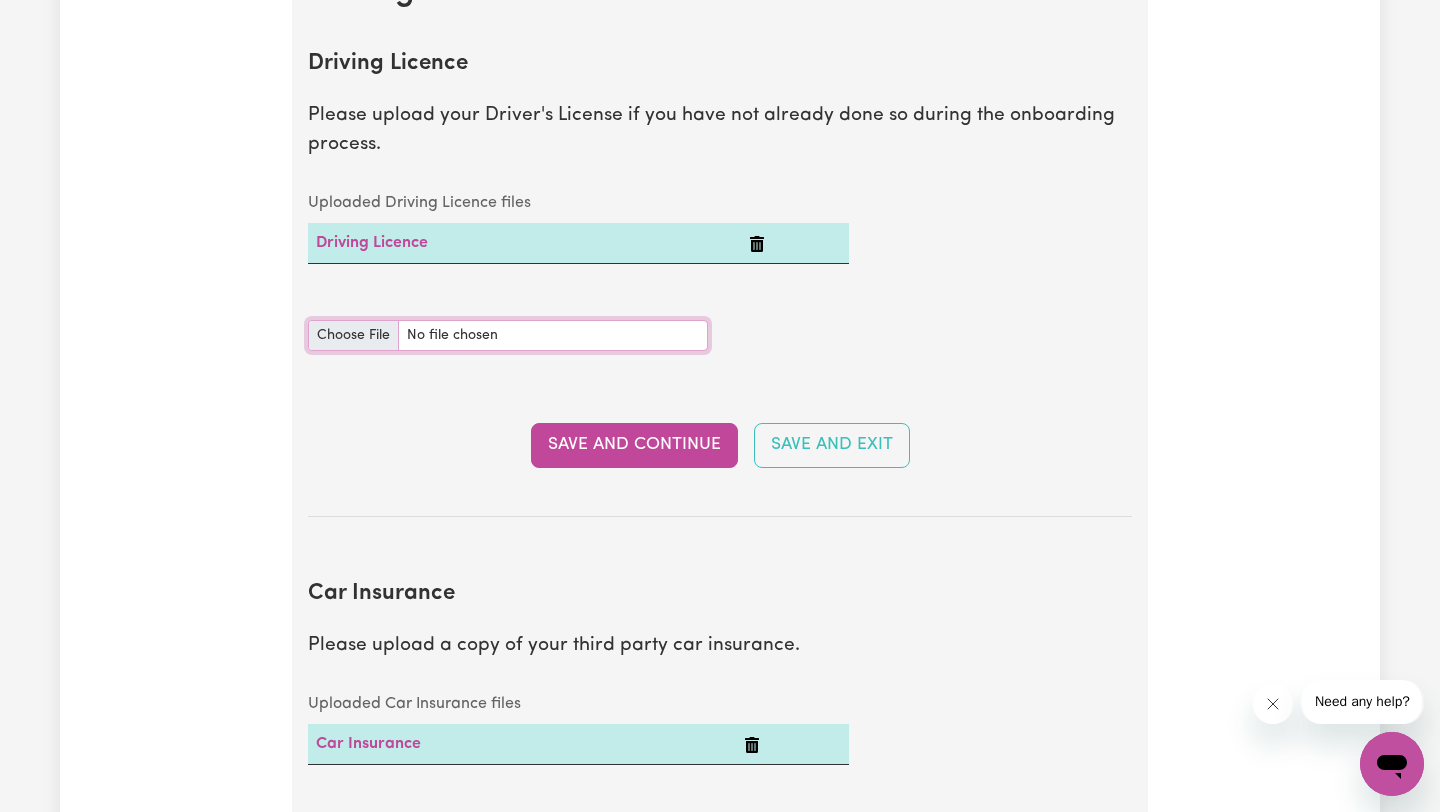 click on "Driving Licence  document" at bounding box center [508, 335] 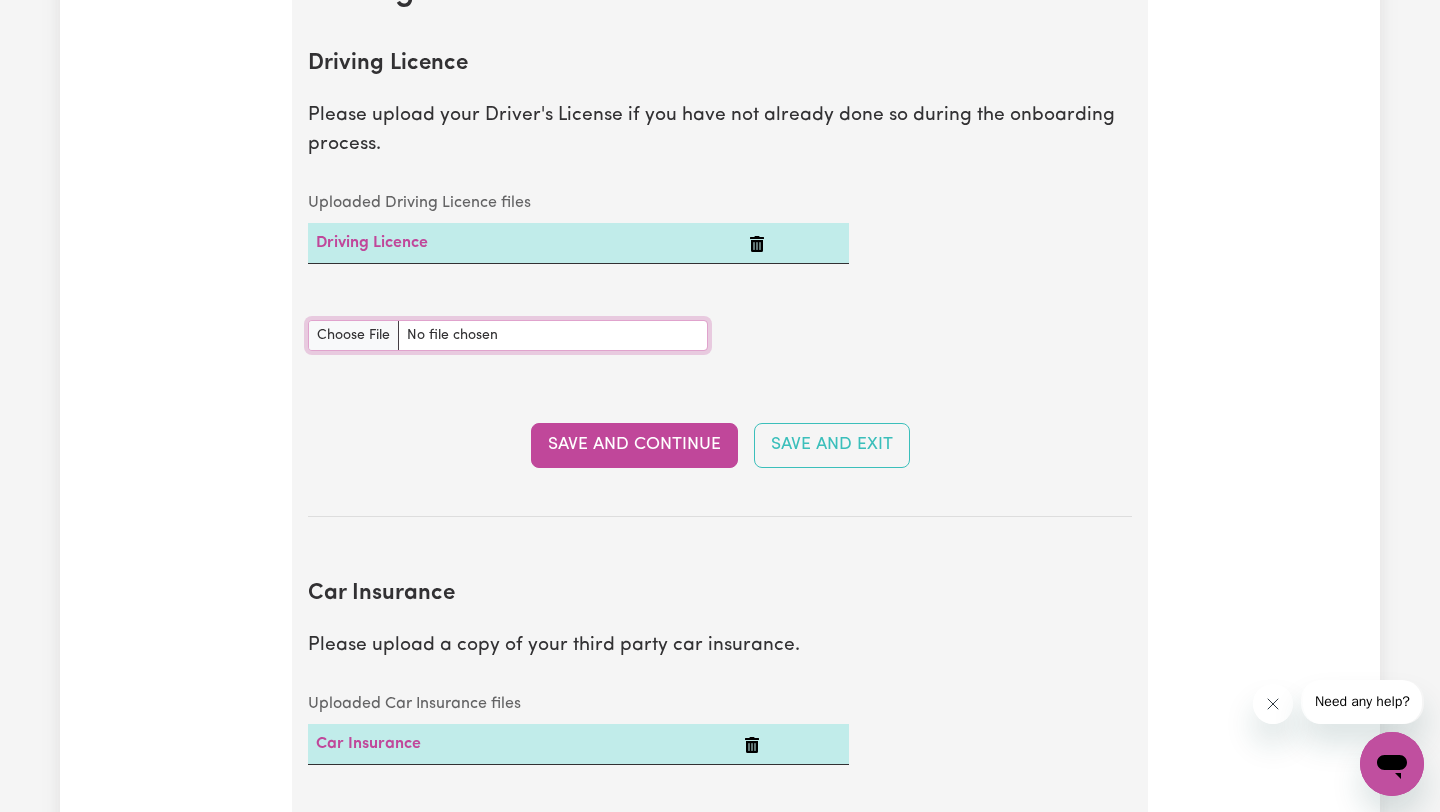 type on "C:\fakepath\[DOCUMENT_TYPE]" 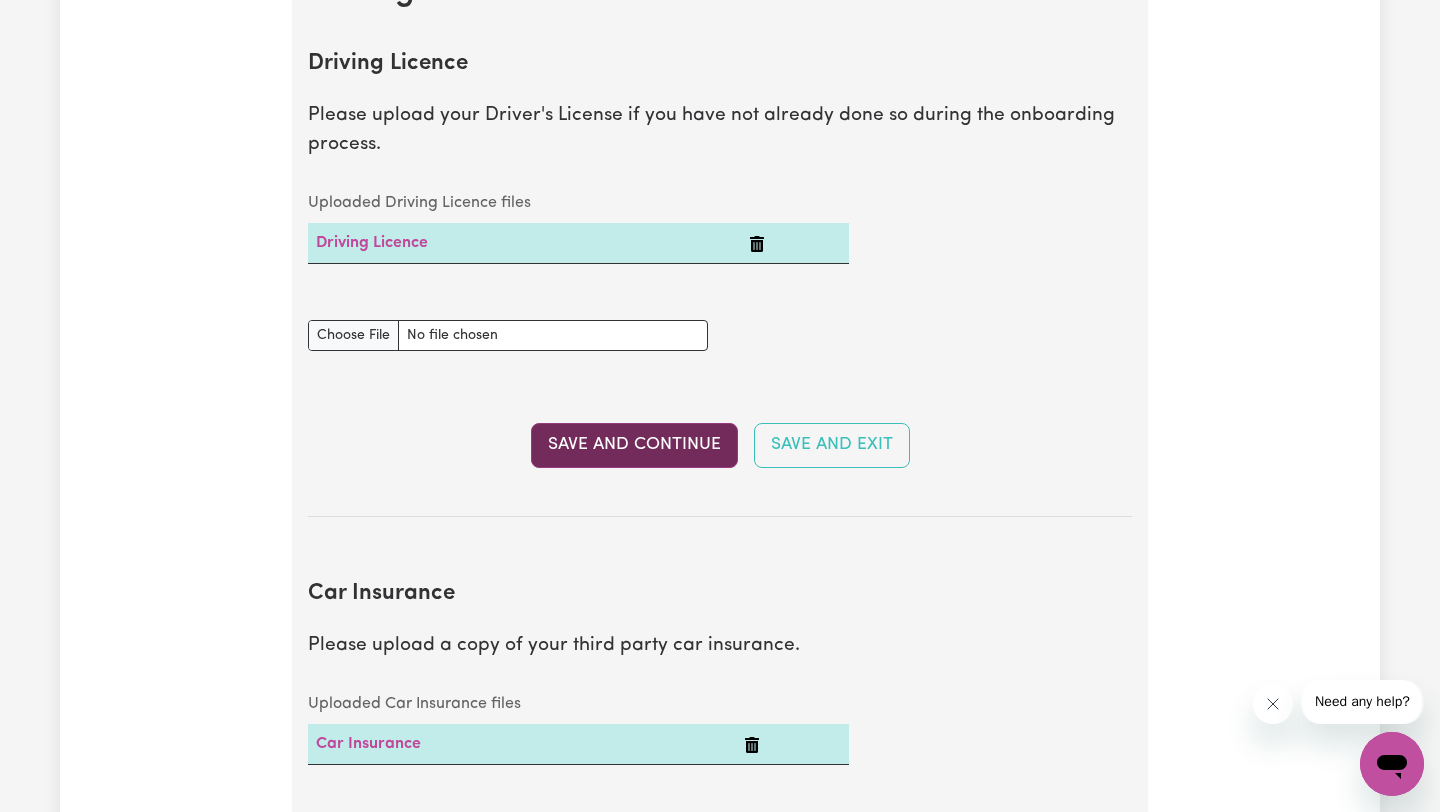 click on "Save and Continue" at bounding box center (634, 445) 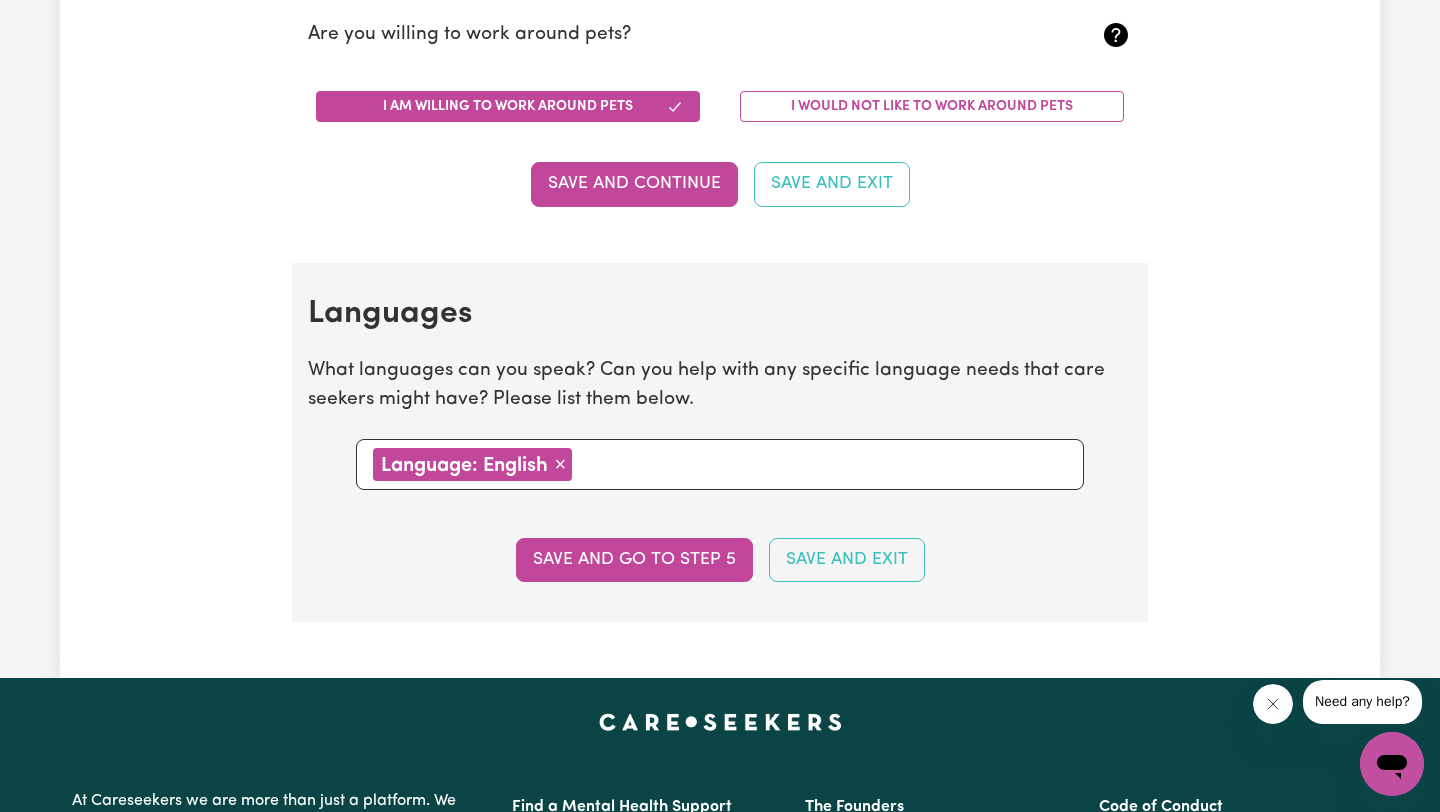 scroll, scrollTop: 2101, scrollLeft: 0, axis: vertical 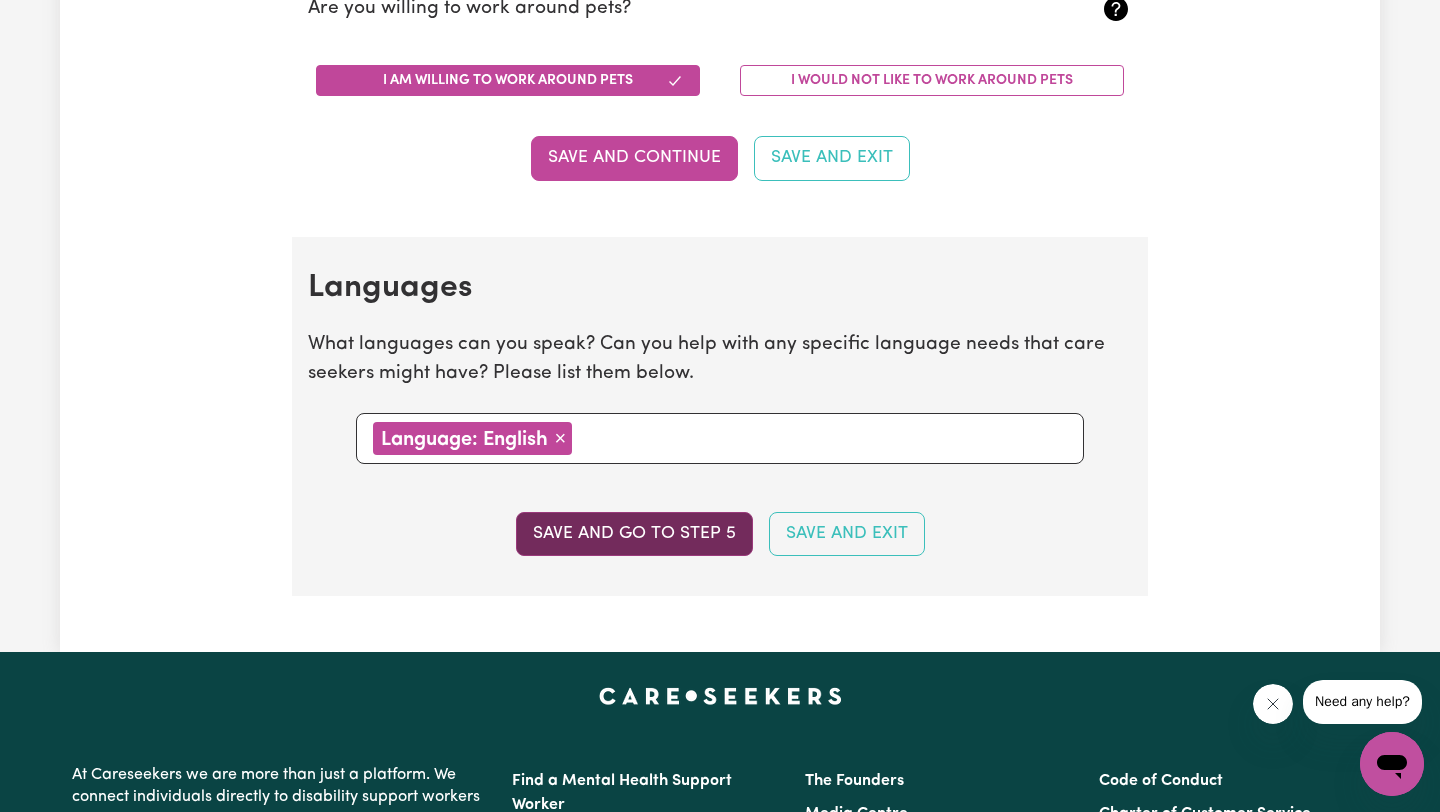 click on "Save and go to step 5" at bounding box center (634, 534) 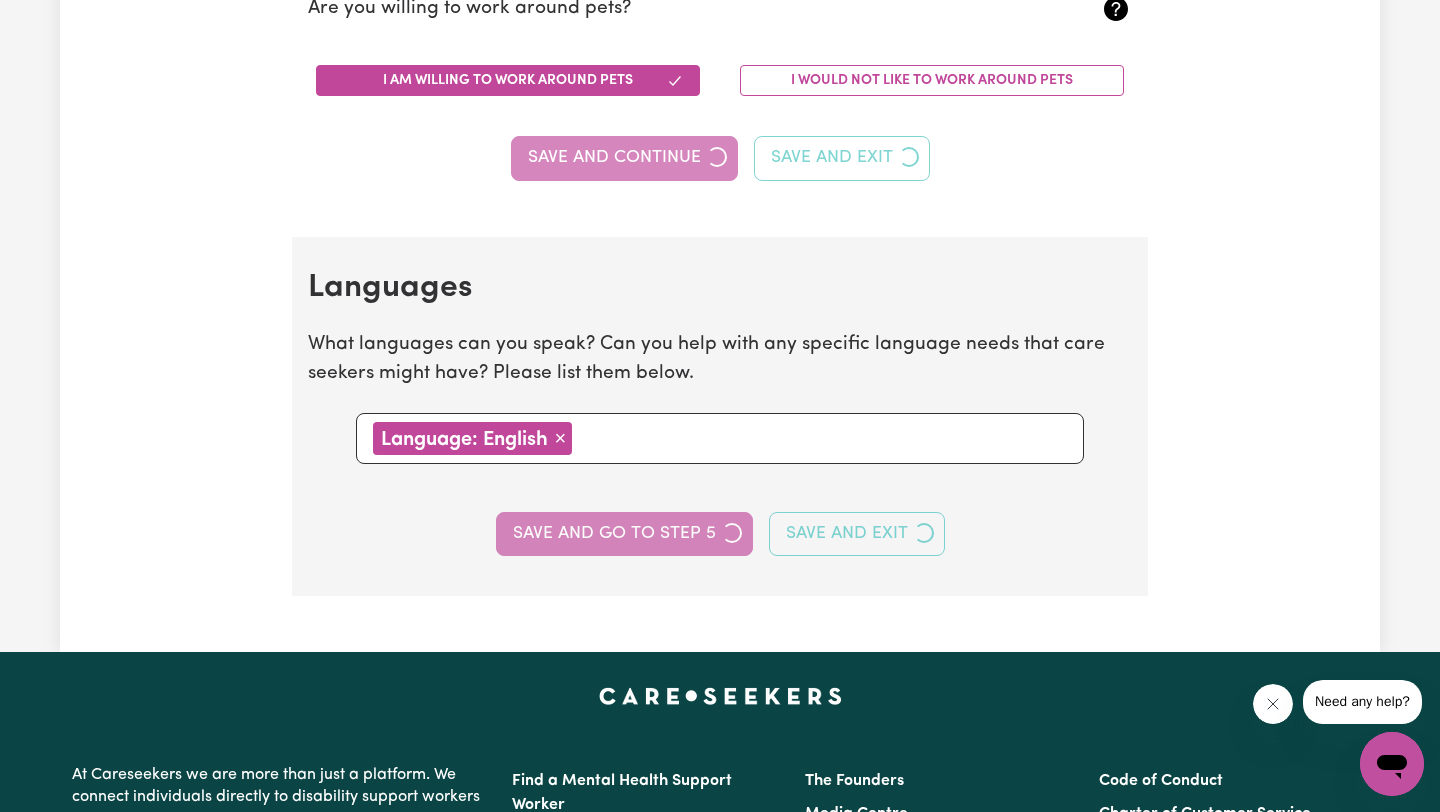 select on "I am providing services privately on my own" 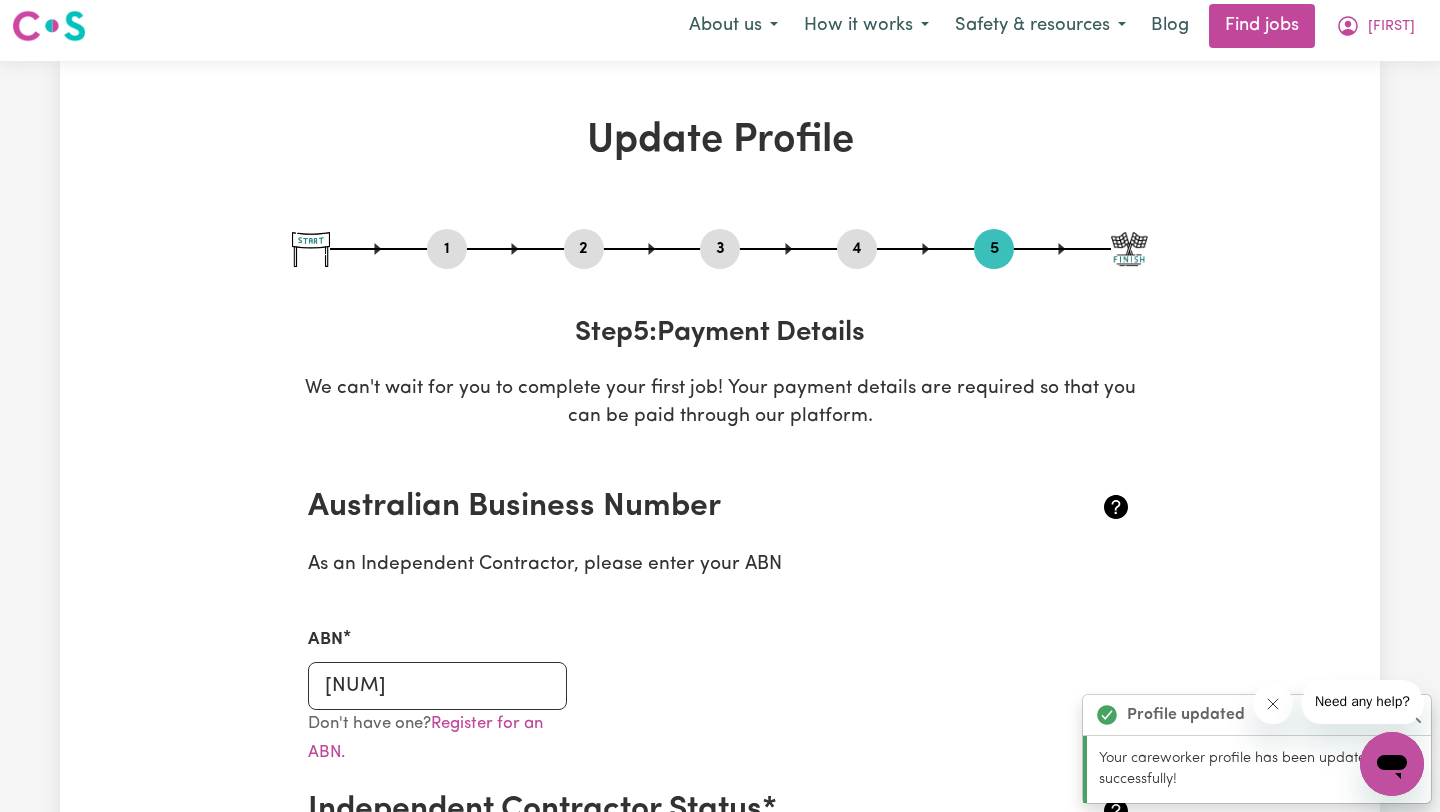 scroll, scrollTop: 0, scrollLeft: 0, axis: both 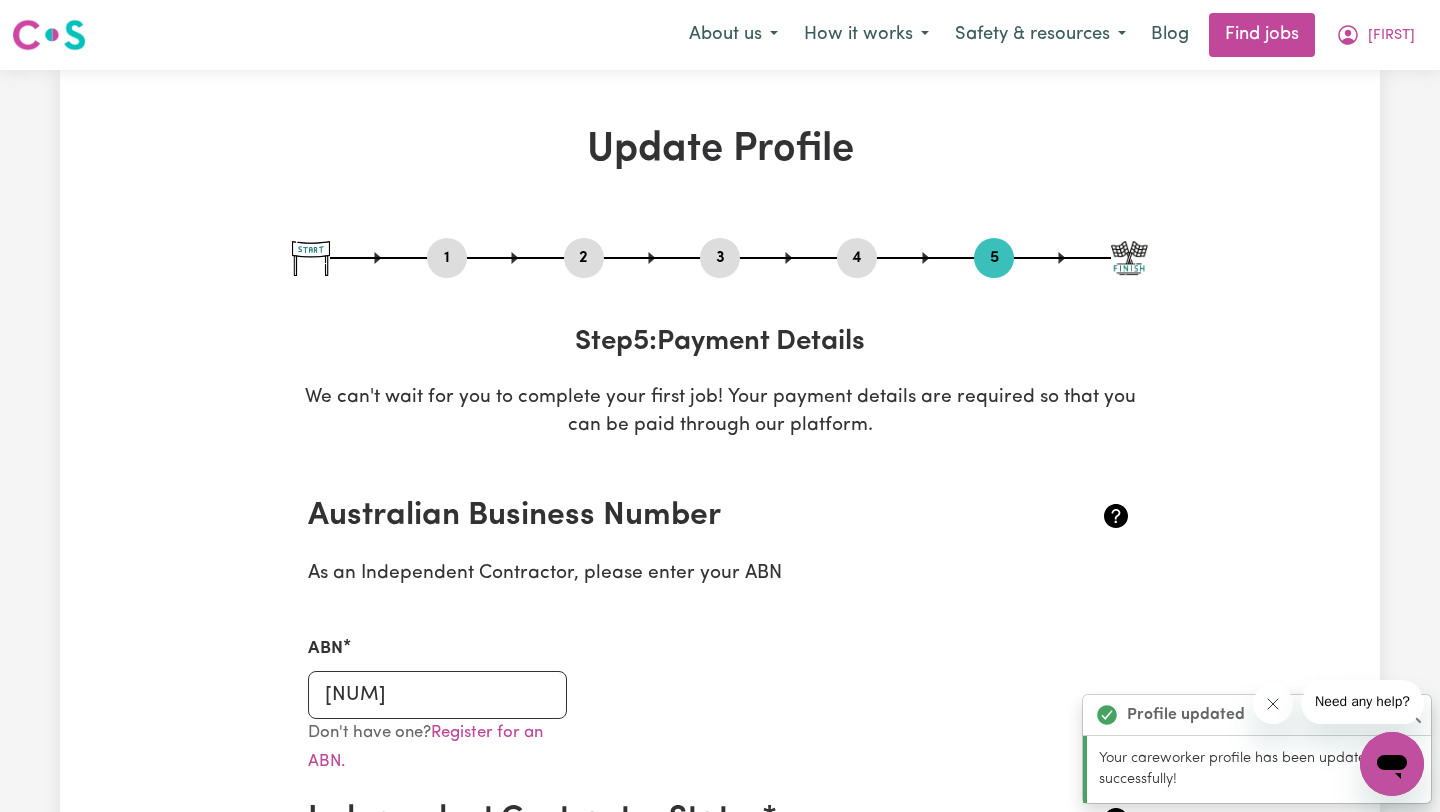 click on "2" at bounding box center [584, 258] 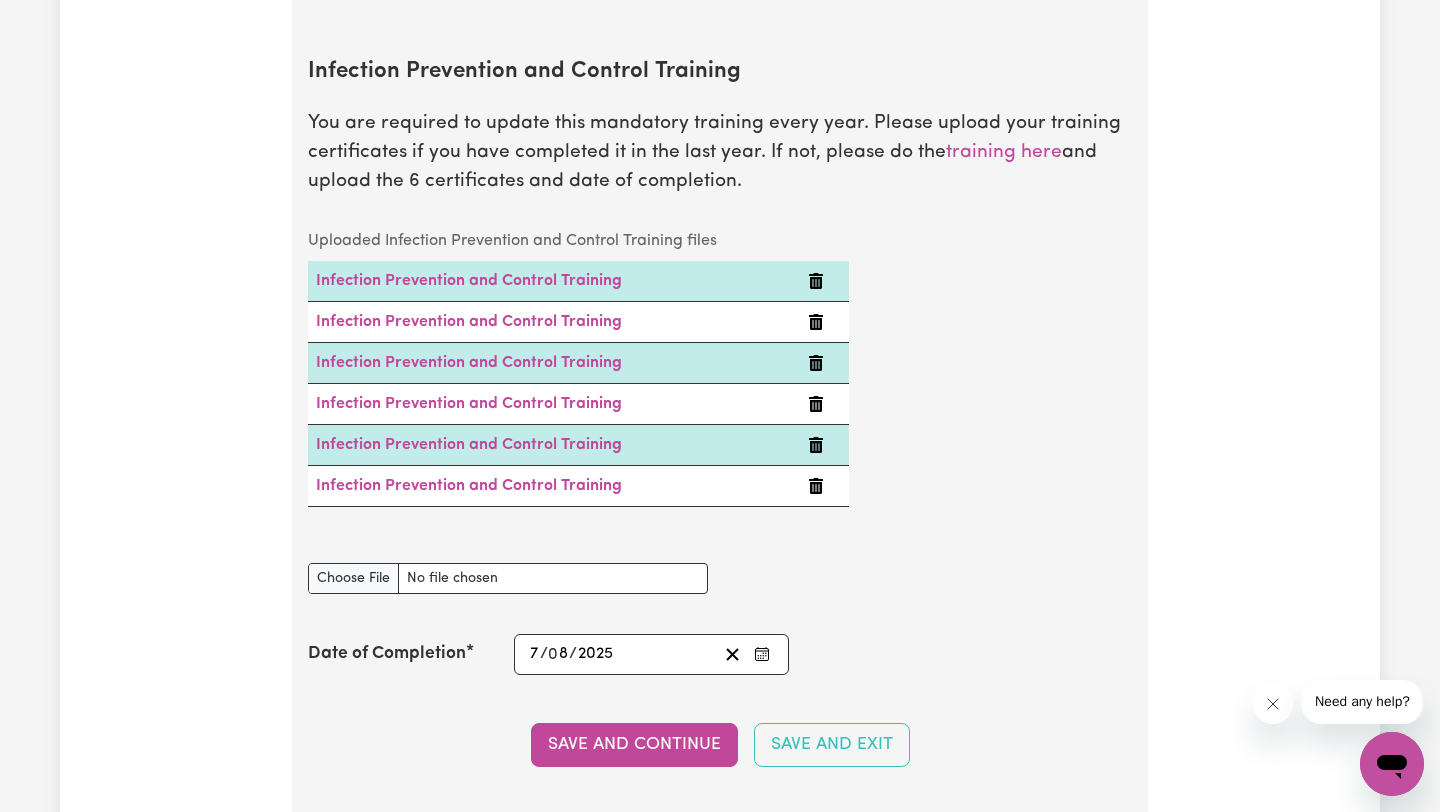 scroll, scrollTop: 3323, scrollLeft: 0, axis: vertical 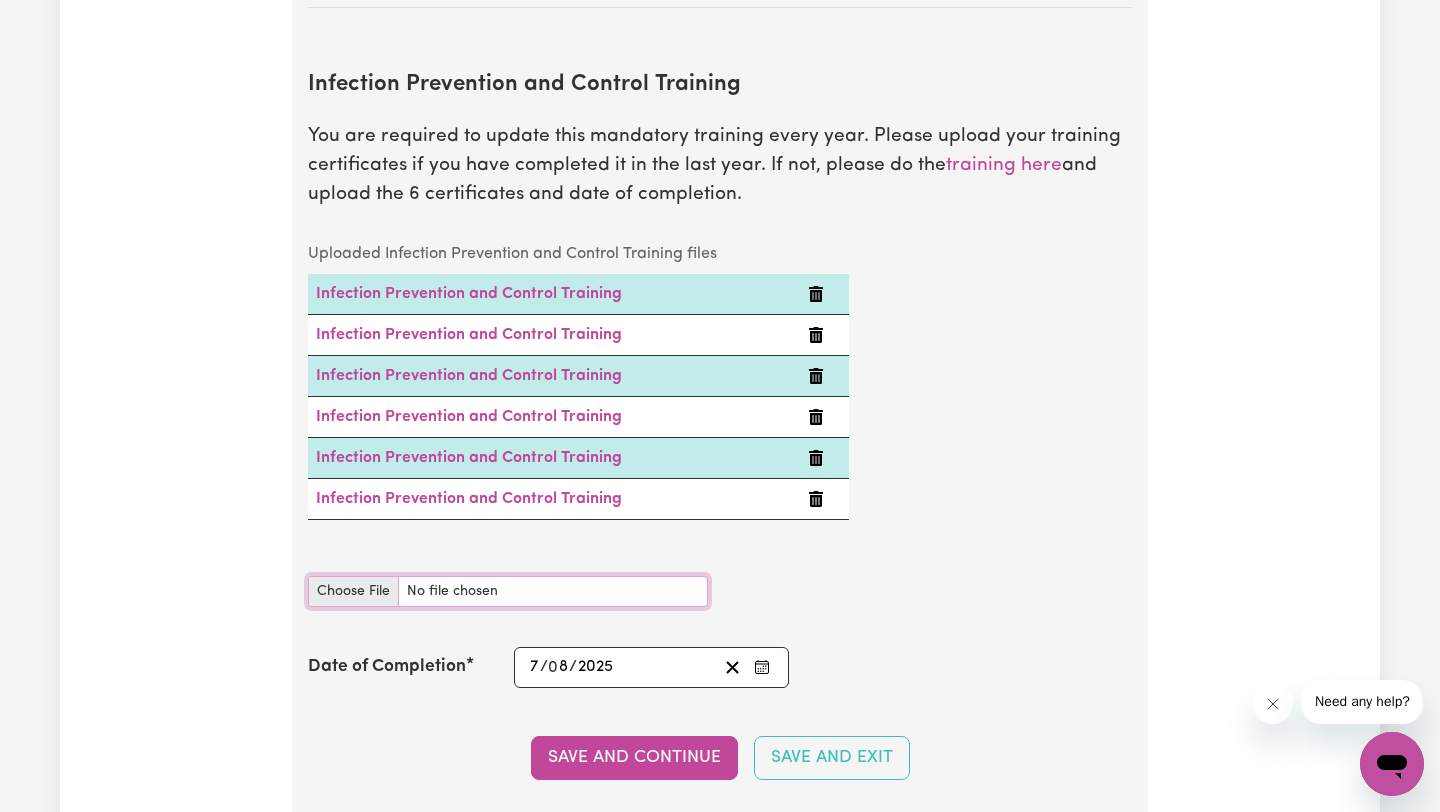 click on "Infection Prevention and Control Training  document" at bounding box center [508, 591] 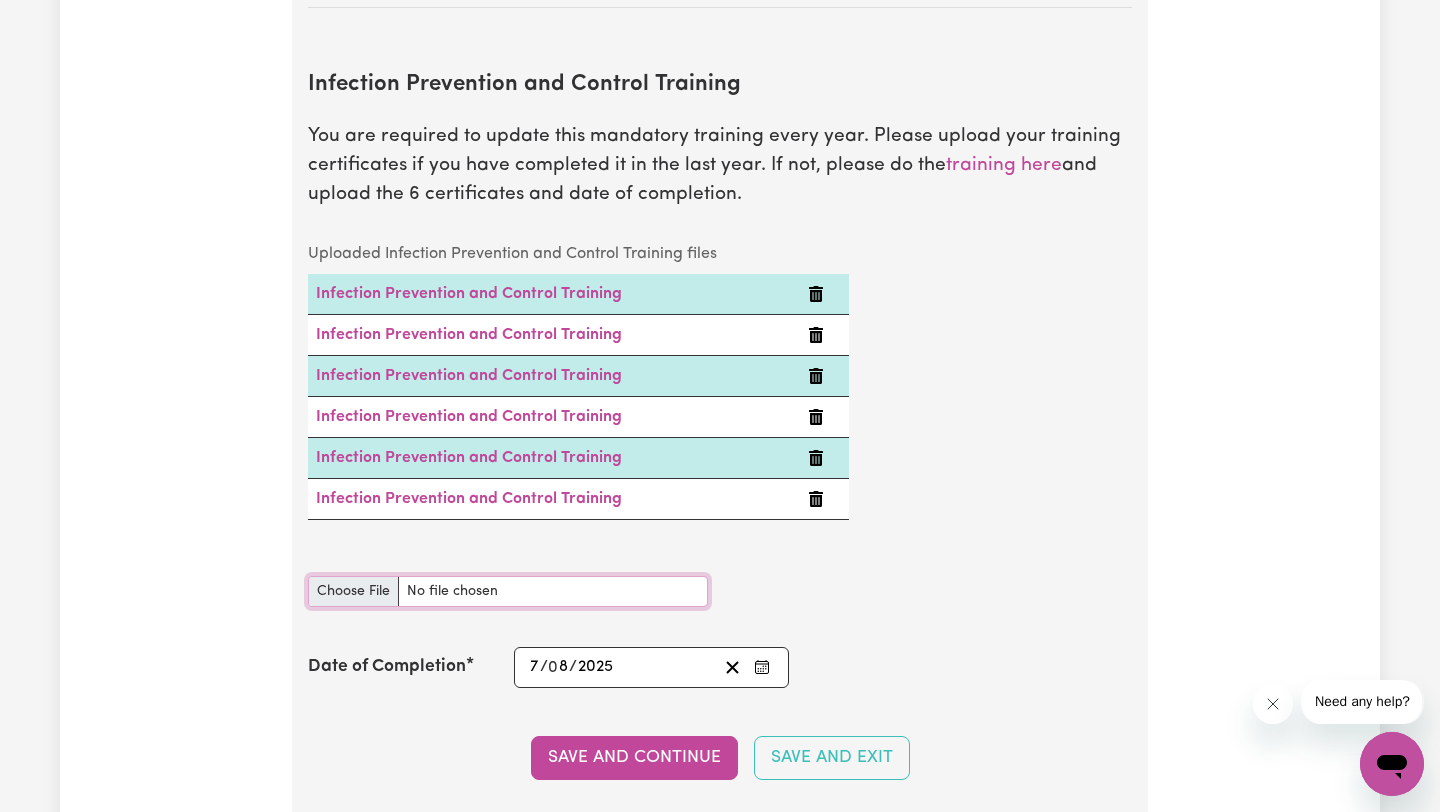 type on "C:\fakepath\Hand Hygiene.pdf" 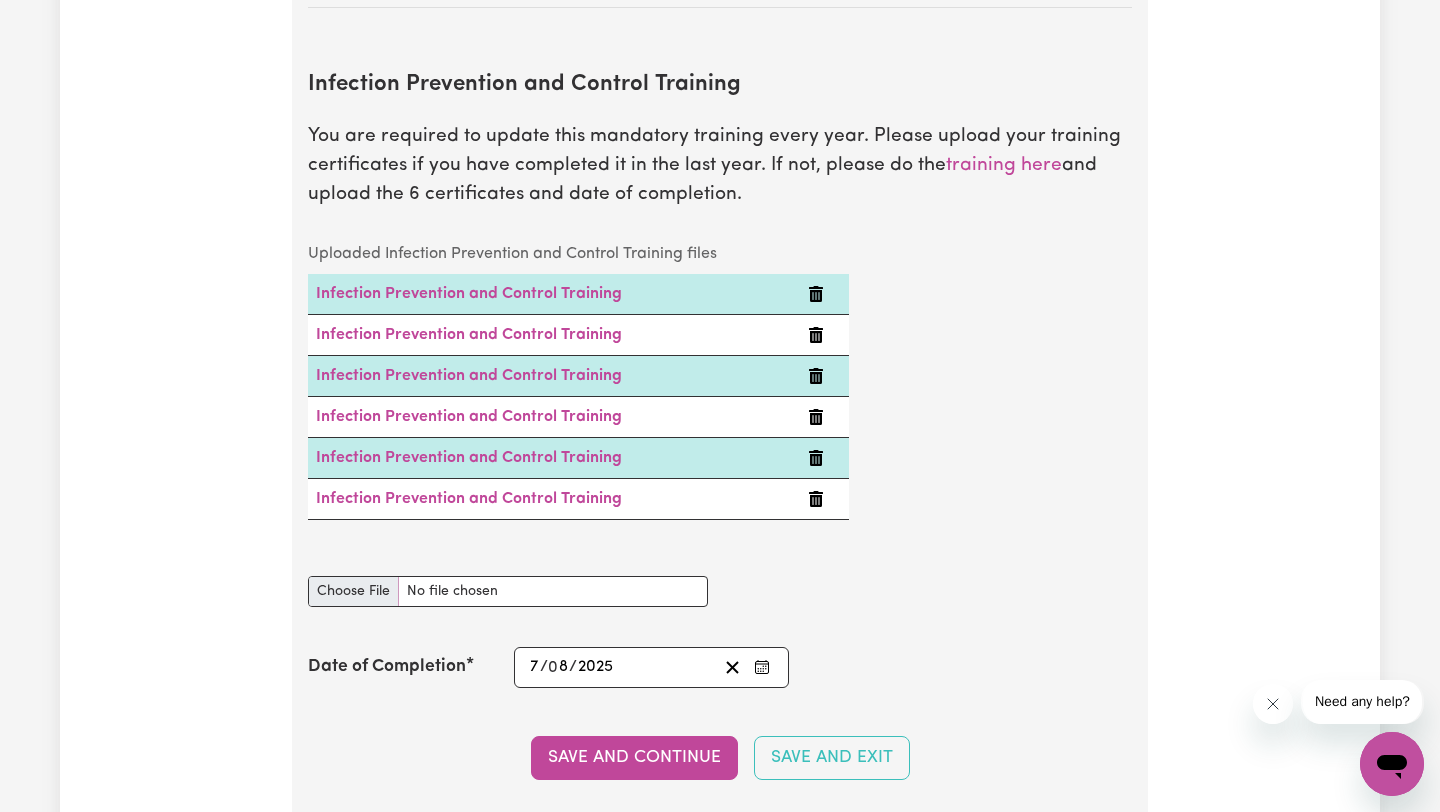 type 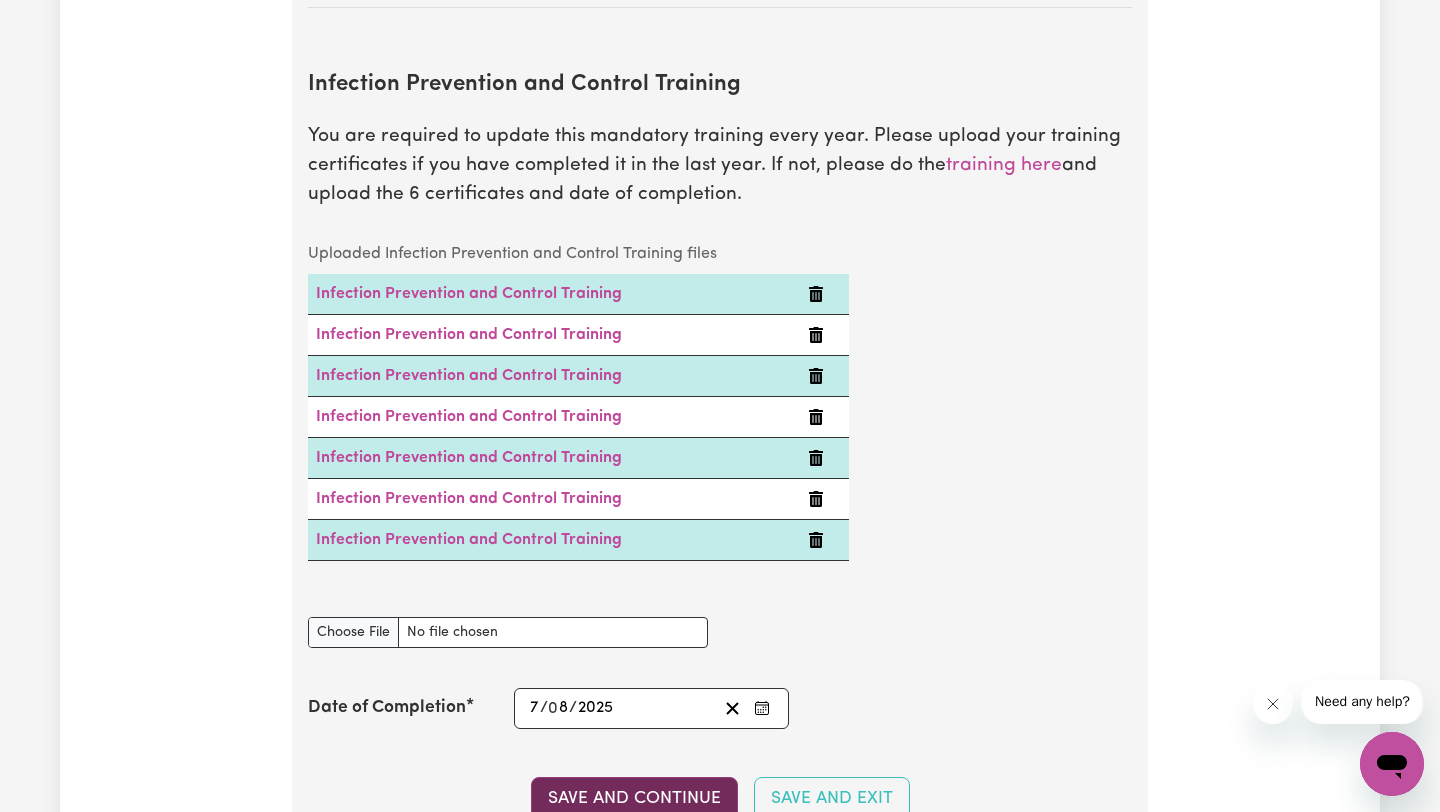click on "Save and Continue" at bounding box center [634, 799] 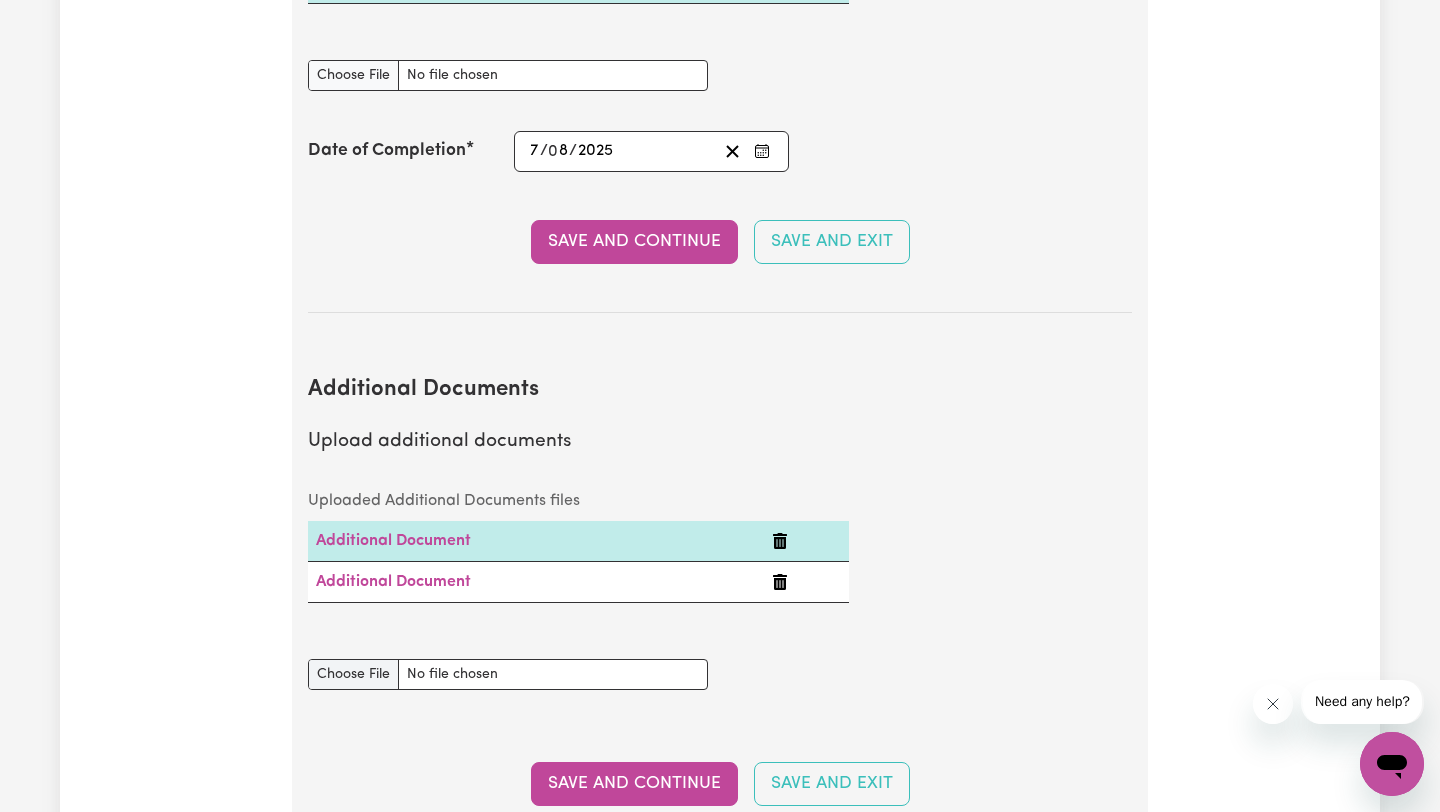 scroll, scrollTop: 3882, scrollLeft: 0, axis: vertical 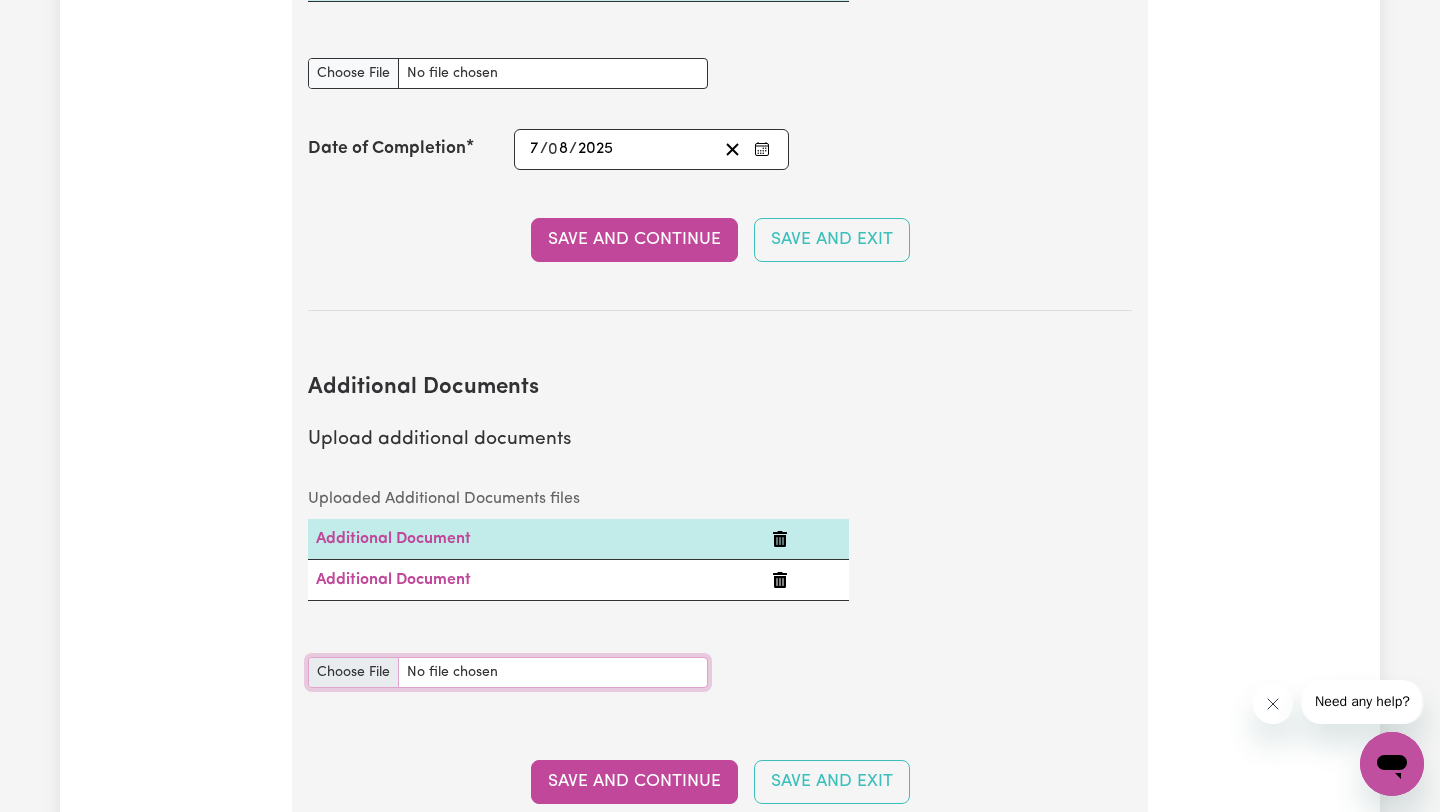 click on "Additional Documents  document" at bounding box center [508, 672] 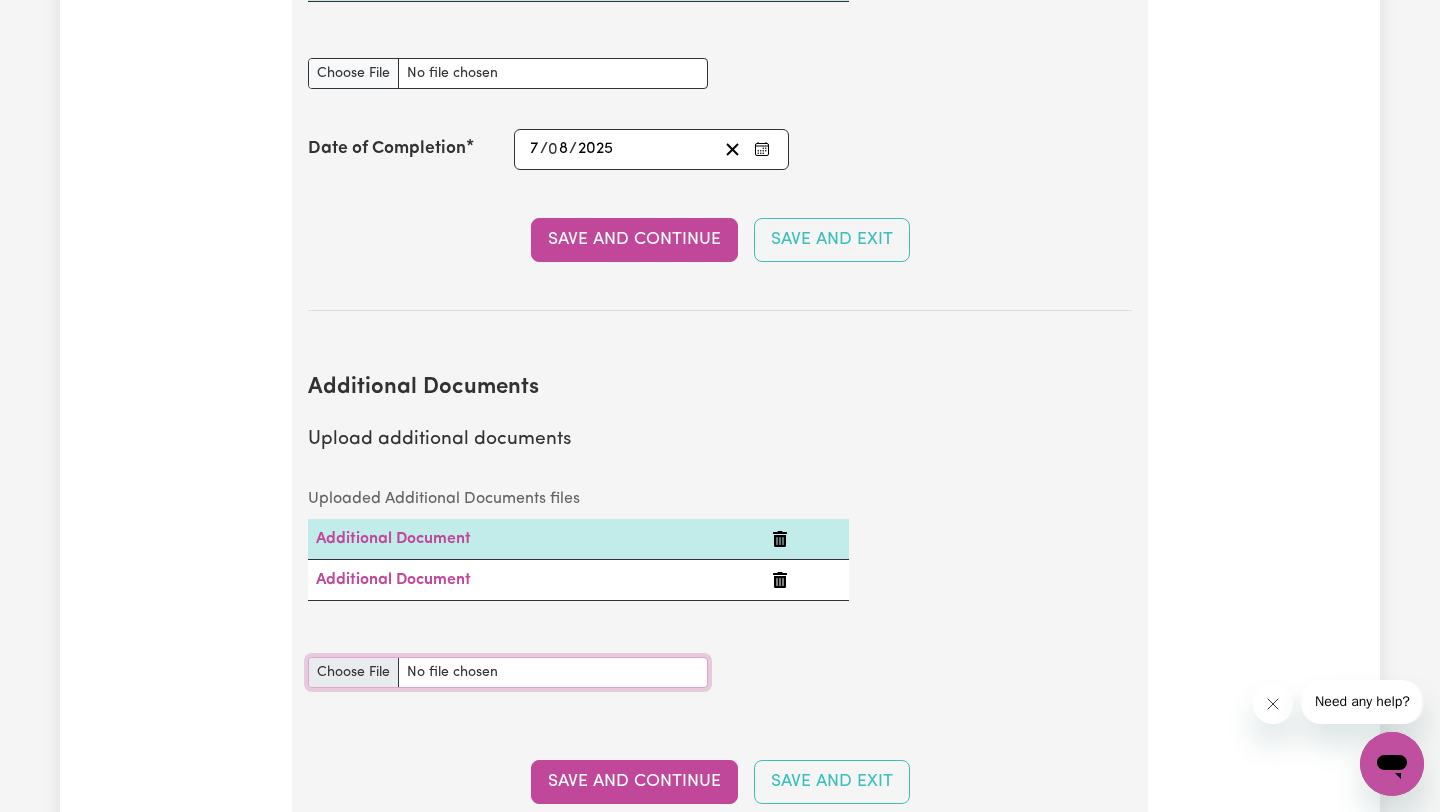 type on "C:\fakepath\[DOCUMENT_TYPE]_Completion_Certificate.pdf" 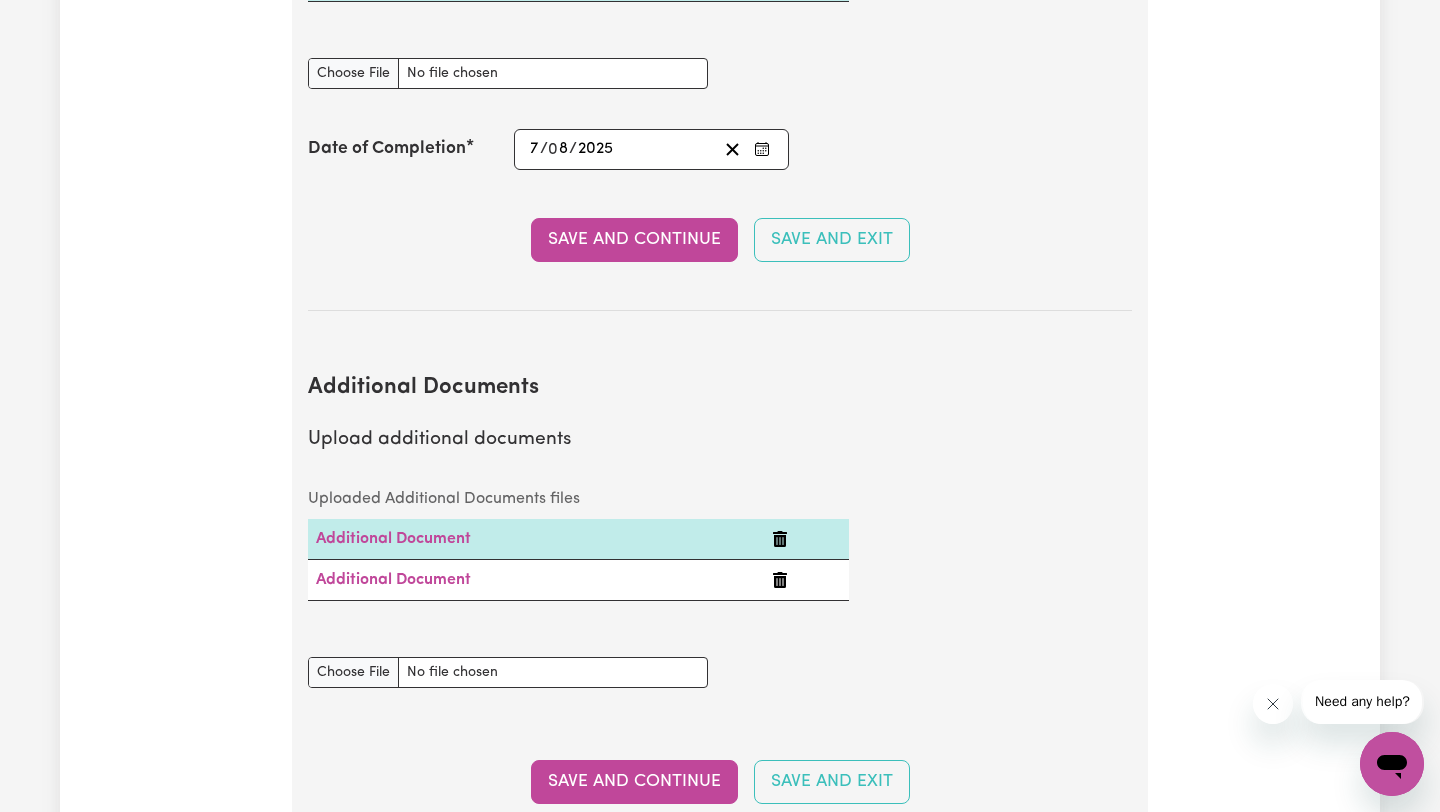 click on "Additional Documents  document" at bounding box center (720, 672) 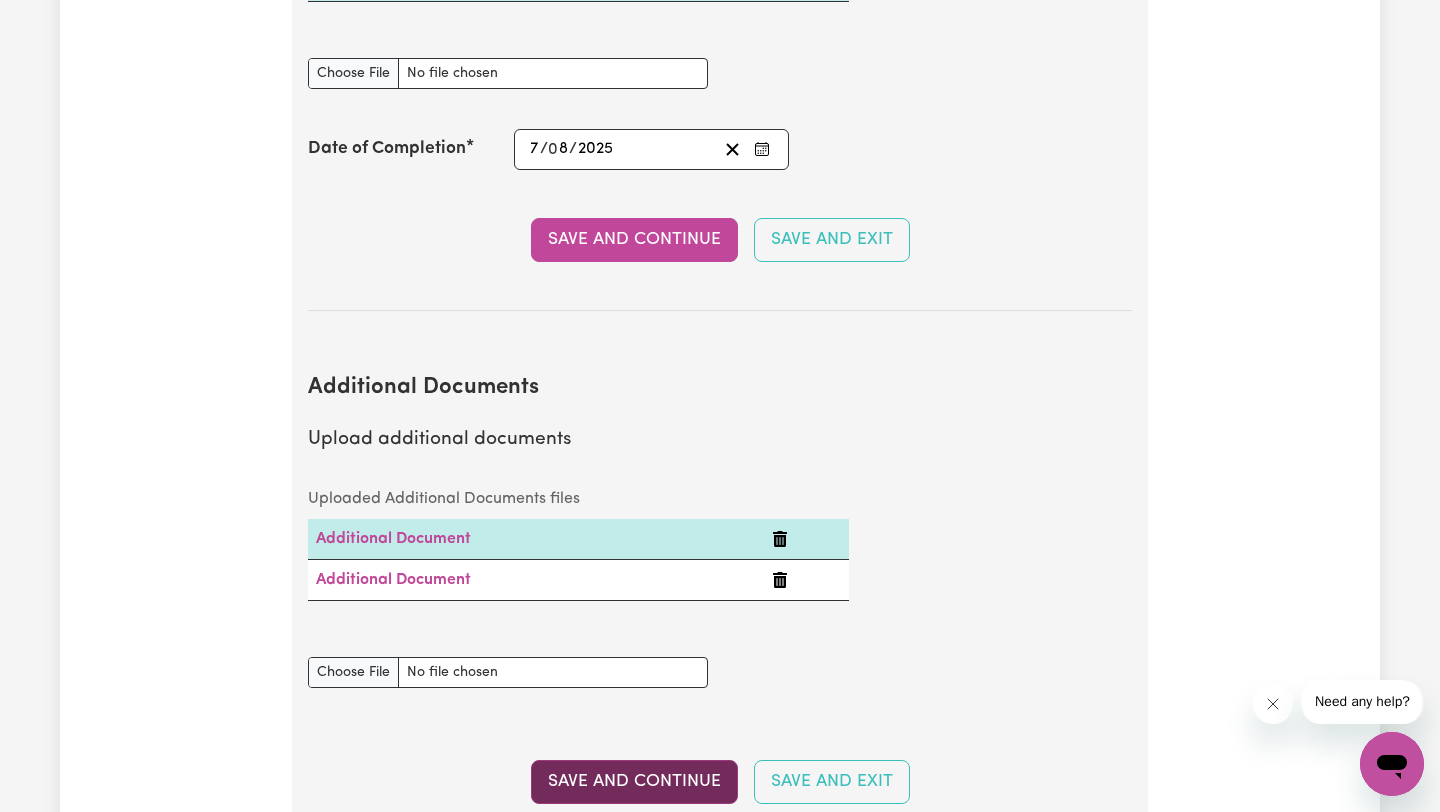 click on "Save and Continue" at bounding box center (634, 782) 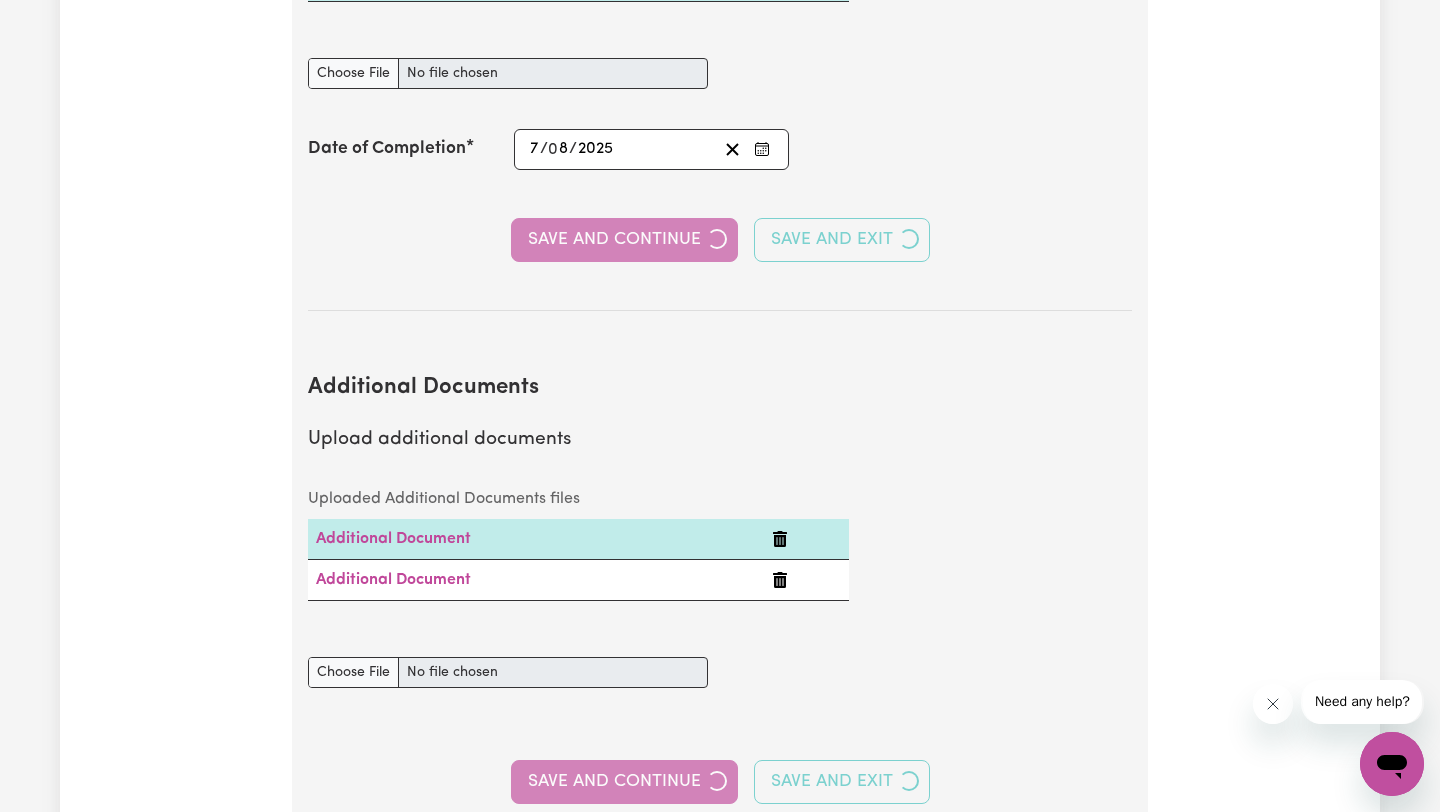 select on "2019" 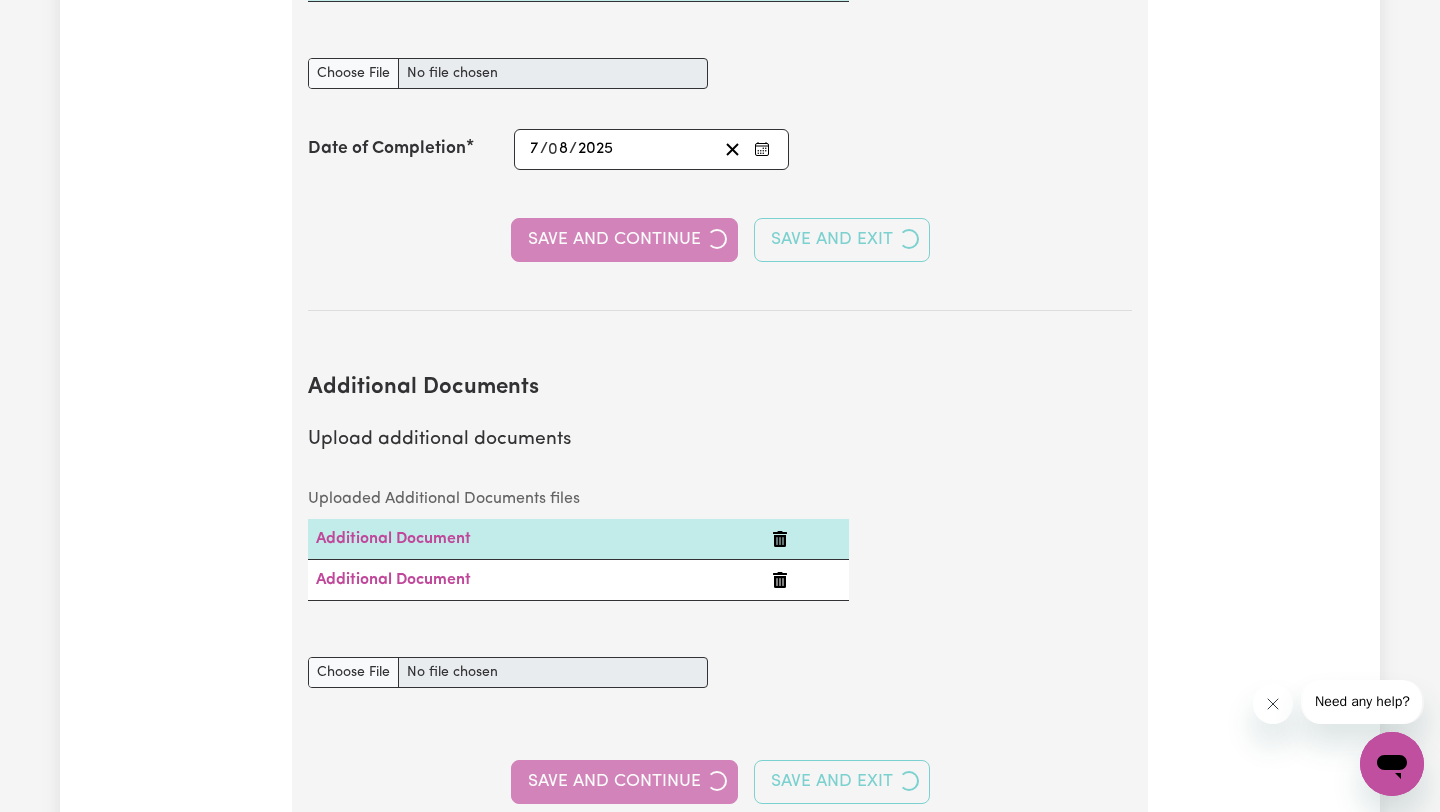 select on "2017" 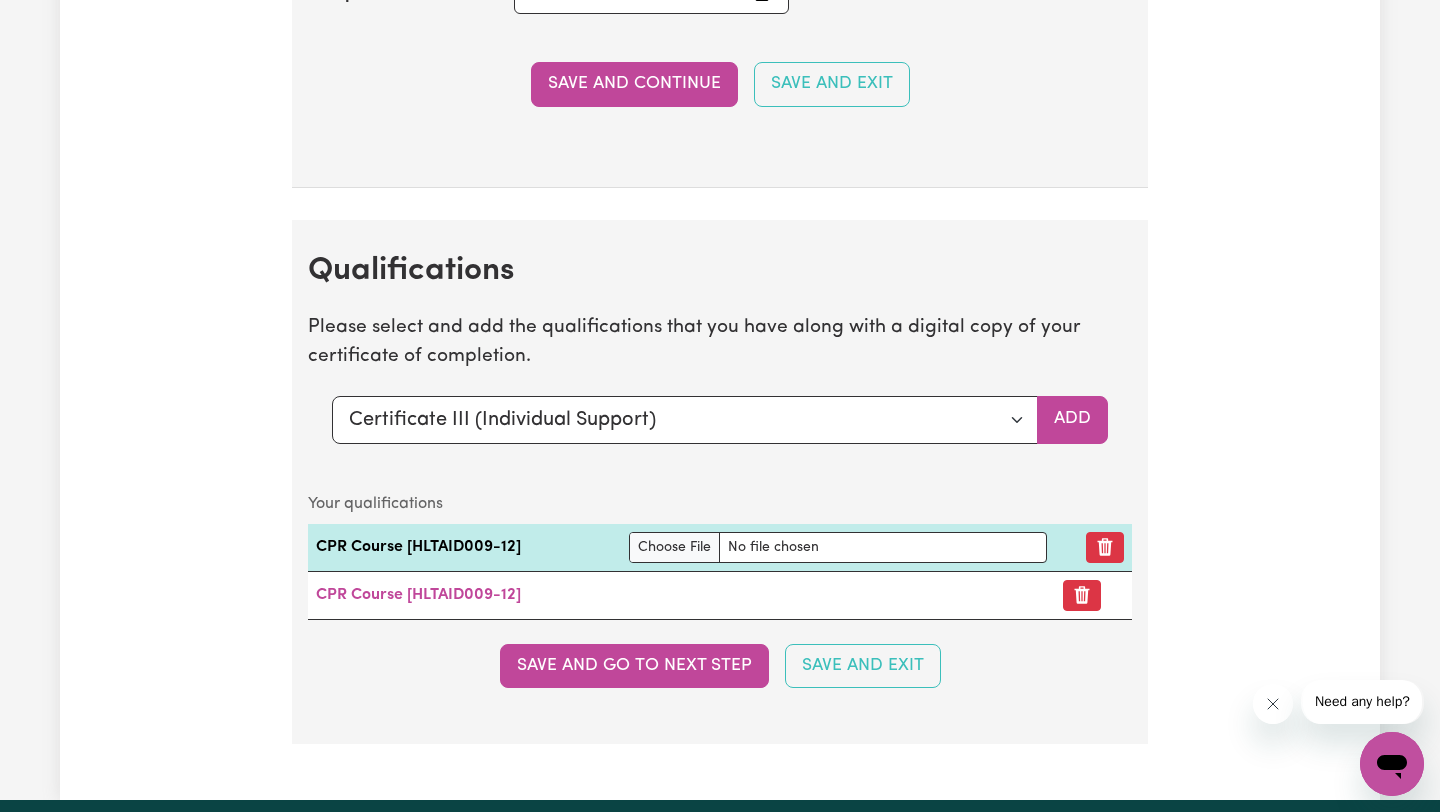 scroll, scrollTop: 5025, scrollLeft: 0, axis: vertical 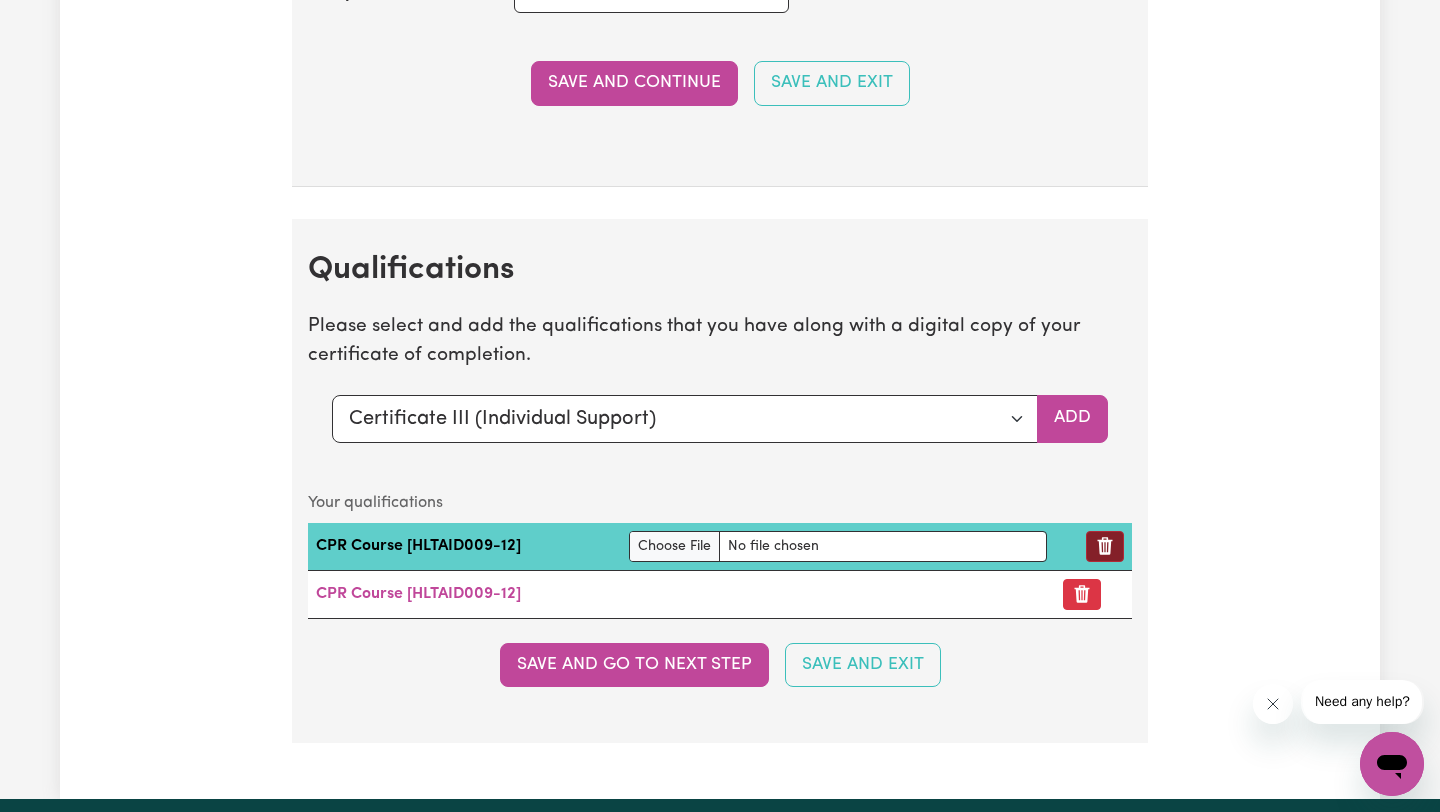 click 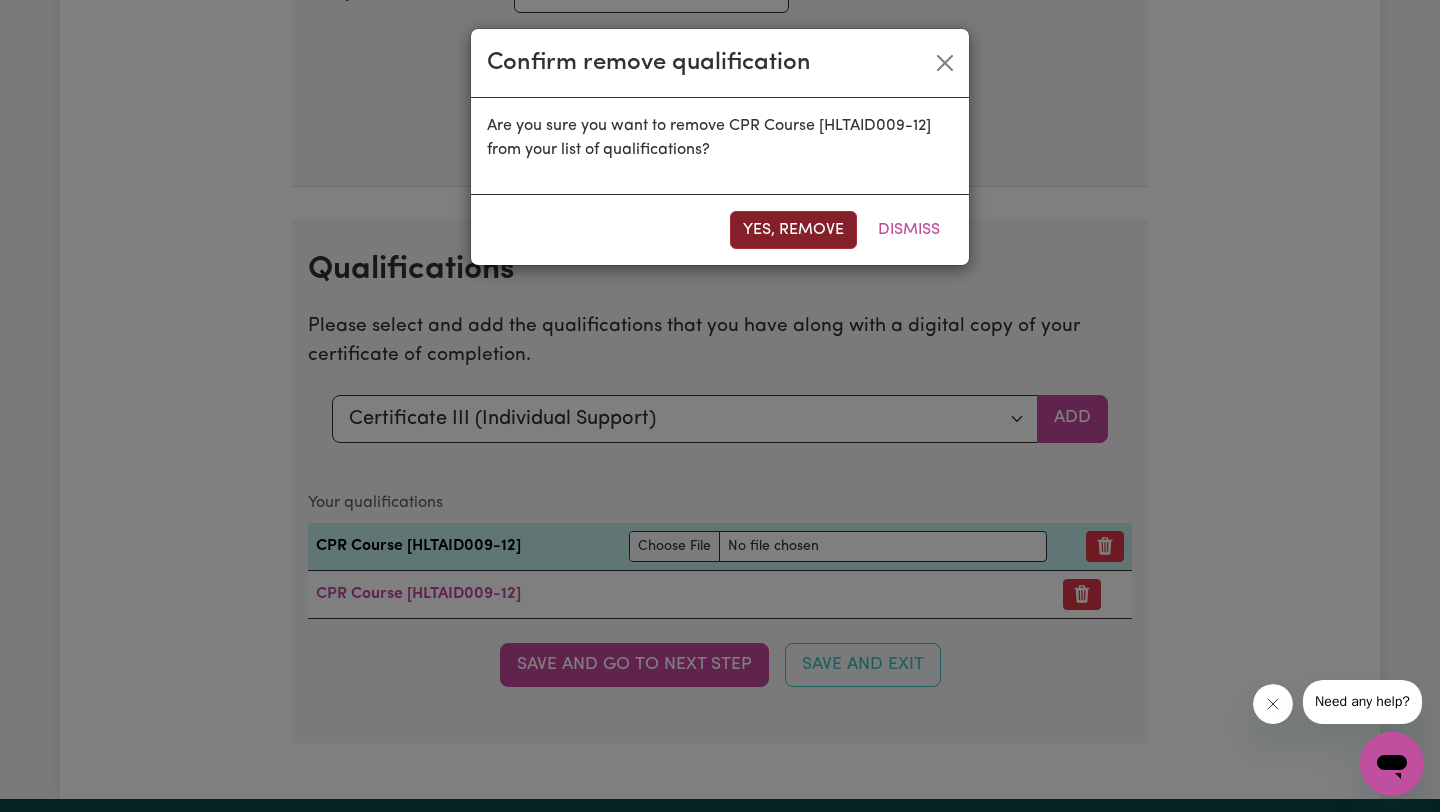 click on "Yes, remove" at bounding box center (793, 230) 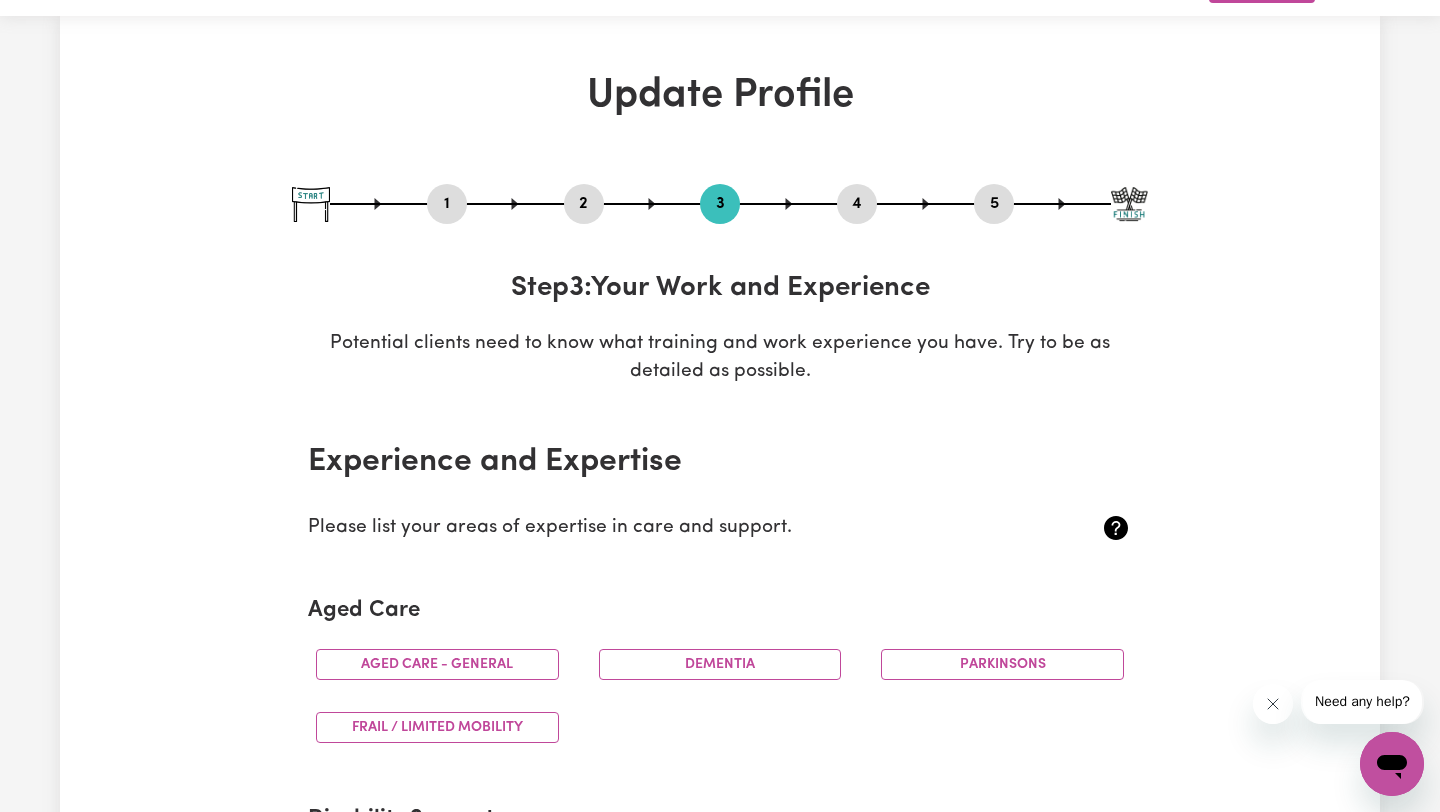 scroll, scrollTop: 0, scrollLeft: 0, axis: both 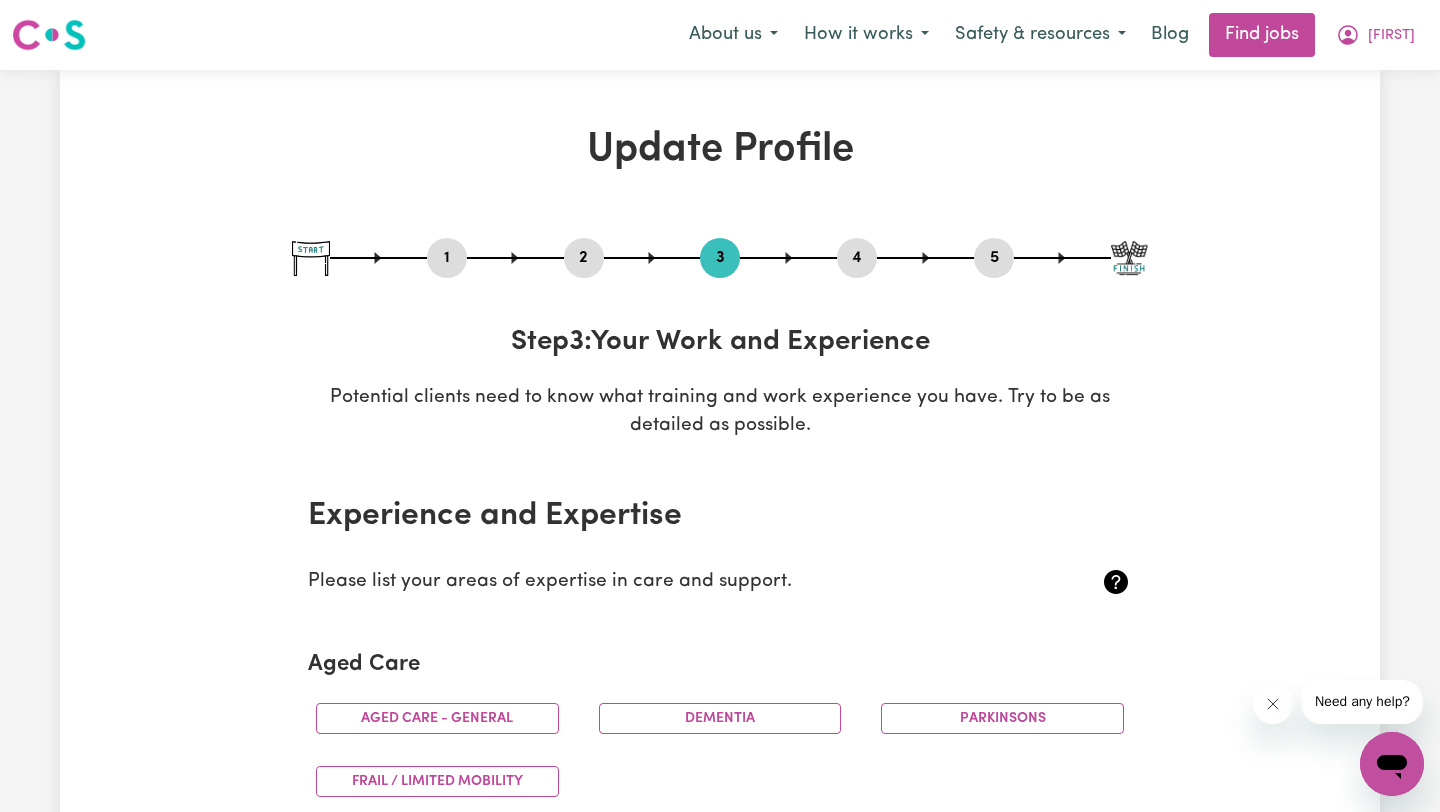 click on "2" at bounding box center (584, 258) 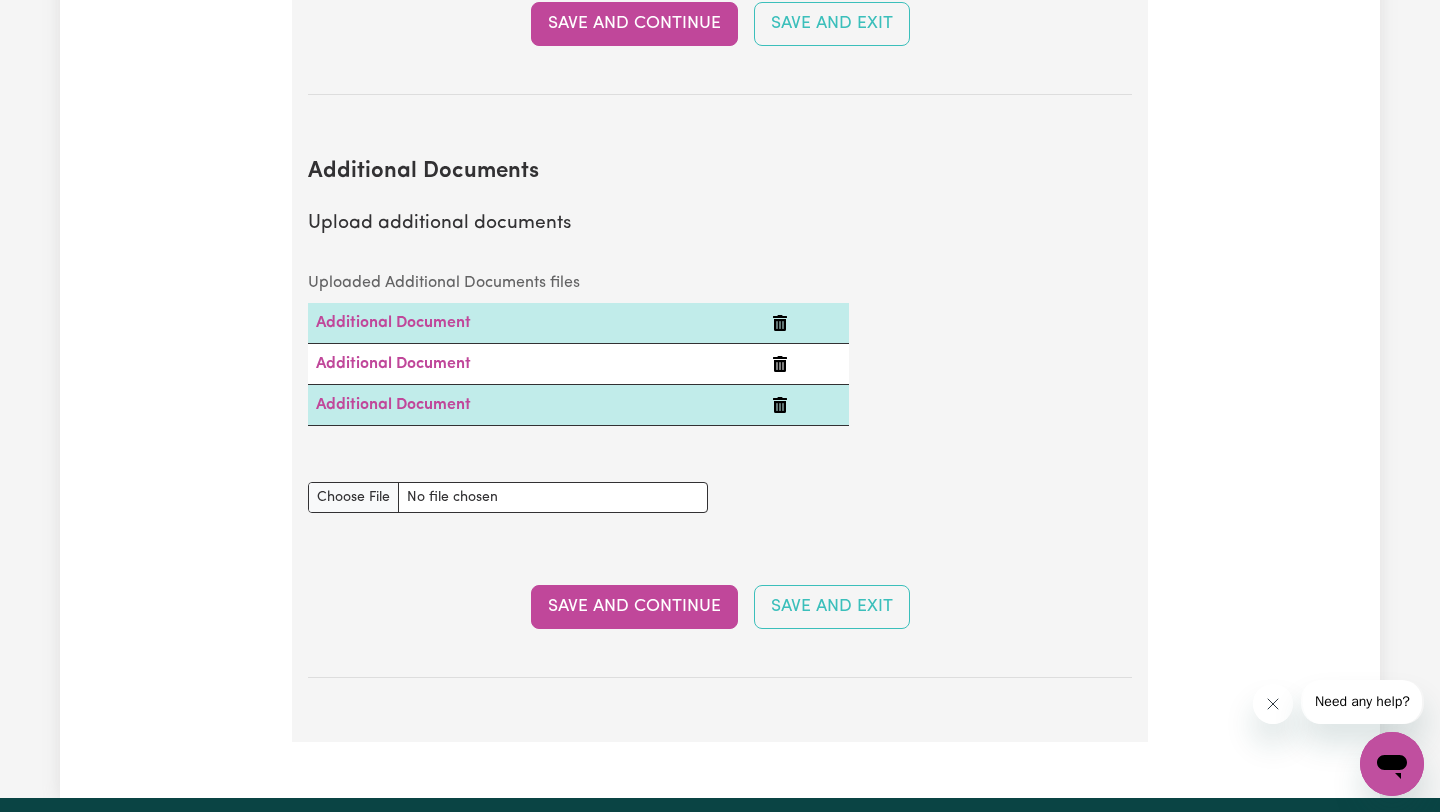 scroll, scrollTop: 4093, scrollLeft: 0, axis: vertical 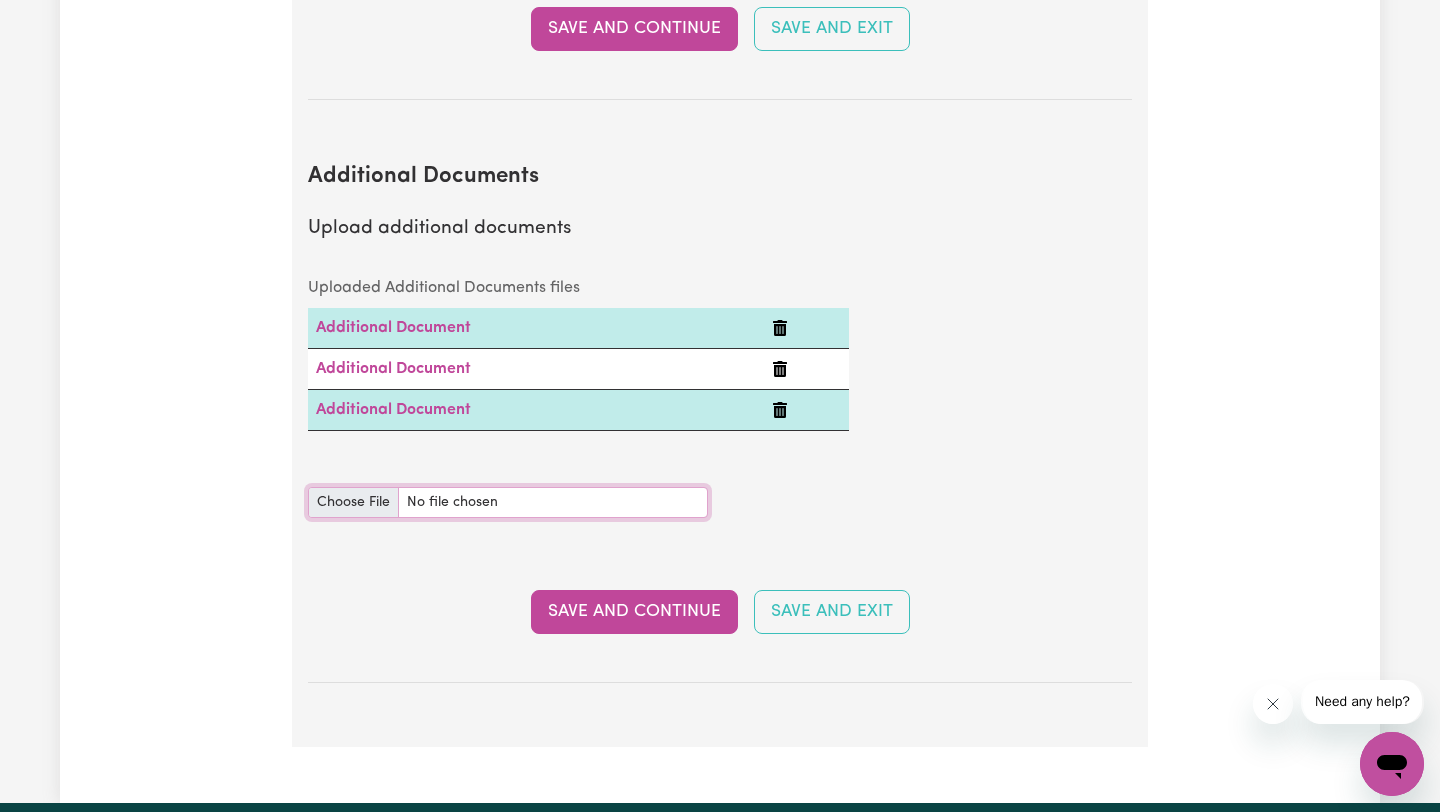 click on "Additional Documents  document" at bounding box center [508, 502] 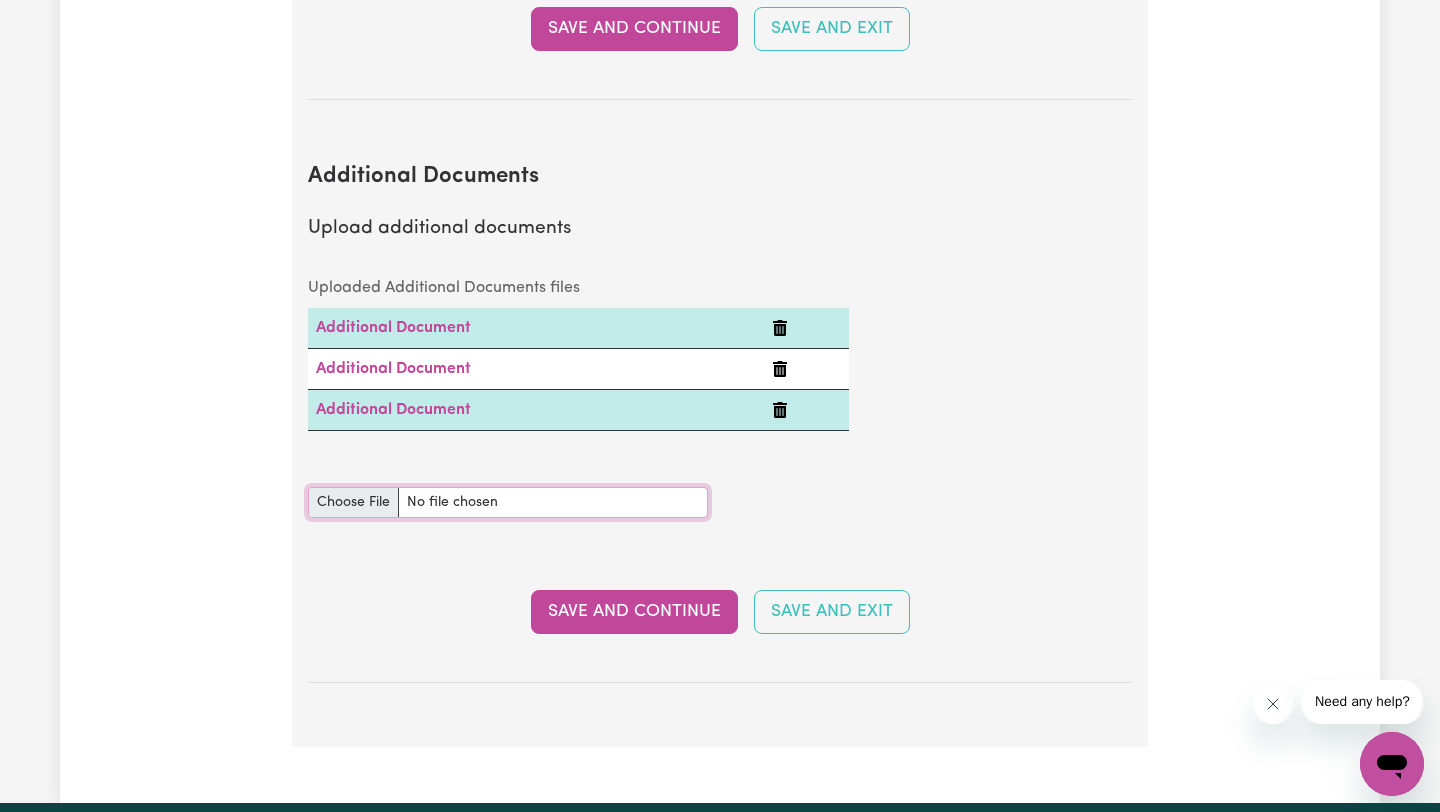 type on "C:\fakepath\[DOCUMENT_TYPE]_Completion_Certificate 2.pdf" 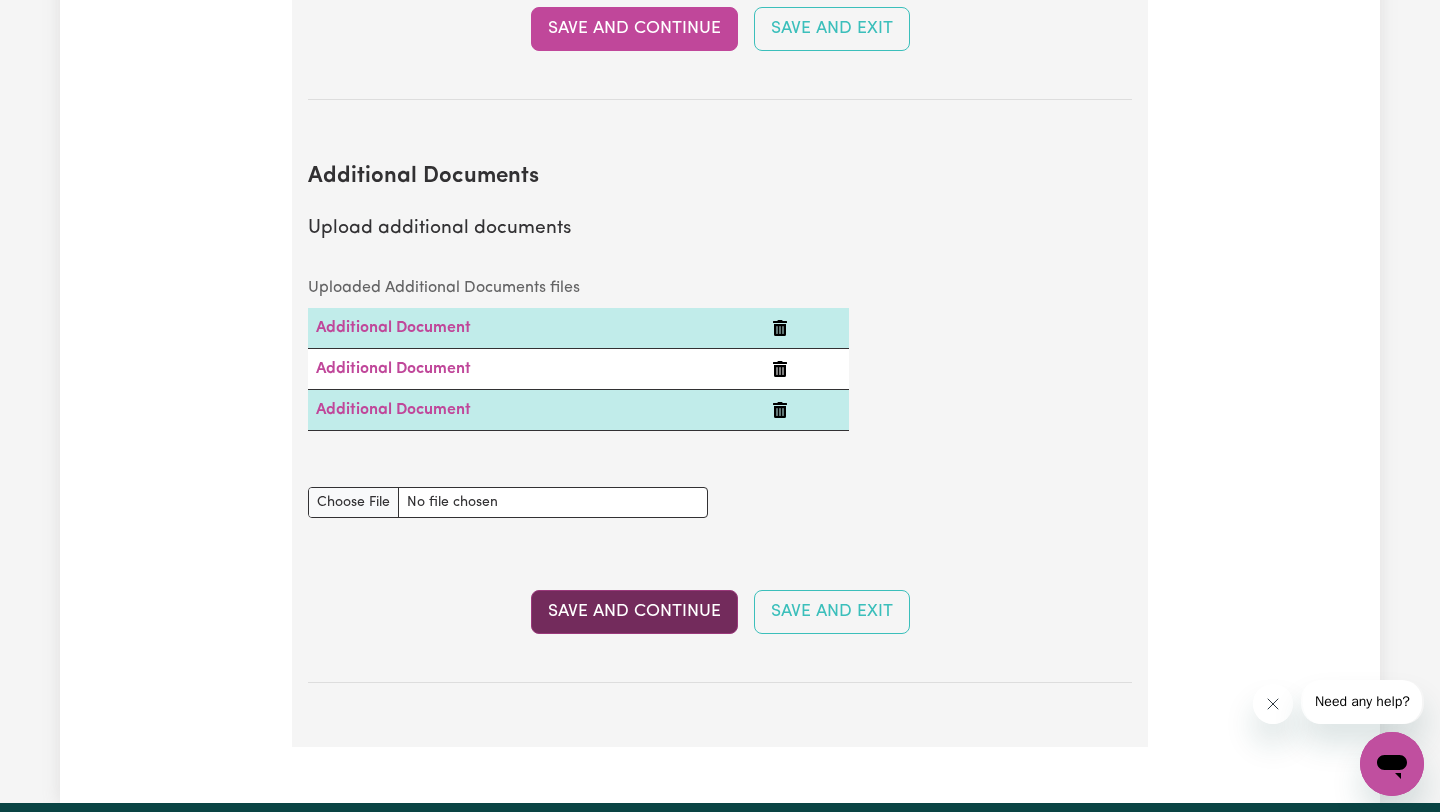 click on "Save and Continue" at bounding box center [634, 612] 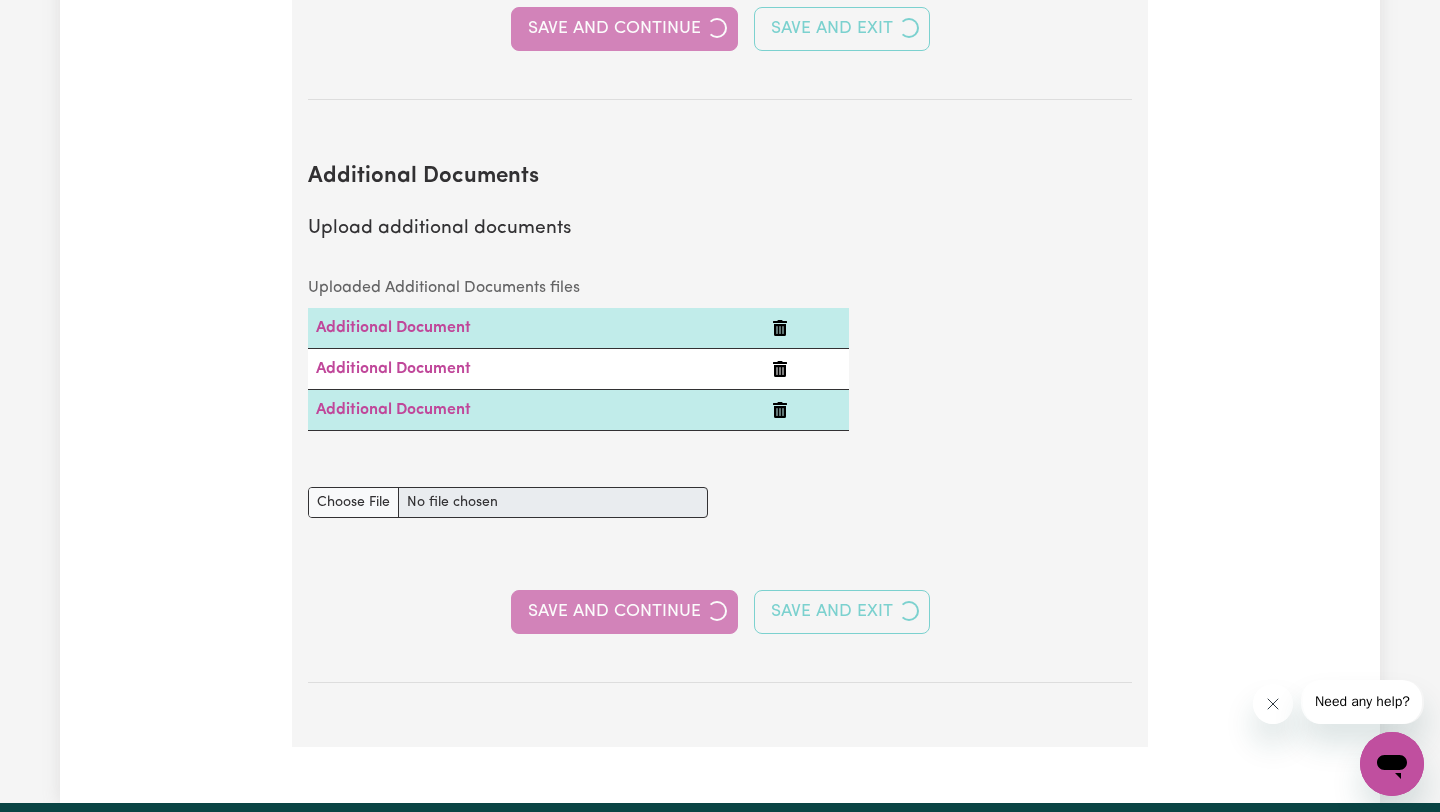 select on "2019" 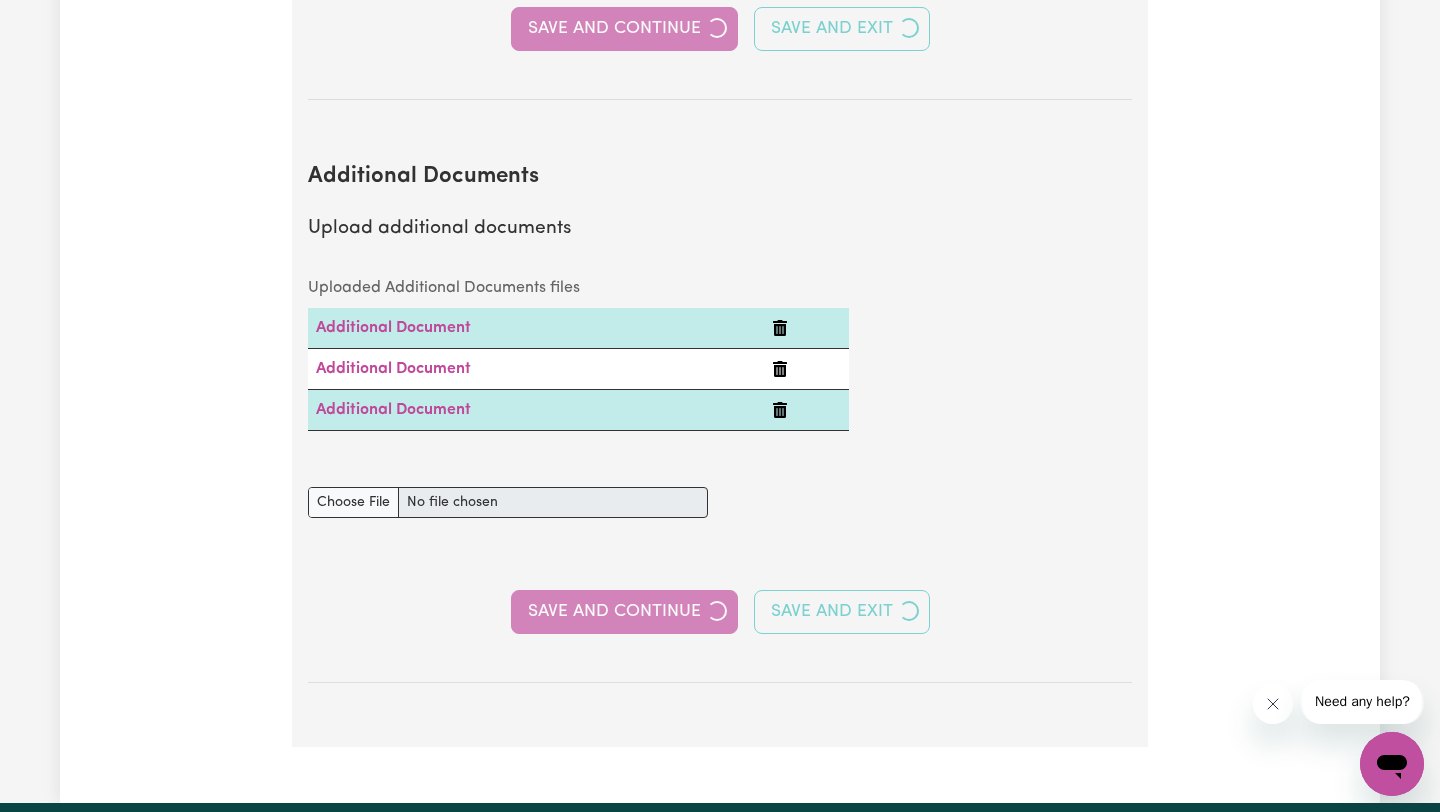 select on "2017" 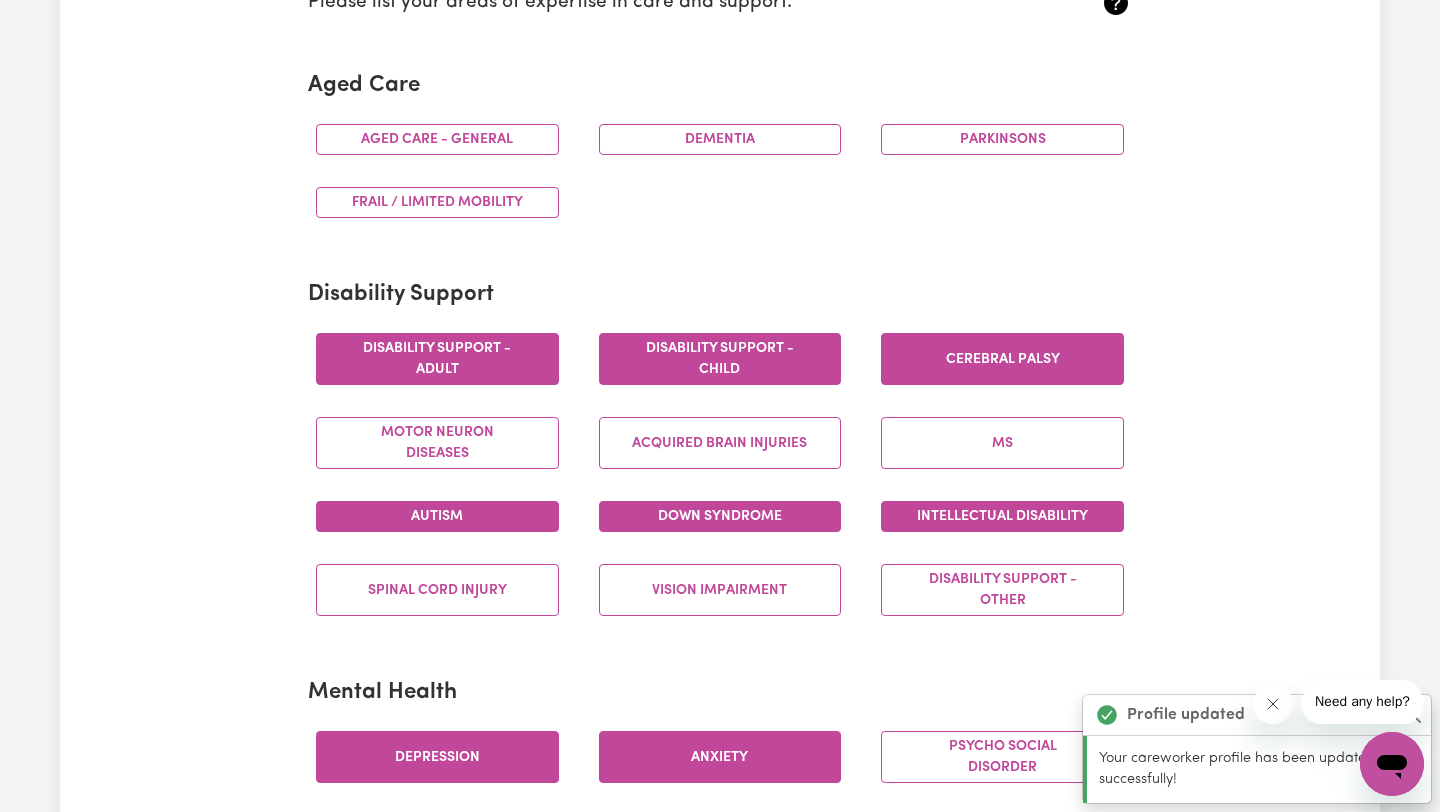 scroll, scrollTop: 0, scrollLeft: 0, axis: both 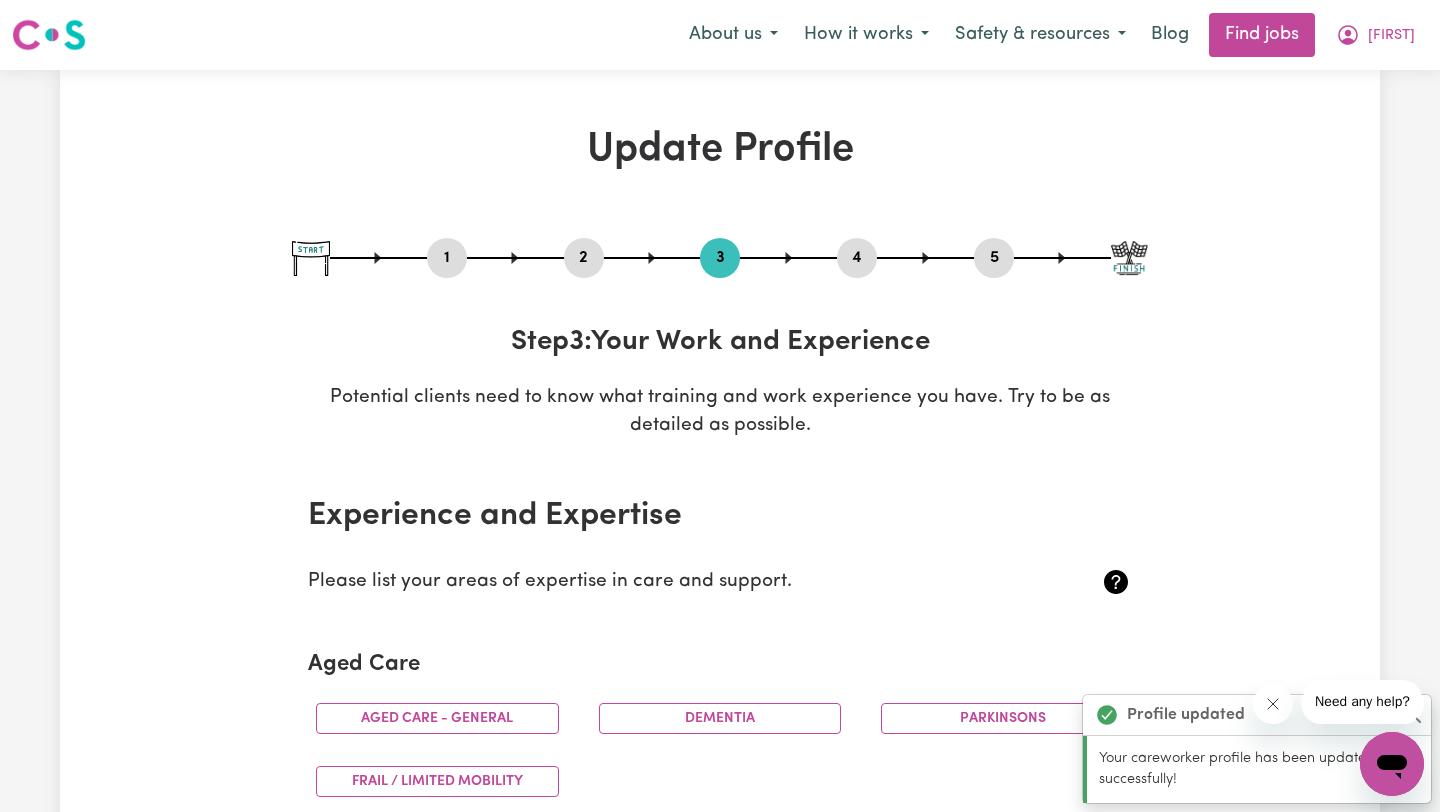 click on "2" at bounding box center [584, 258] 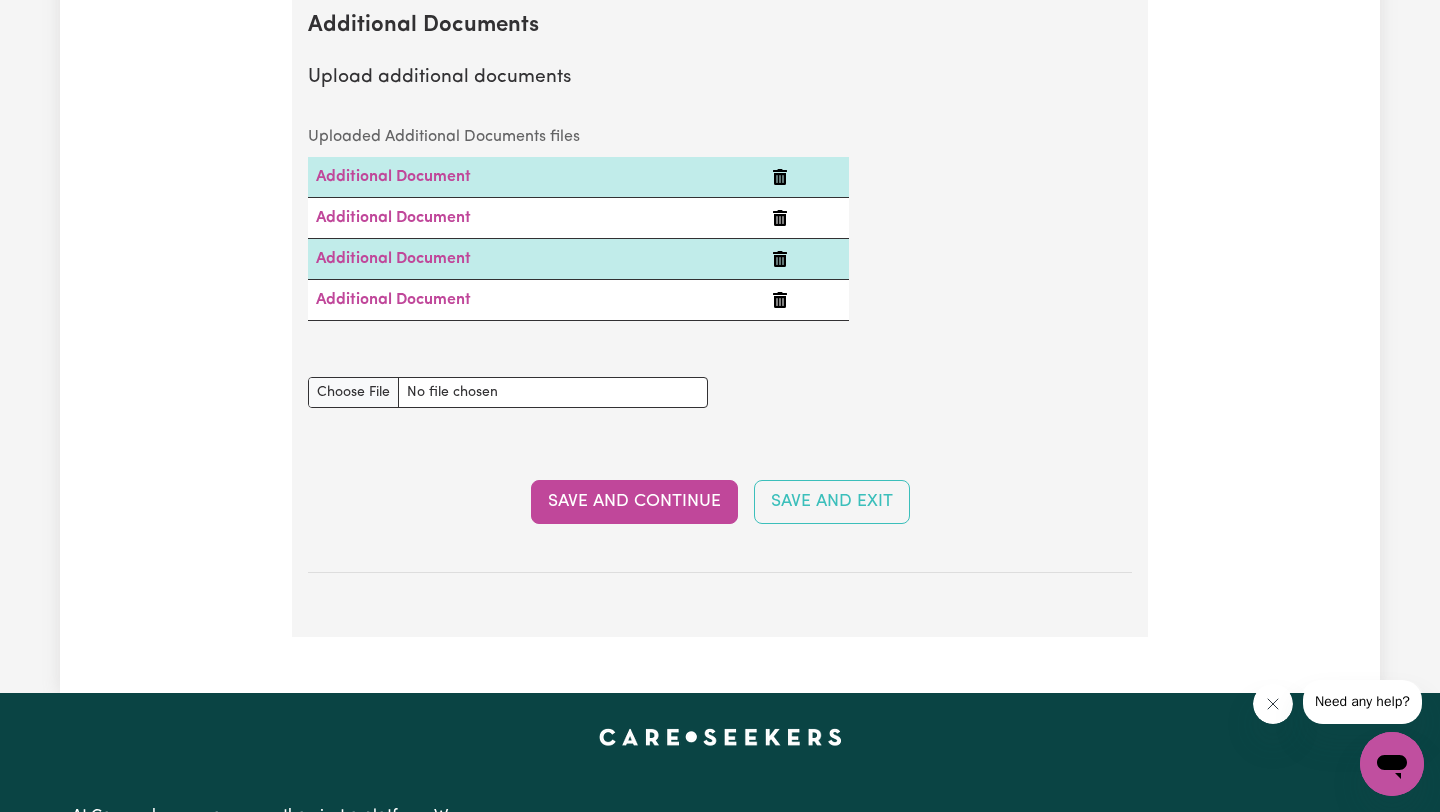 scroll, scrollTop: 4261, scrollLeft: 0, axis: vertical 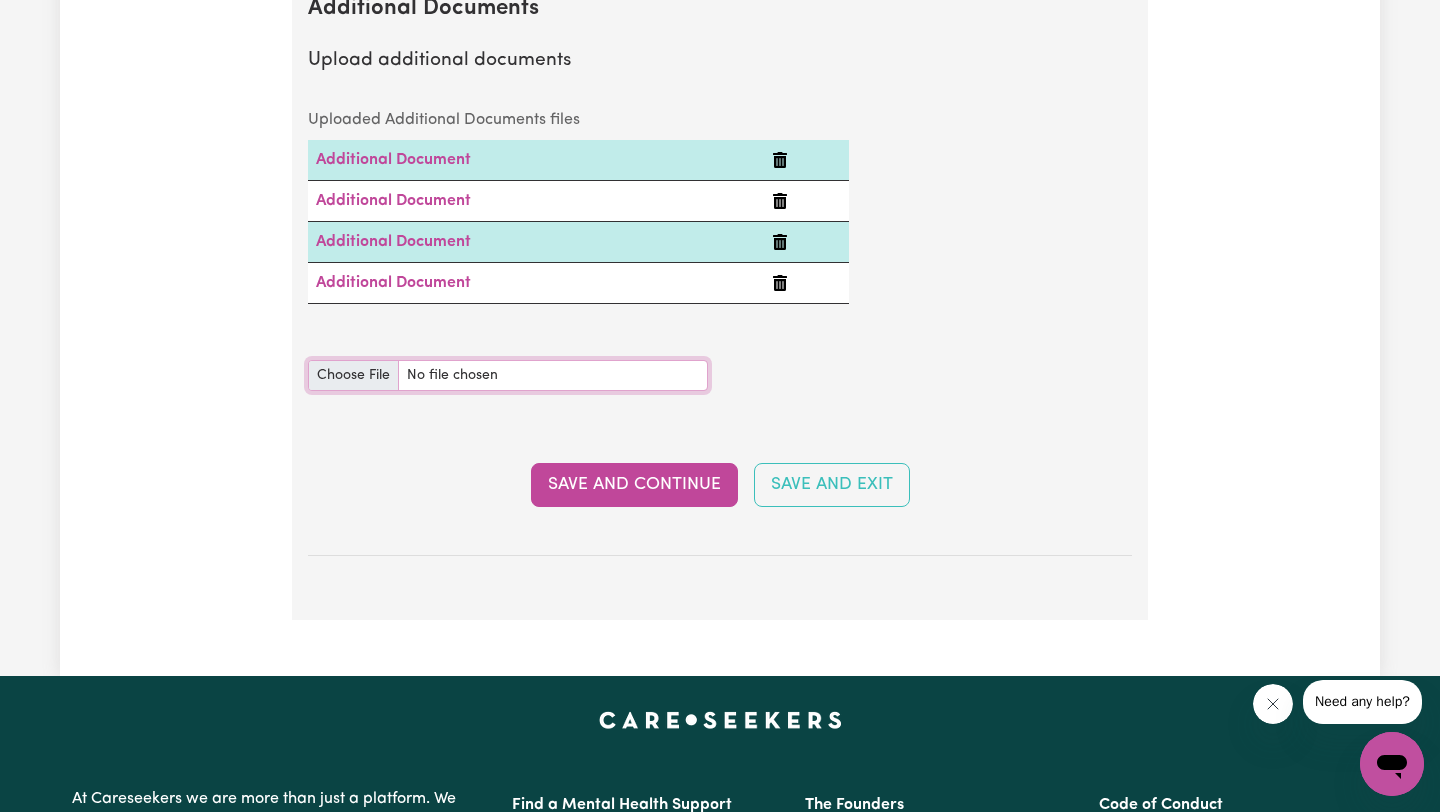 click on "Additional Documents  document" at bounding box center [508, 375] 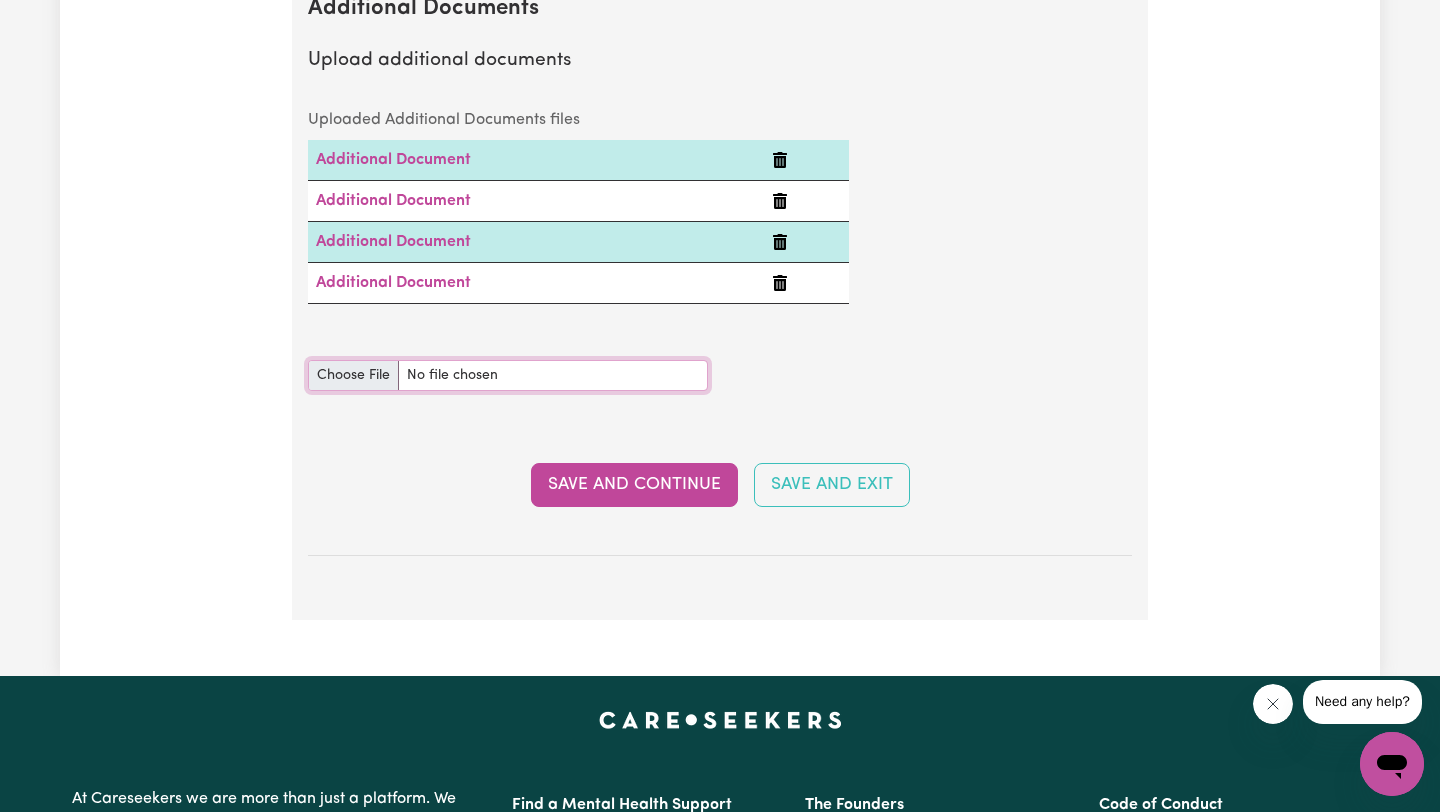 type on "C:\fakepath\[DOCUMENT_TYPE]_Module_Completion_Certificate 2.pdf" 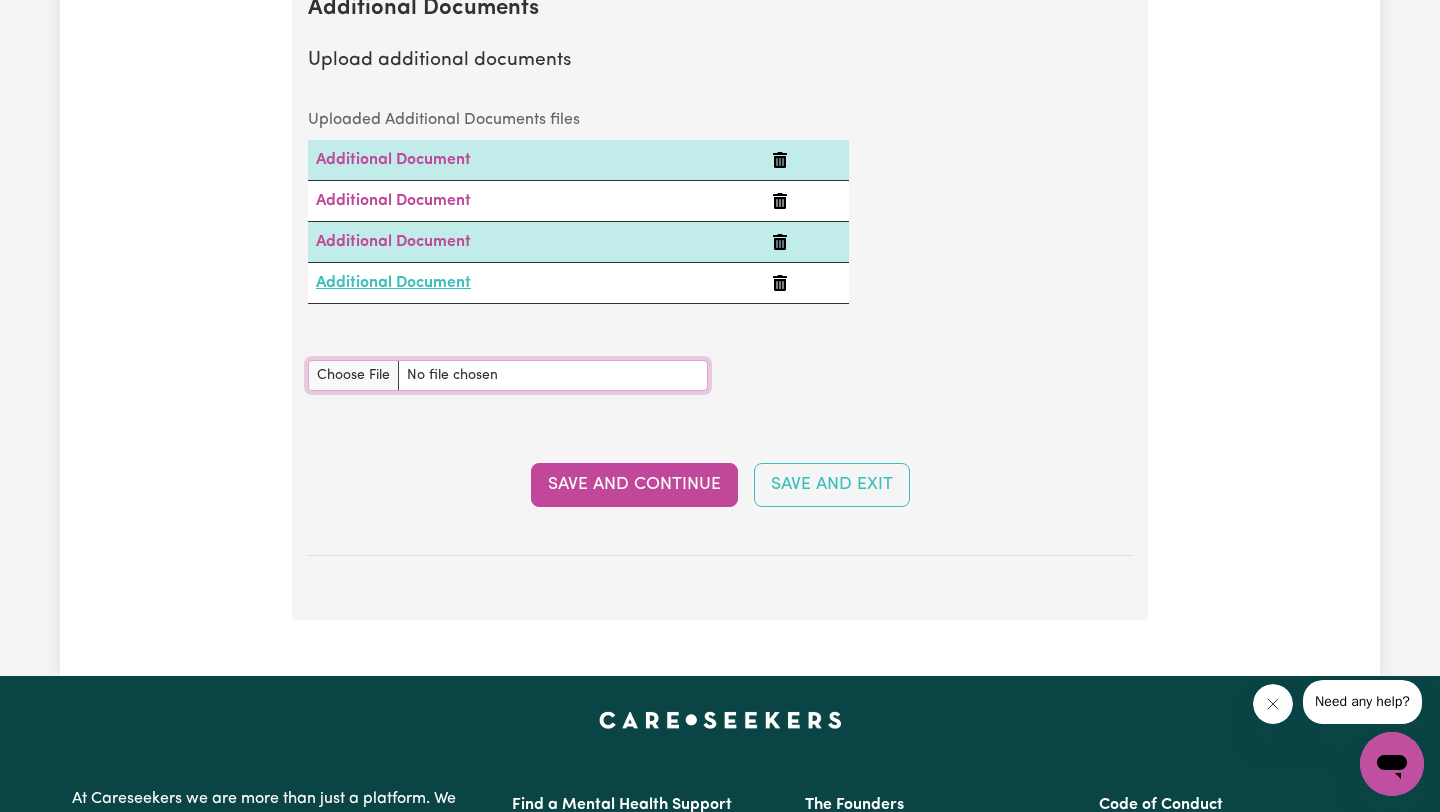 click on "Additional Documents  document" at bounding box center [508, 375] 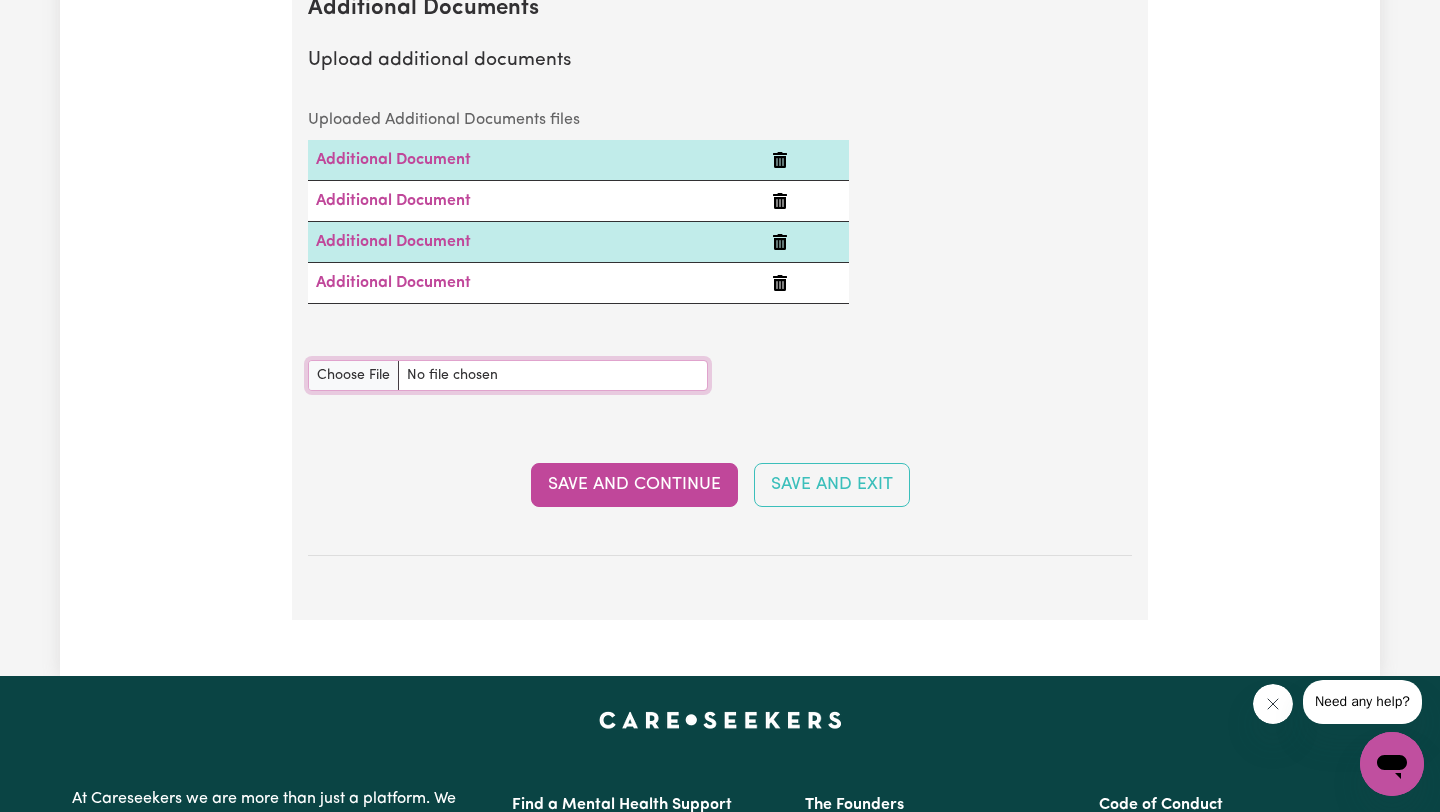 type 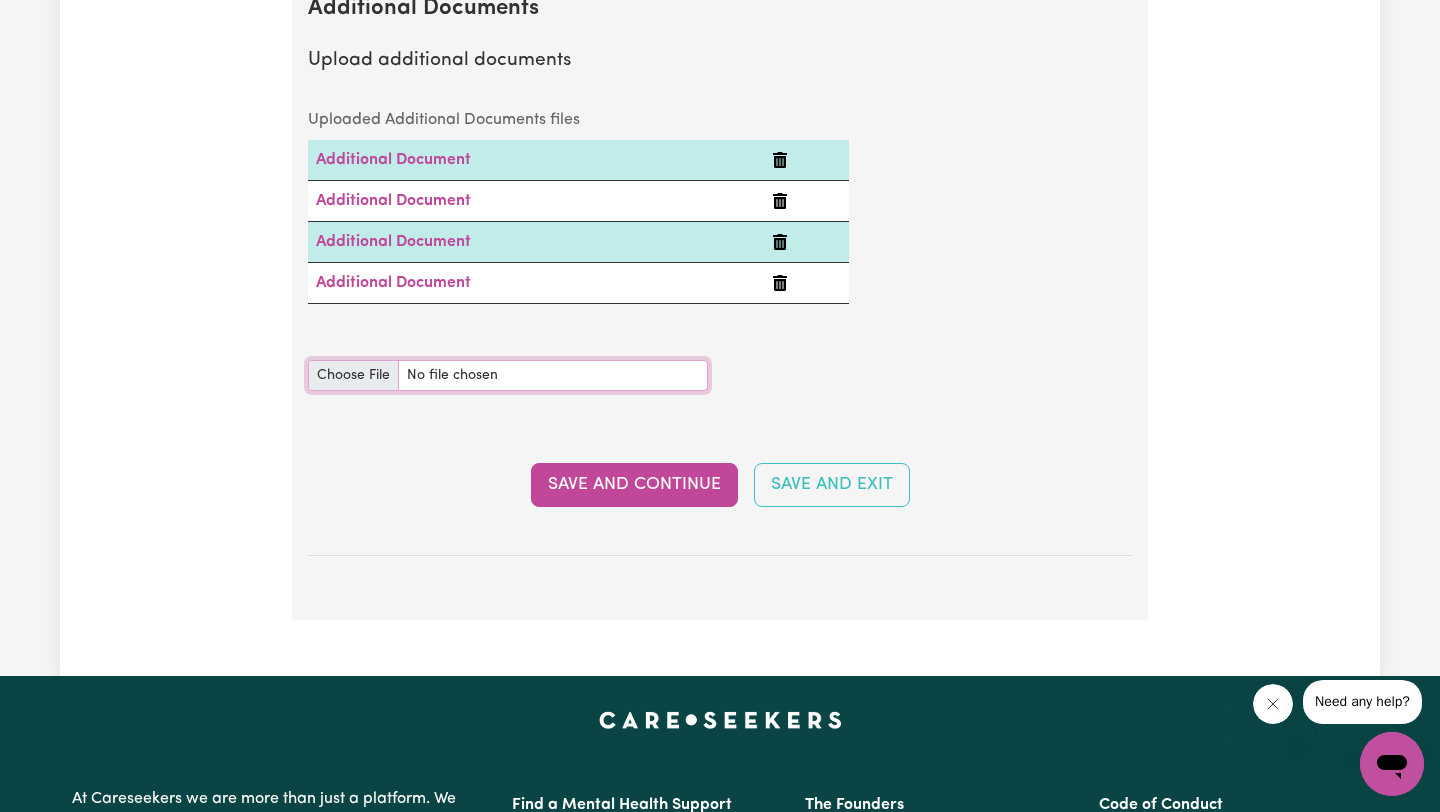 click on "Additional Documents  document" at bounding box center [508, 375] 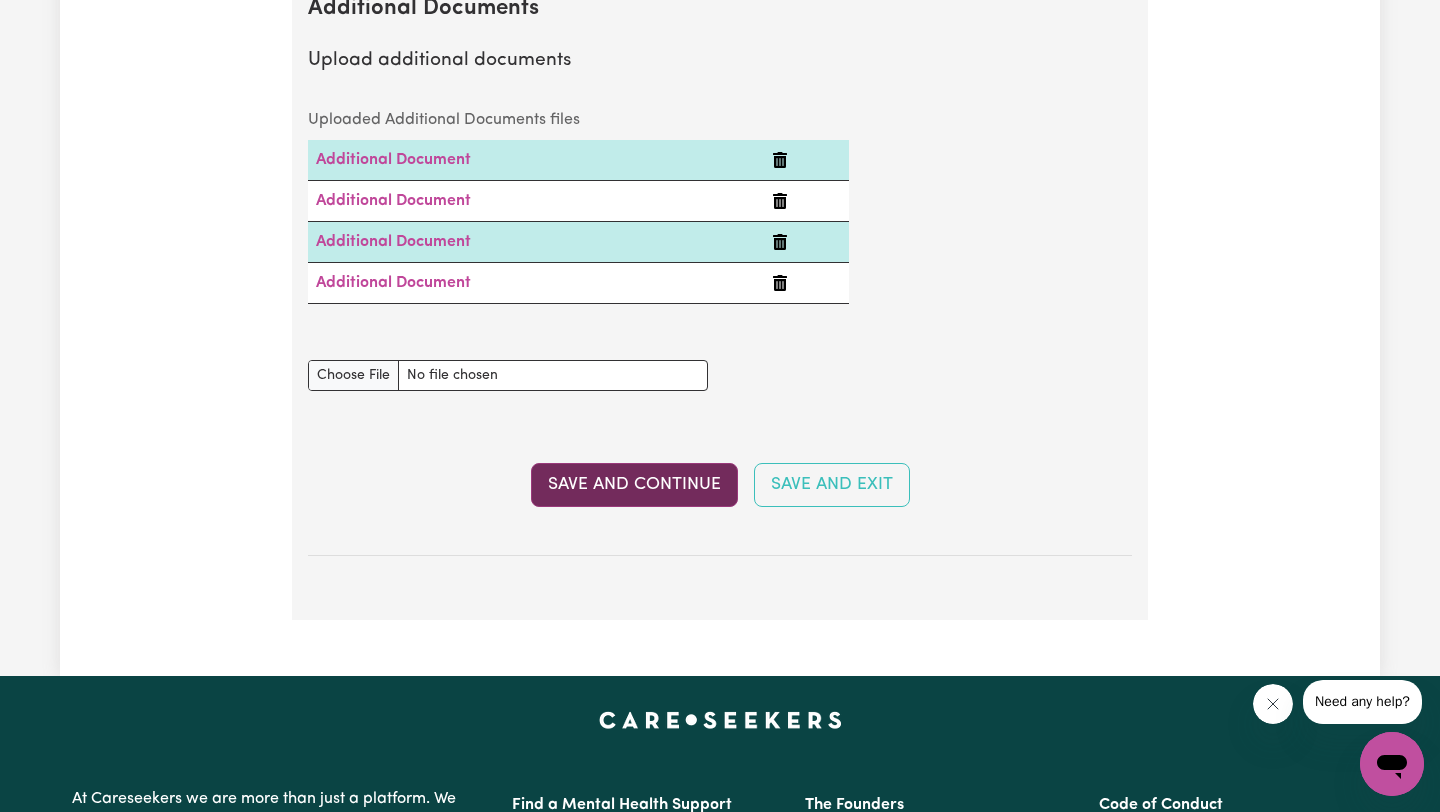 click on "Save and Continue" at bounding box center [634, 485] 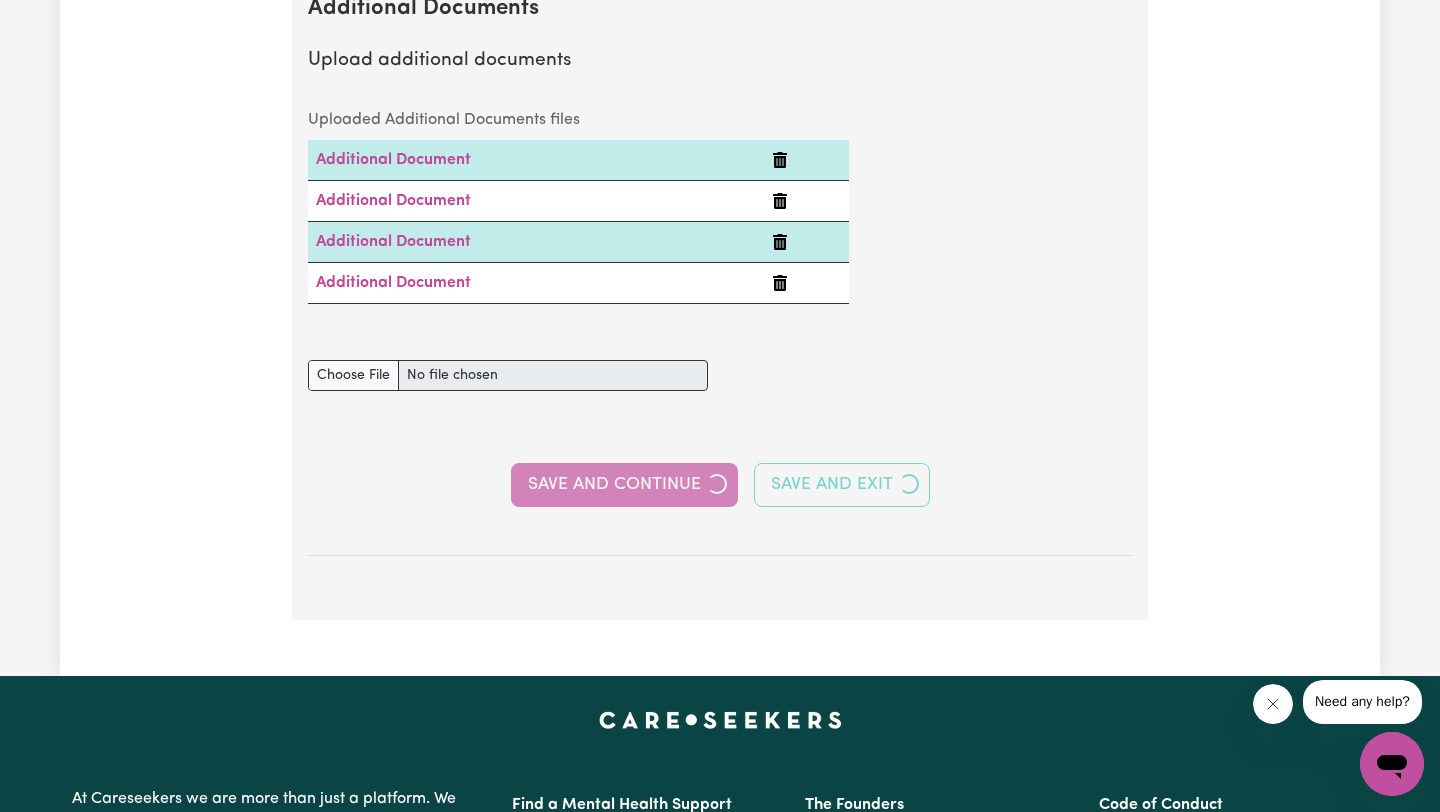 select on "2019" 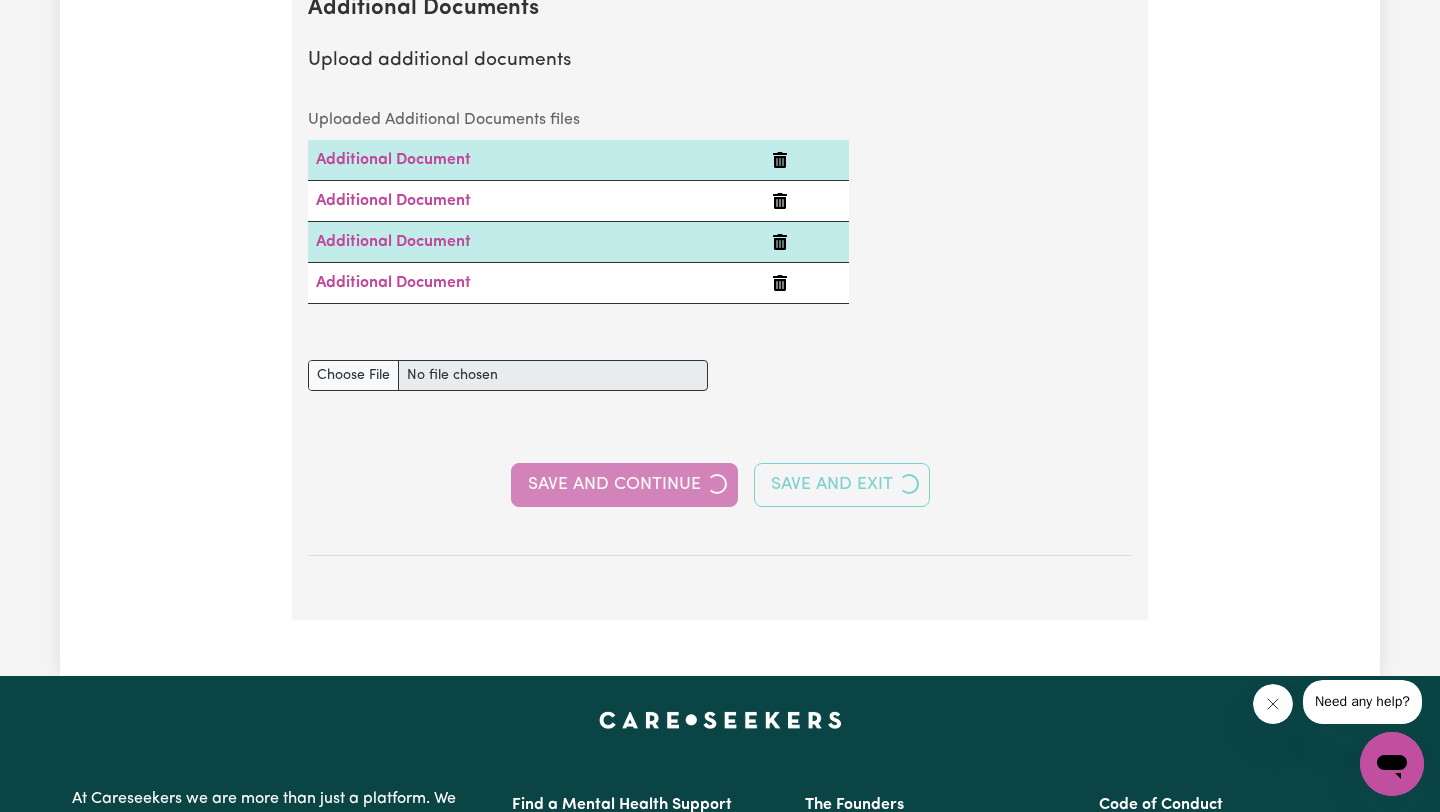 select on "2017" 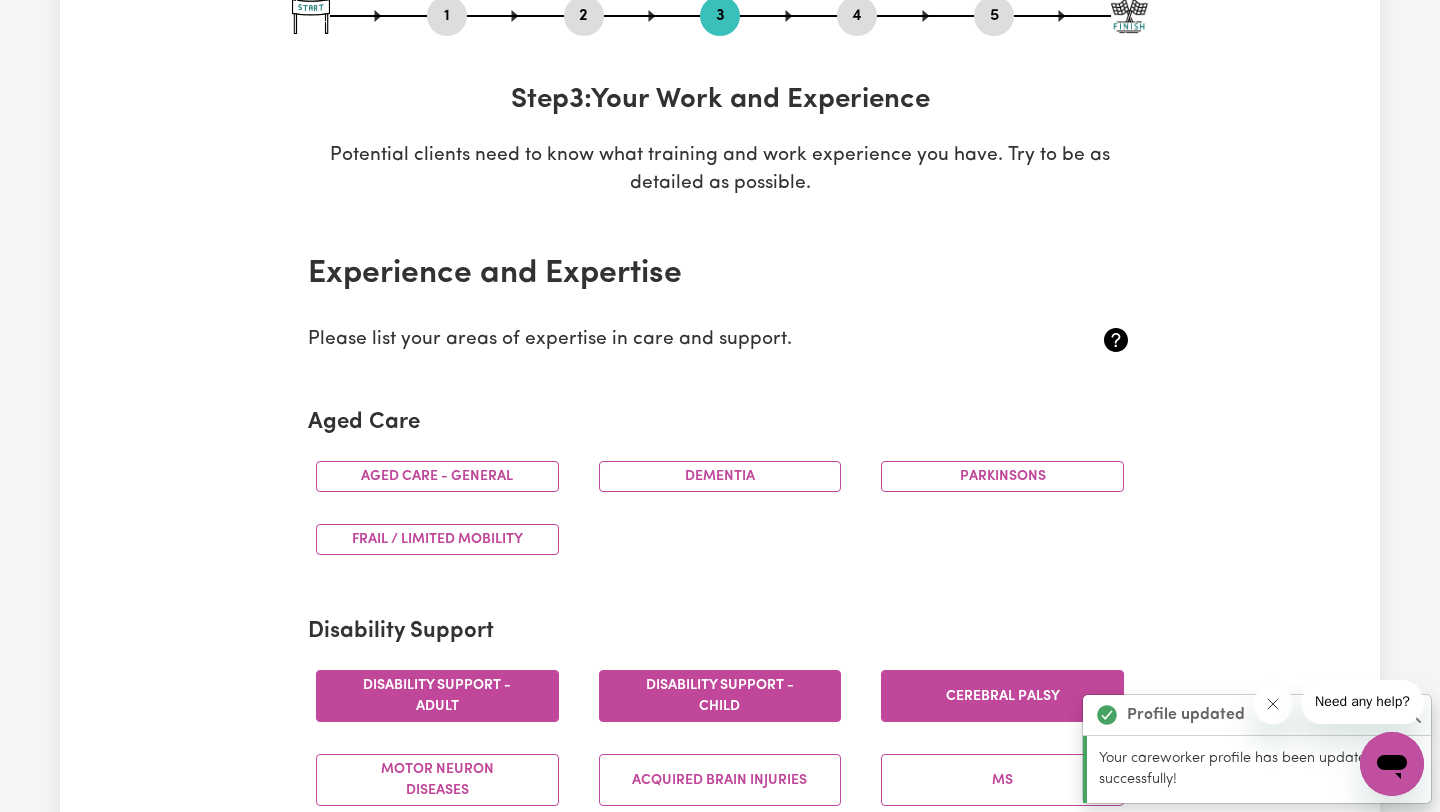 scroll, scrollTop: 0, scrollLeft: 0, axis: both 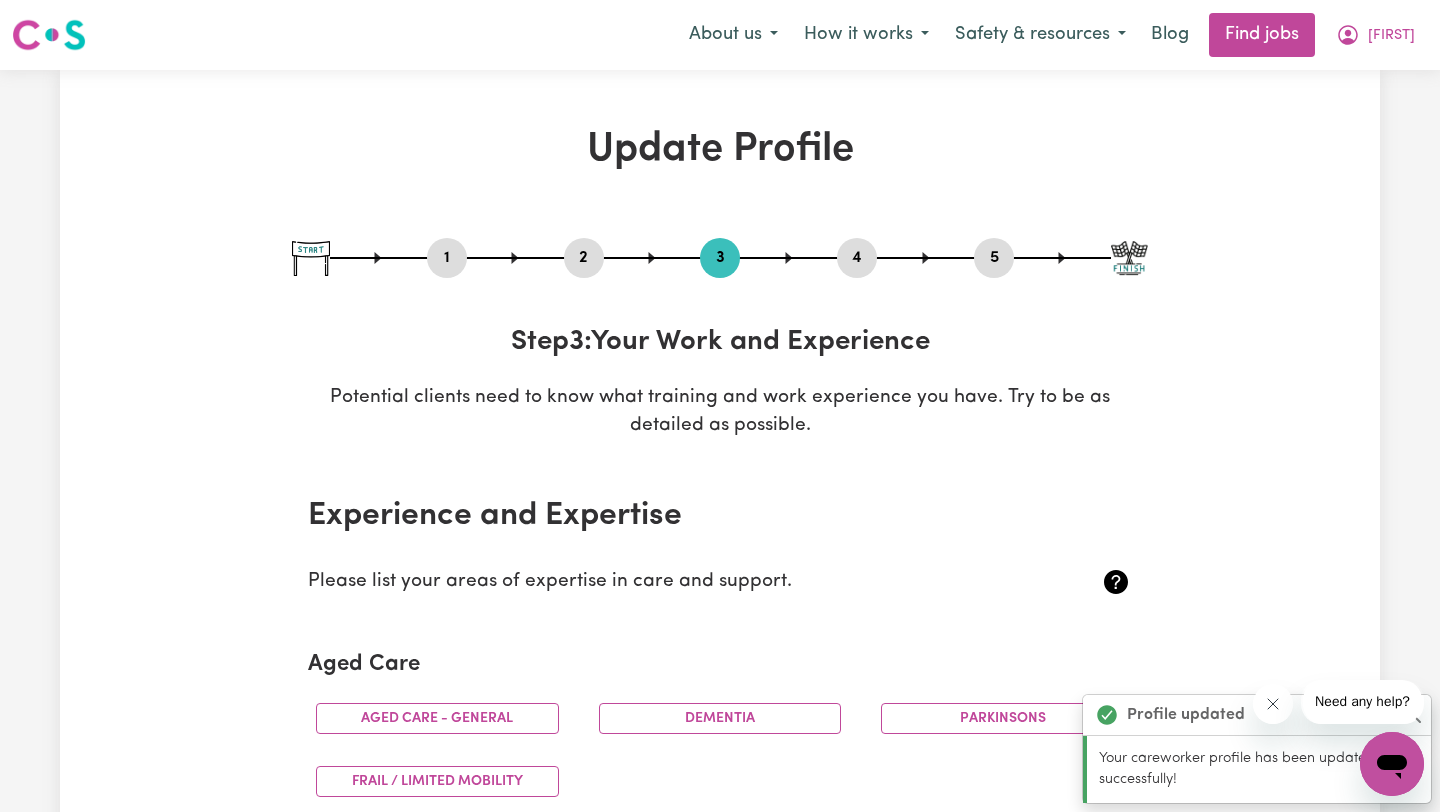 click on "2" at bounding box center (584, 258) 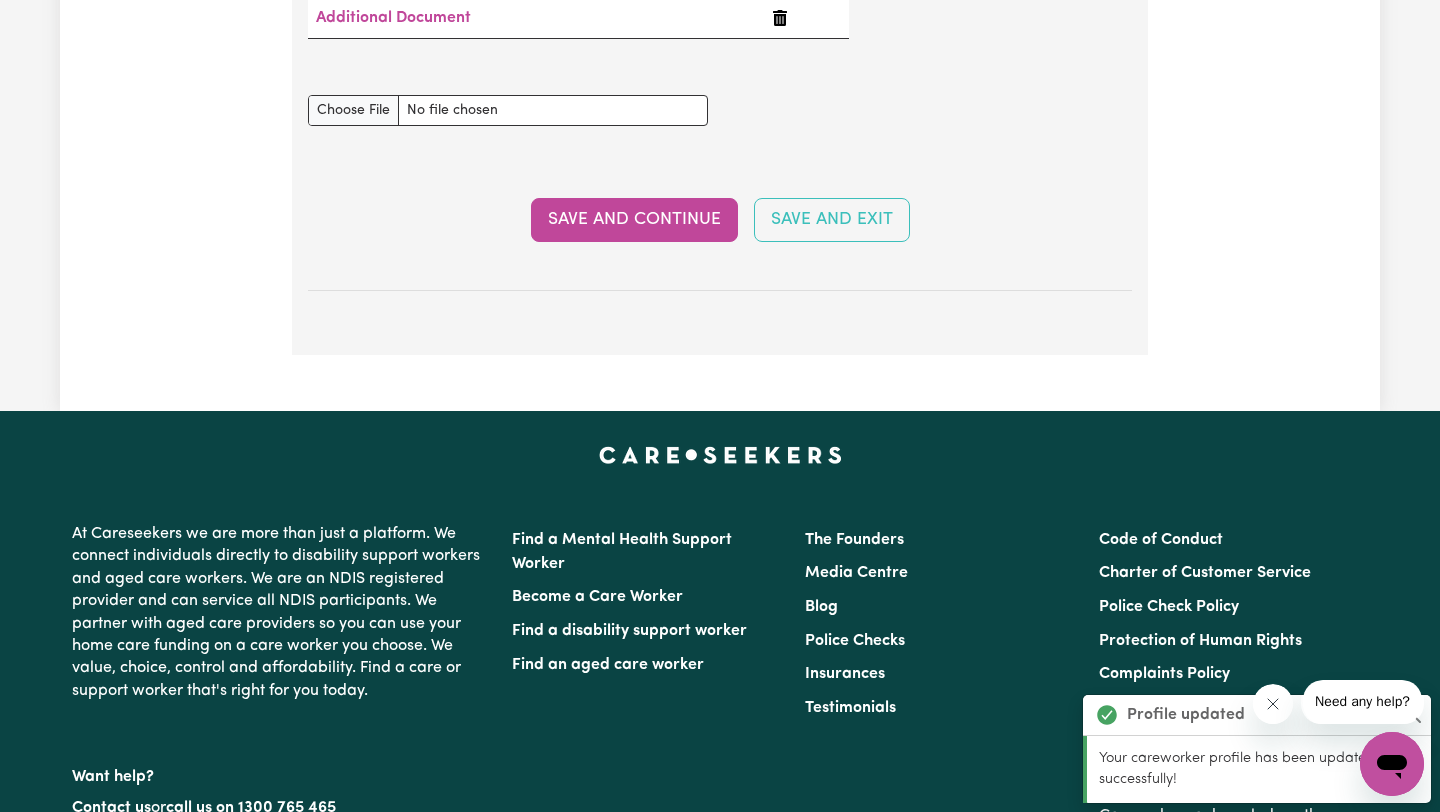 scroll, scrollTop: 4100, scrollLeft: 0, axis: vertical 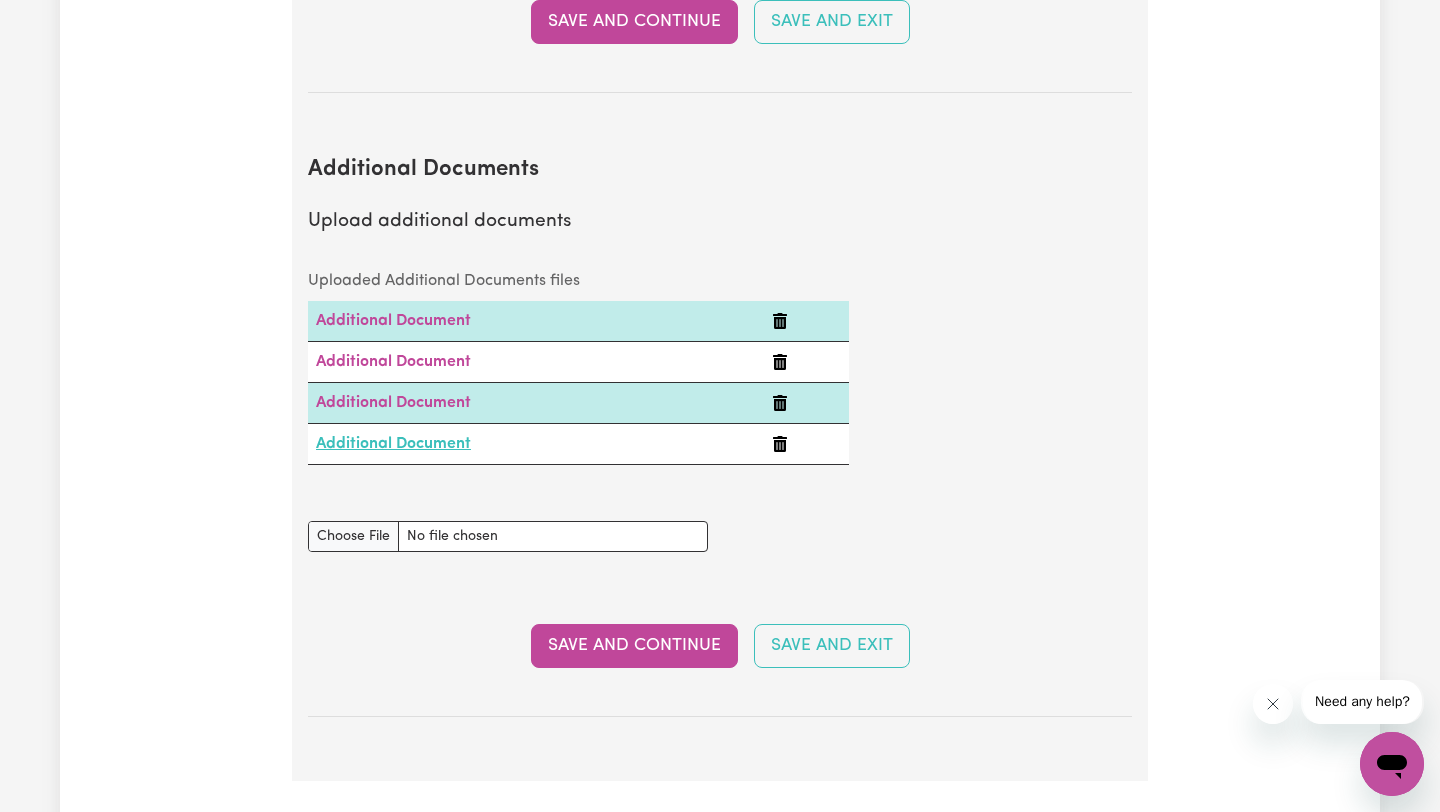 click on "Additional Document" at bounding box center (393, 444) 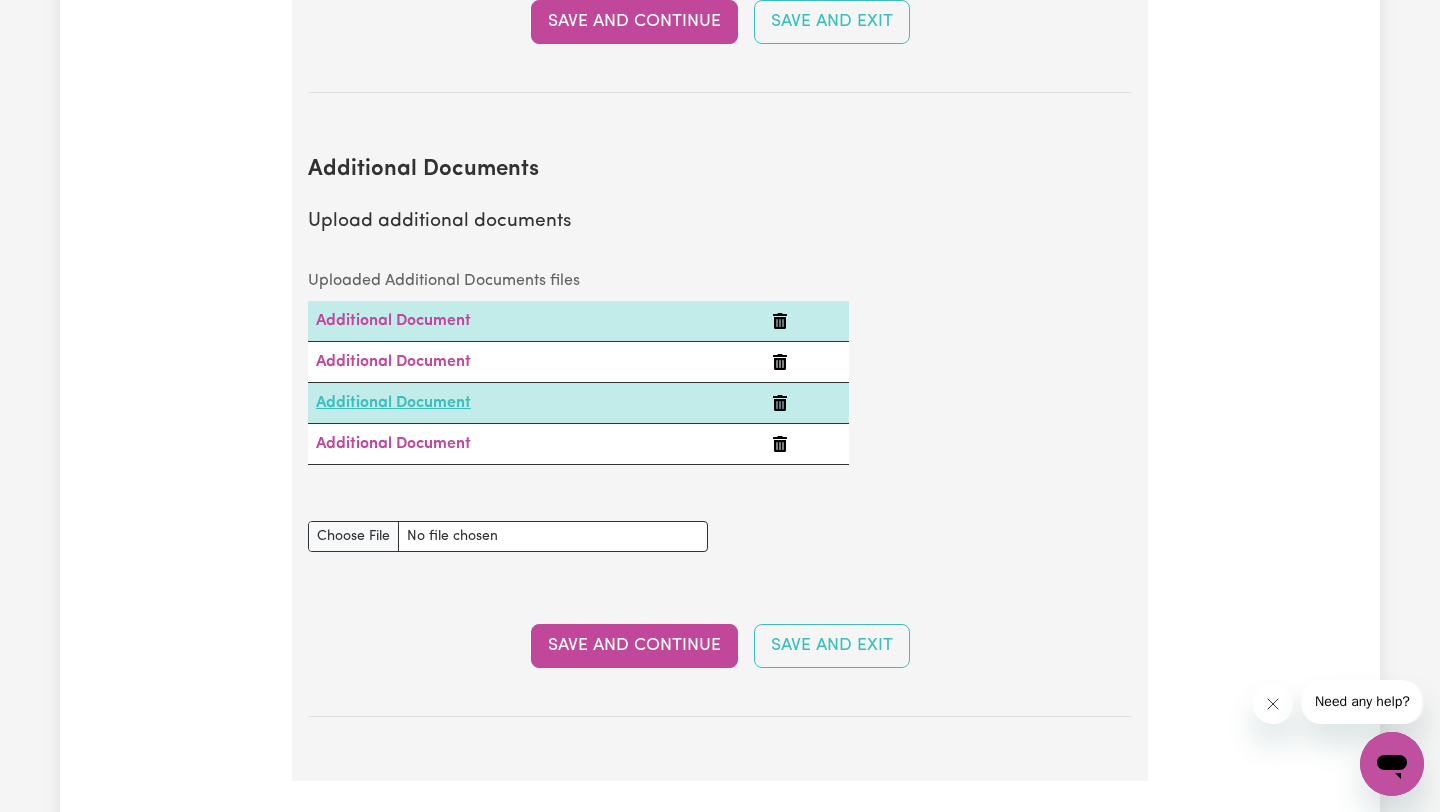 click on "Additional Document" at bounding box center (393, 403) 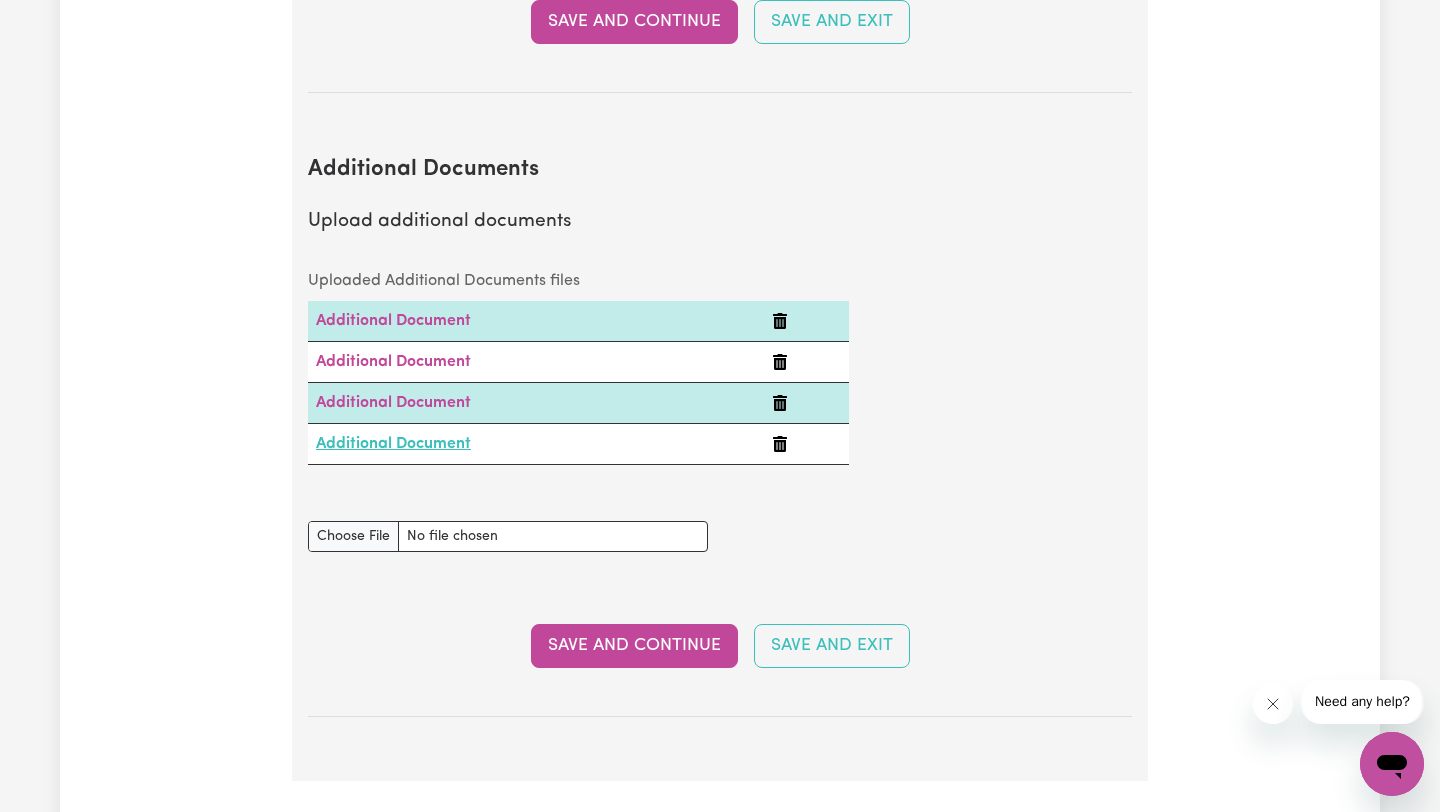 click on "Additional Document" at bounding box center (393, 444) 